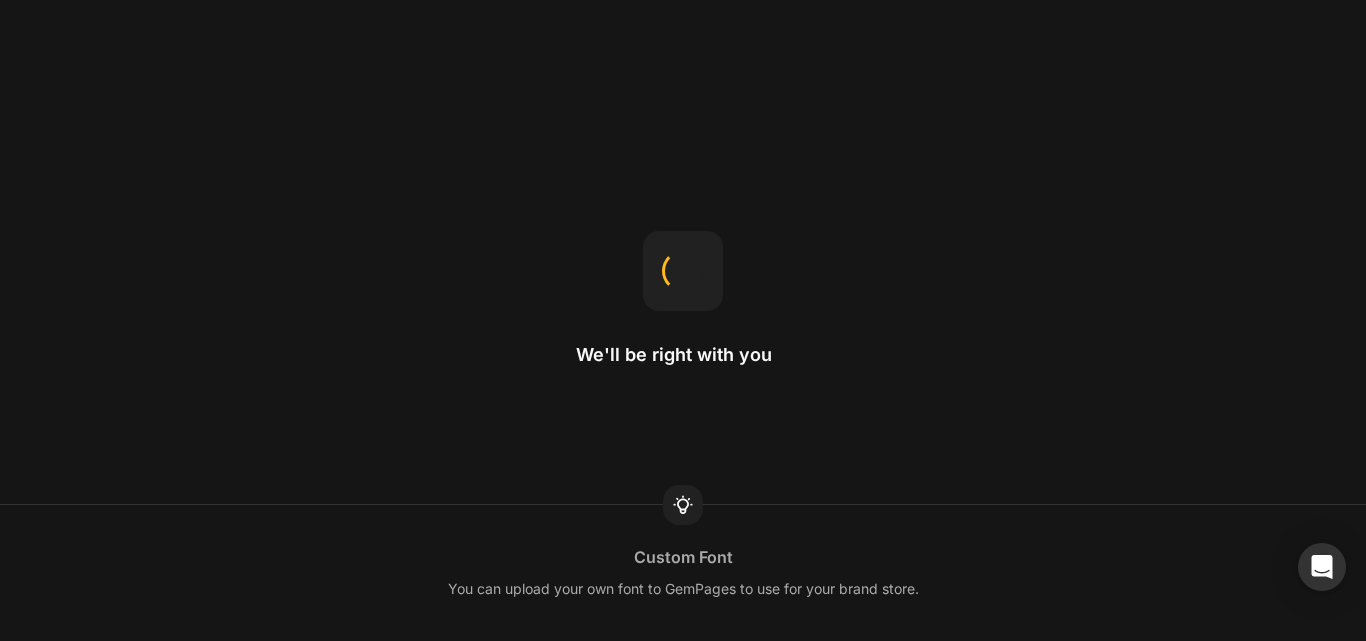 scroll, scrollTop: 0, scrollLeft: 0, axis: both 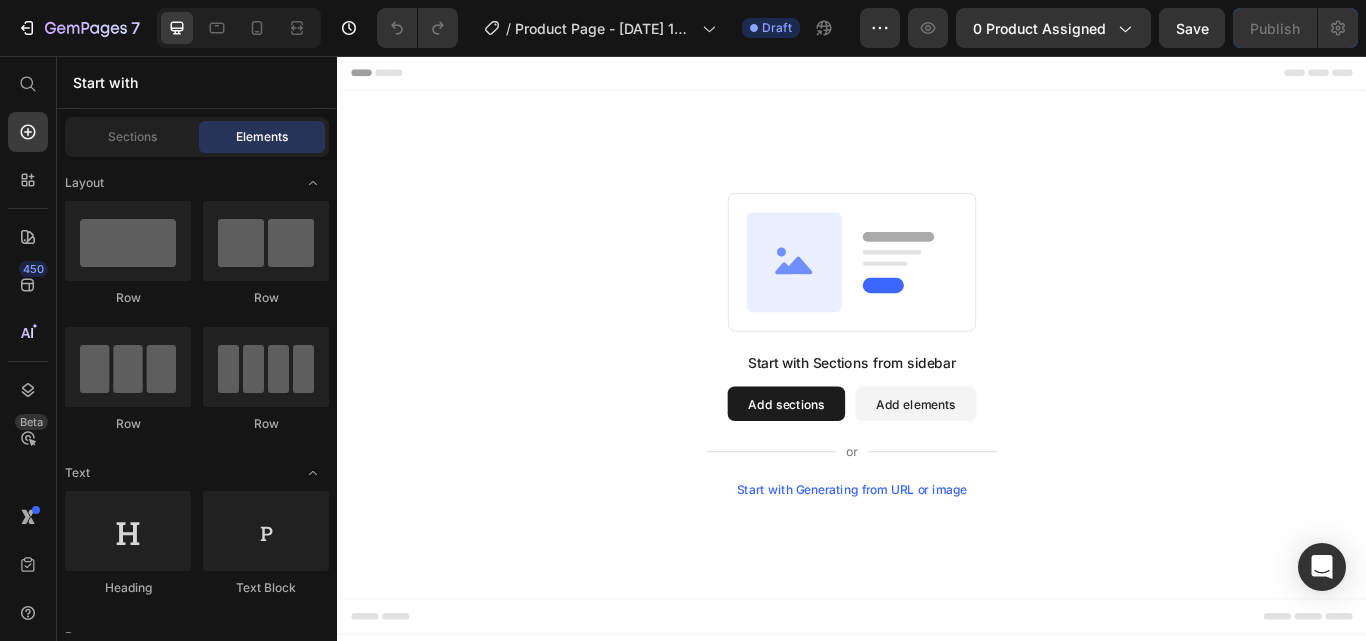 click on "Add sections" at bounding box center [860, 462] 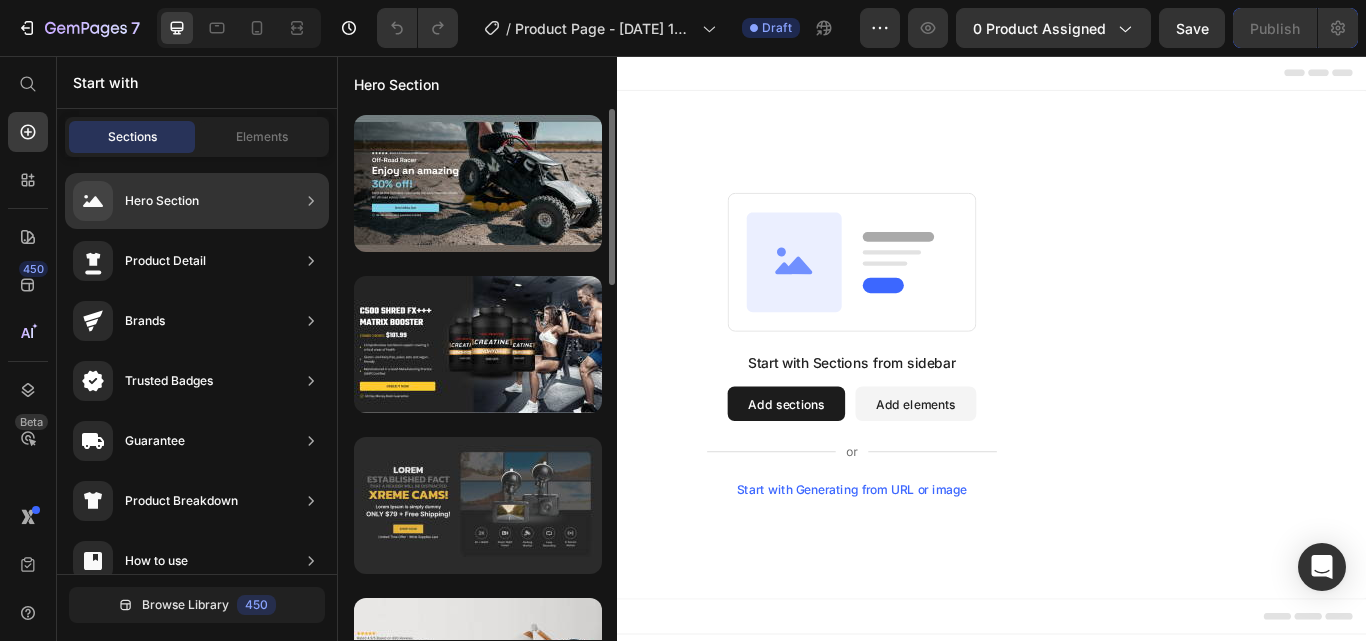 click at bounding box center (478, 505) 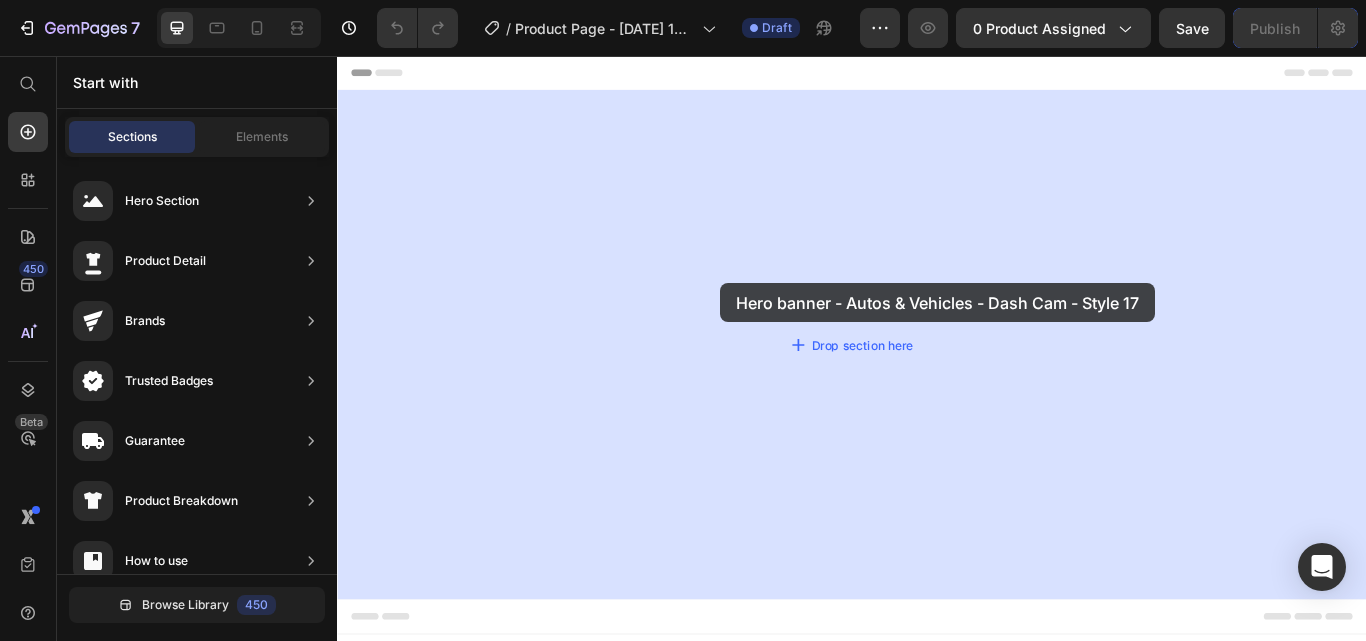 drag, startPoint x: 822, startPoint y: 574, endPoint x: 784, endPoint y: 321, distance: 255.83784 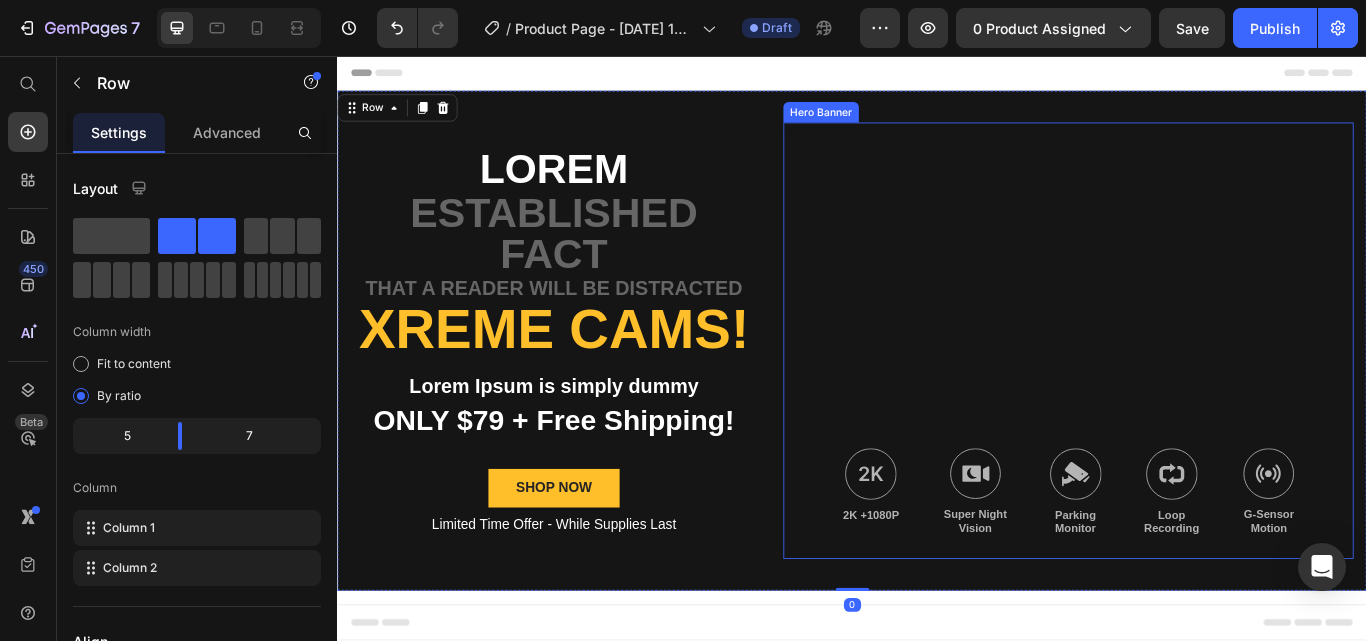 click at bounding box center [1189, 388] 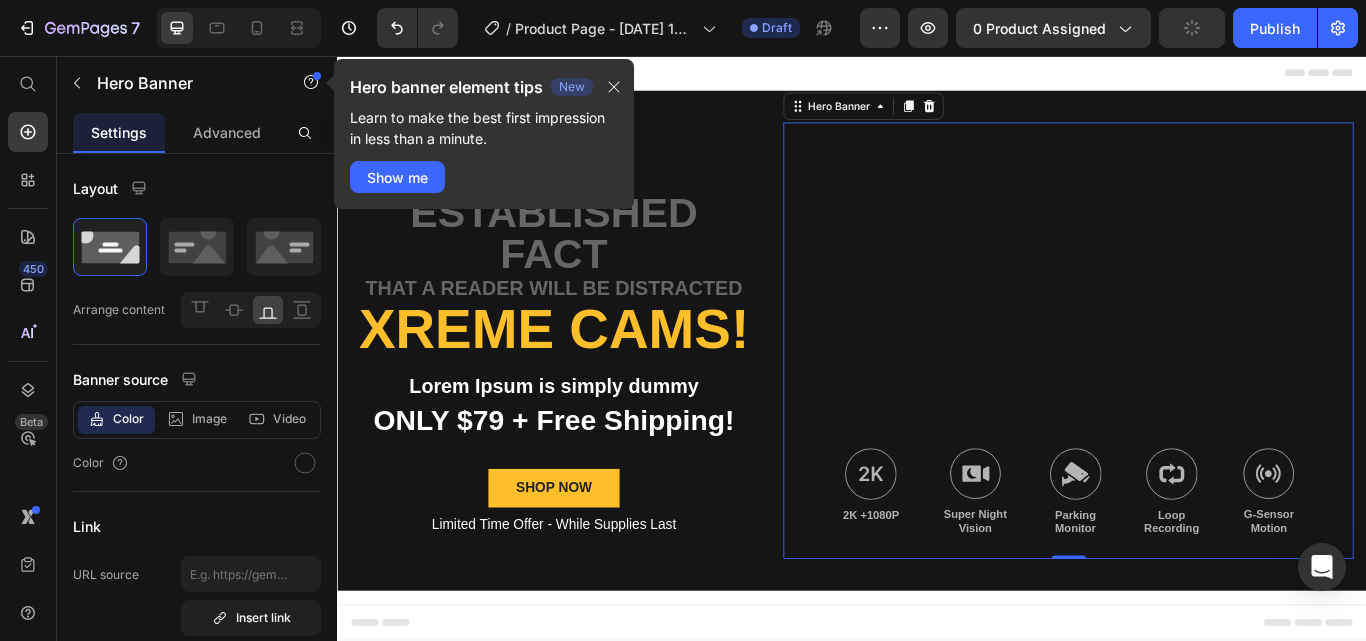 click at bounding box center (1189, 388) 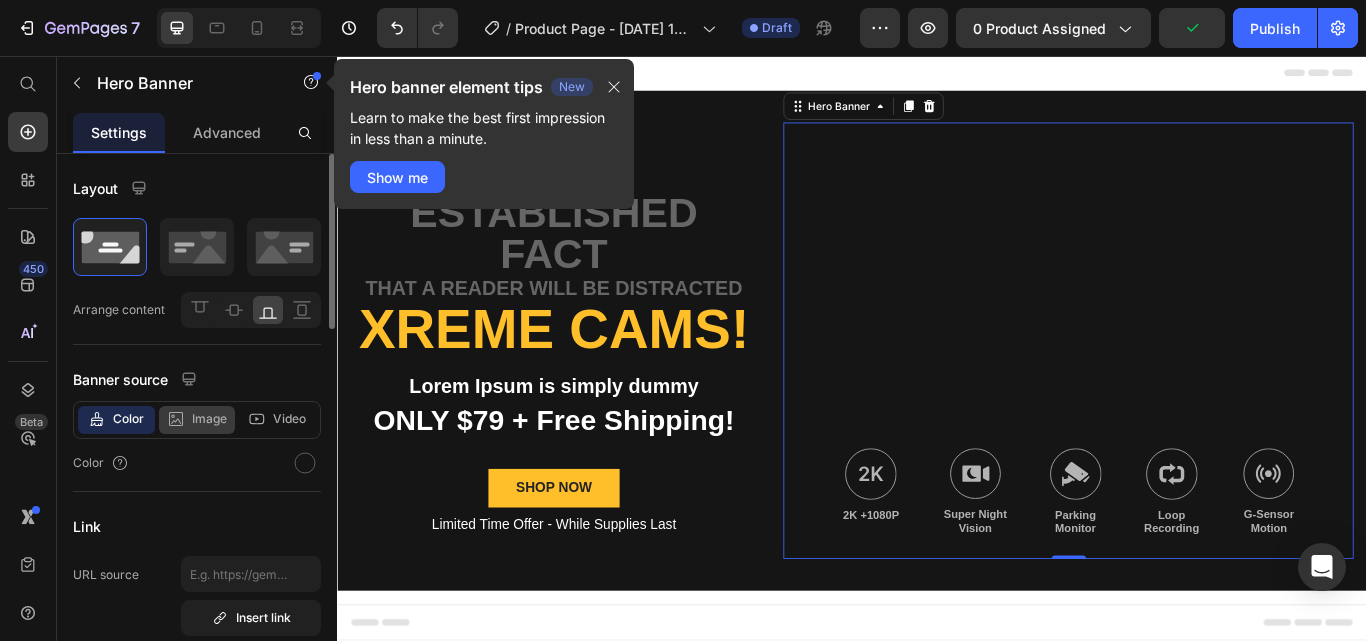click 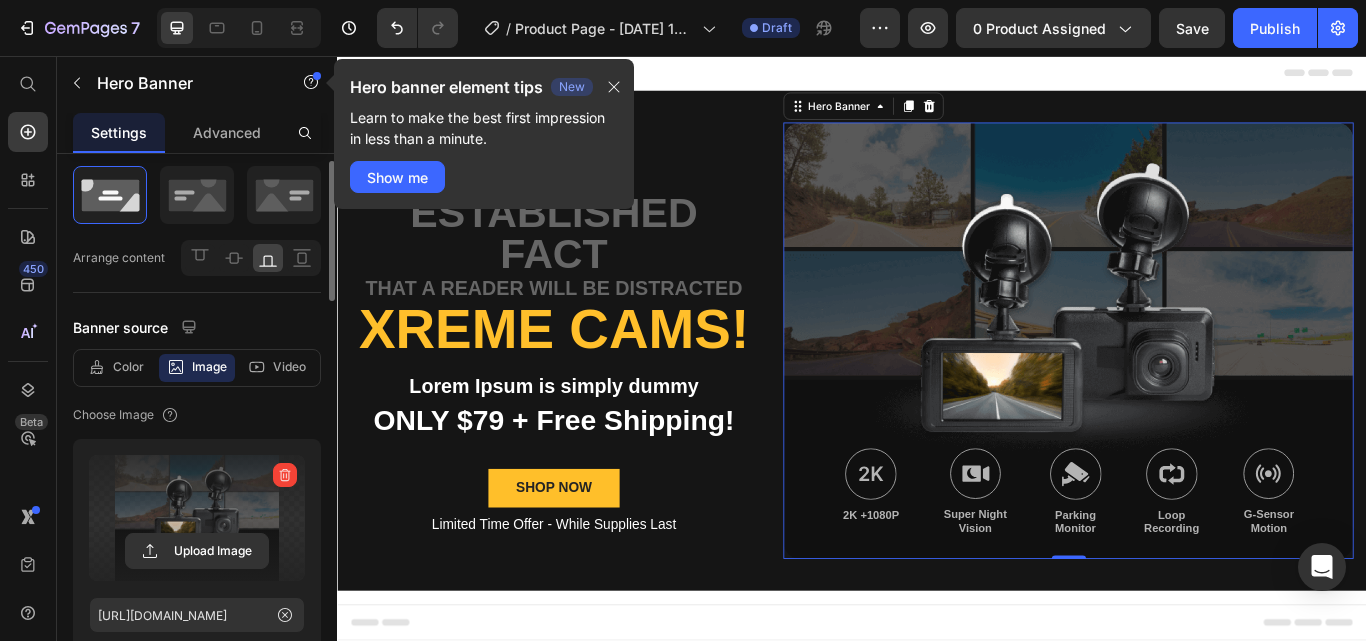 scroll, scrollTop: 54, scrollLeft: 0, axis: vertical 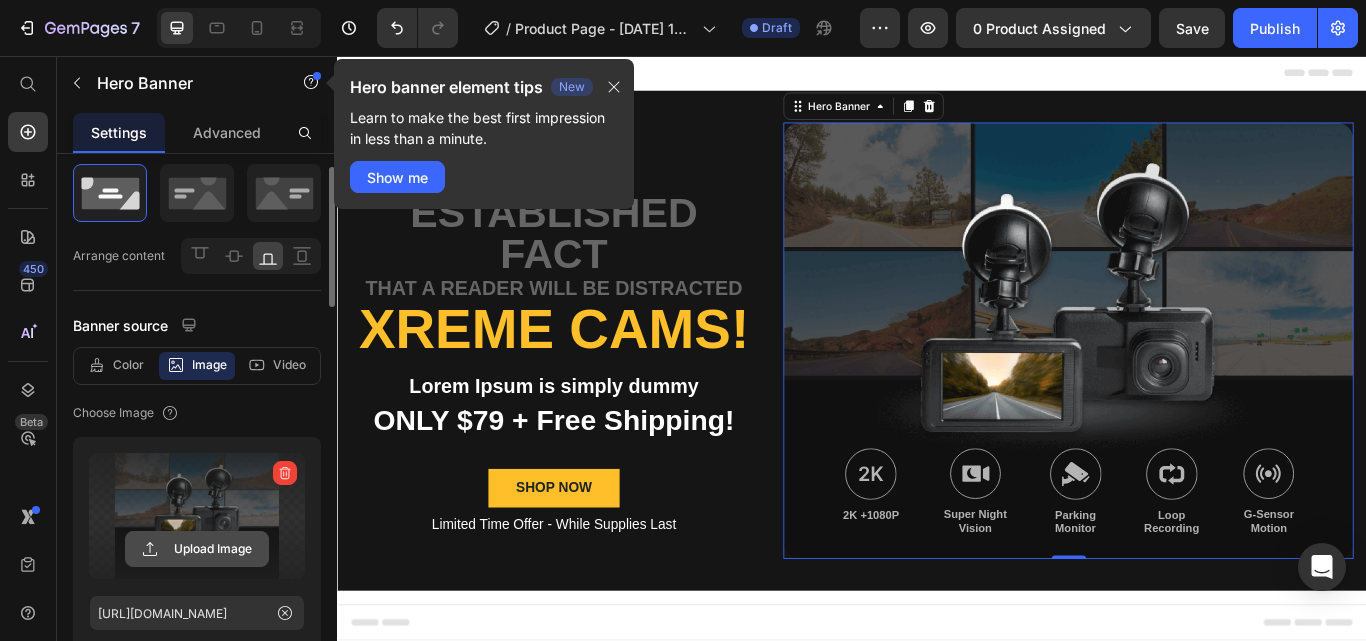 click 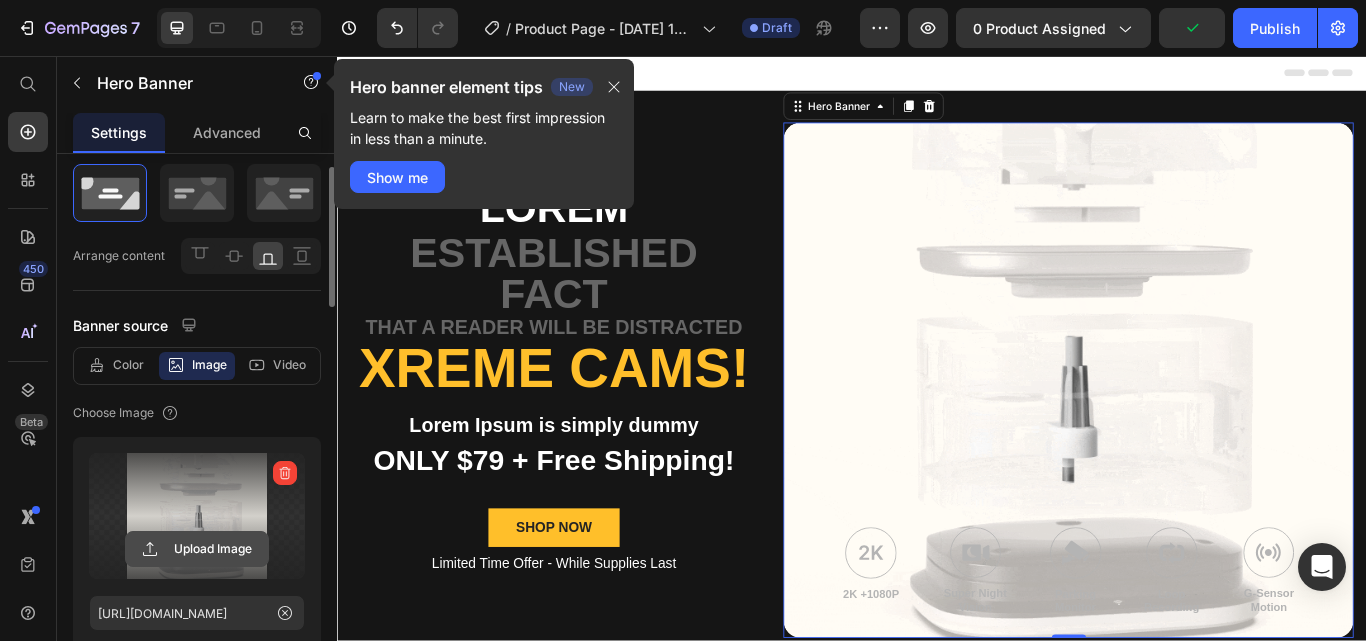click 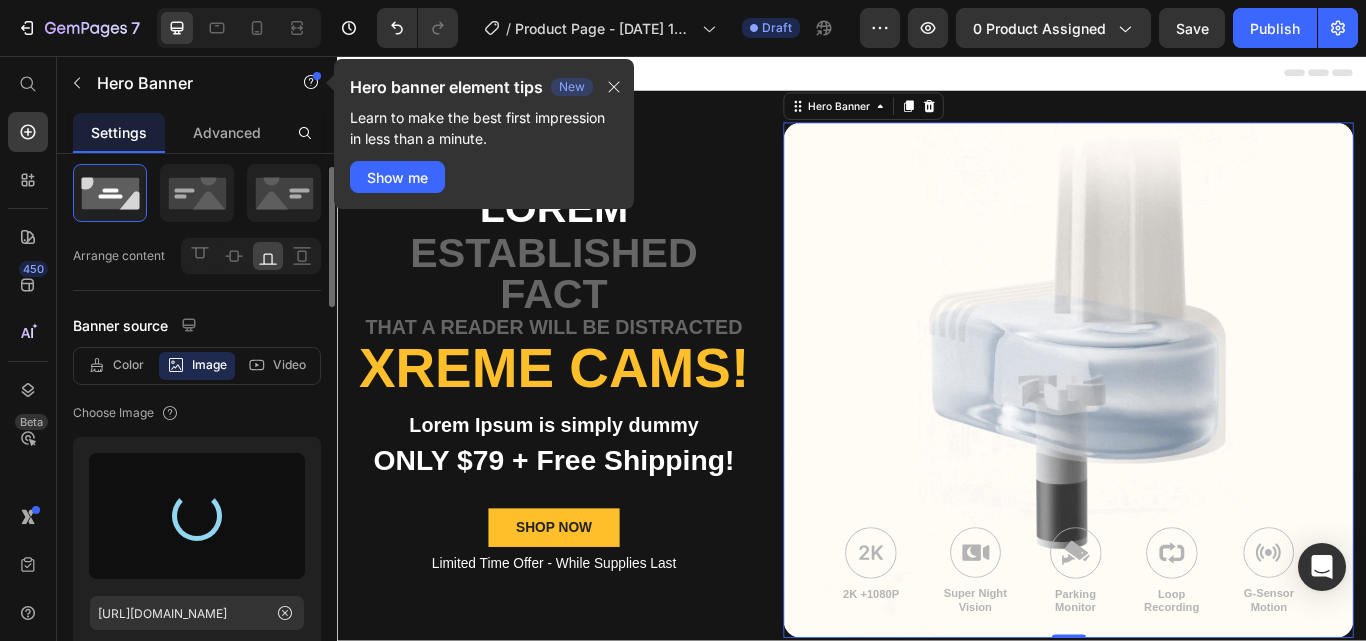 type on "[URL][DOMAIN_NAME]" 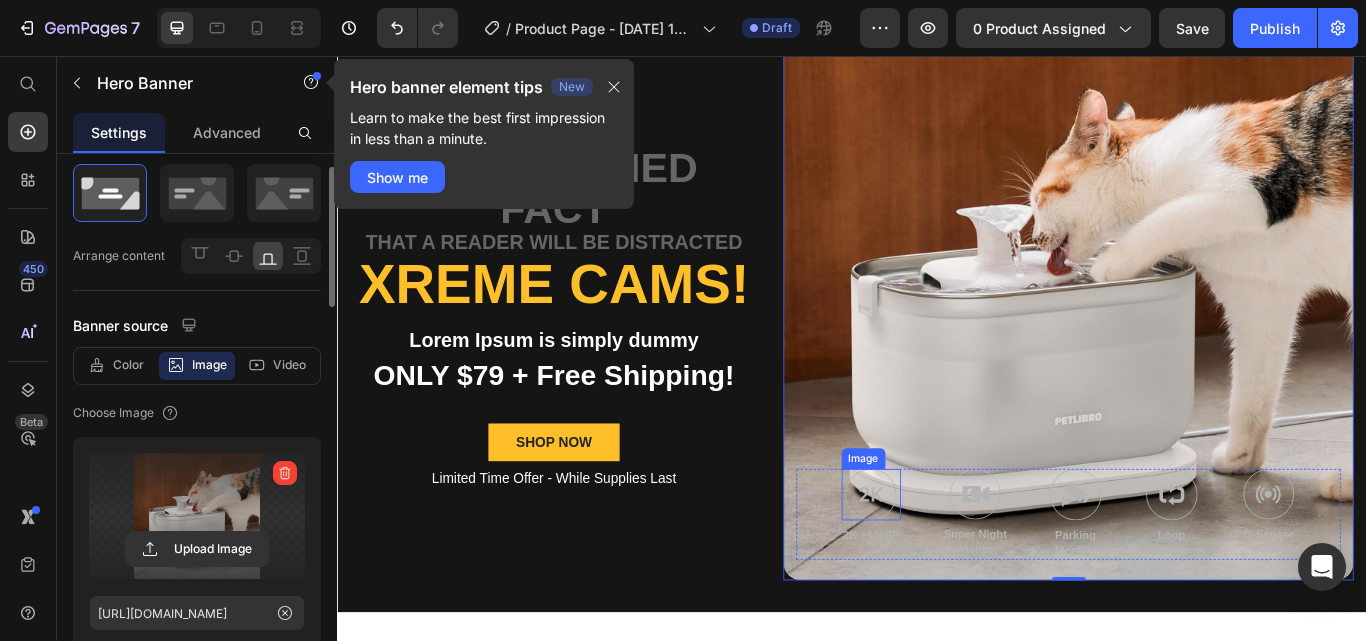 scroll, scrollTop: 135, scrollLeft: 0, axis: vertical 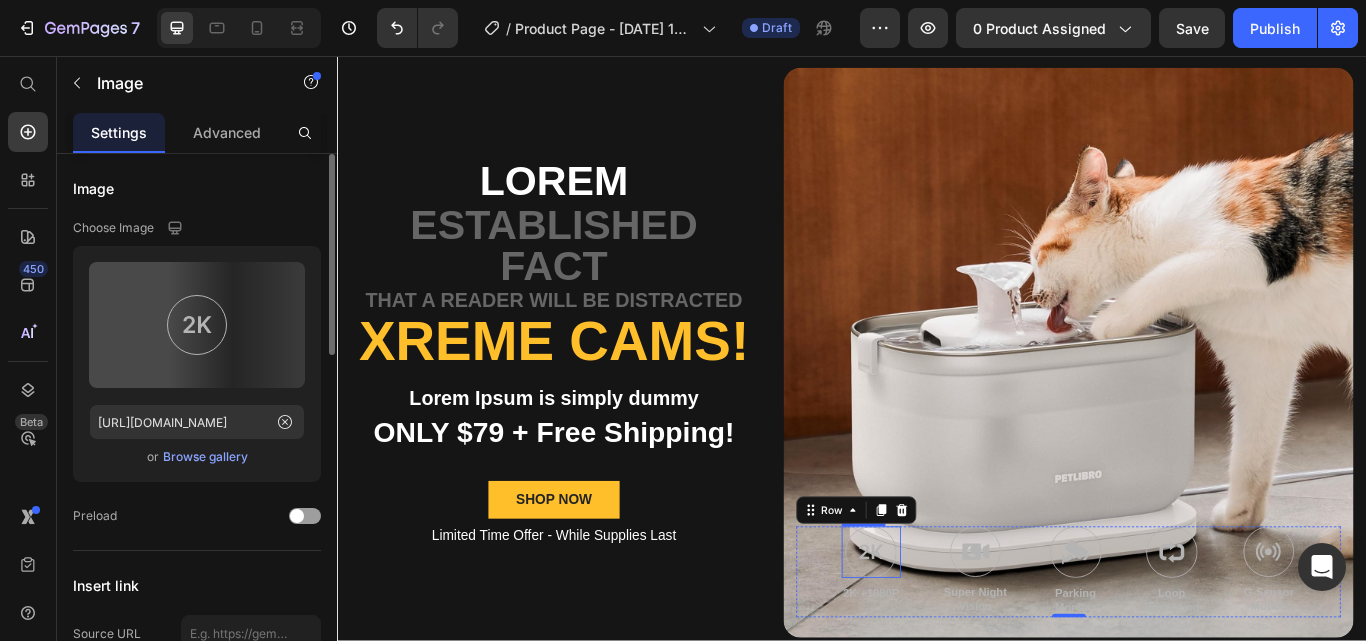 click at bounding box center (959, 635) 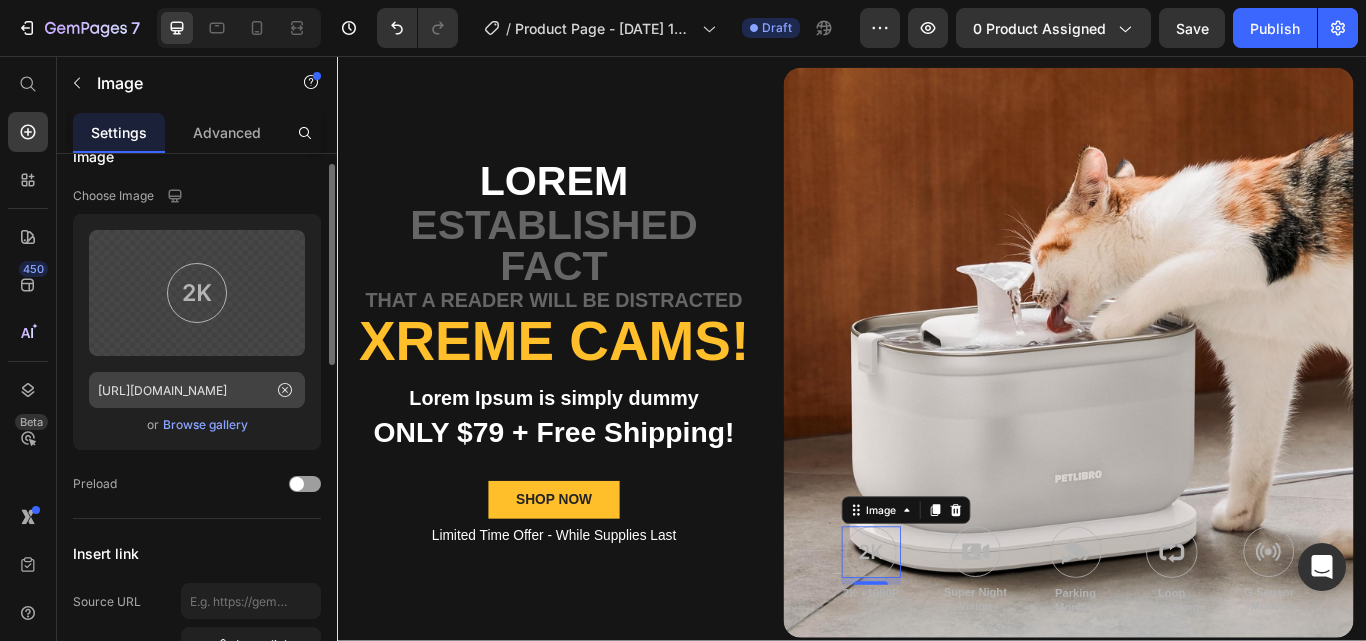 scroll, scrollTop: 0, scrollLeft: 0, axis: both 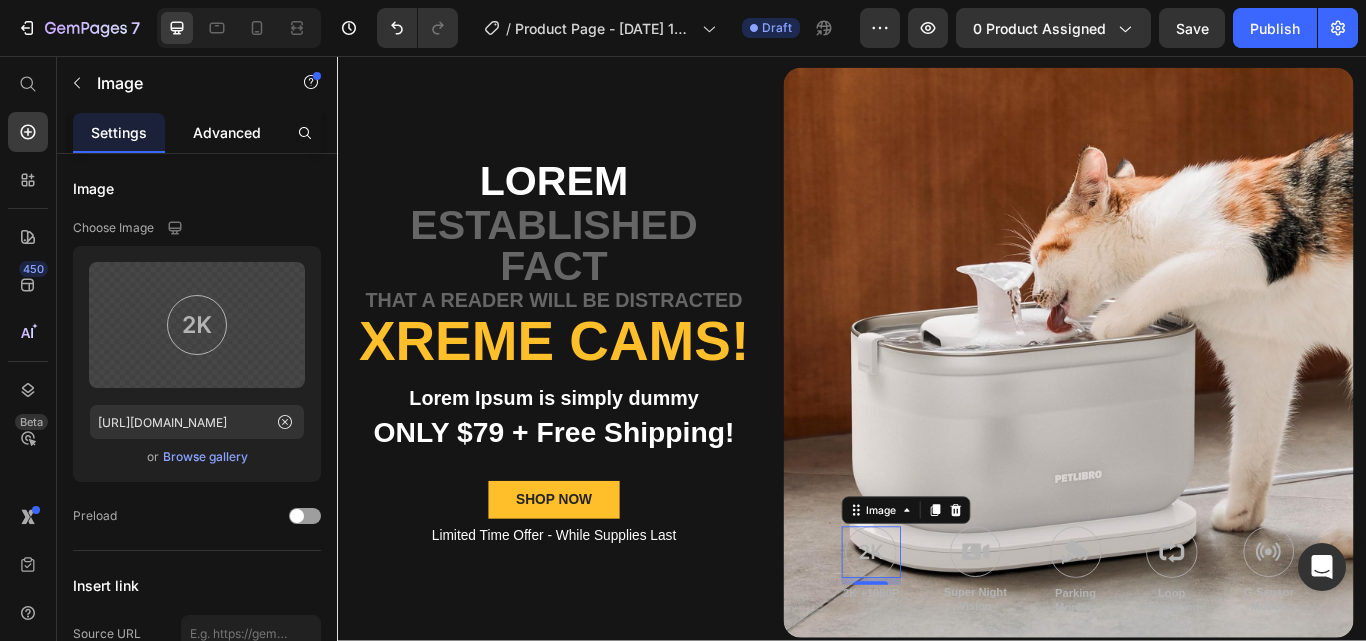 click on "Advanced" at bounding box center (227, 132) 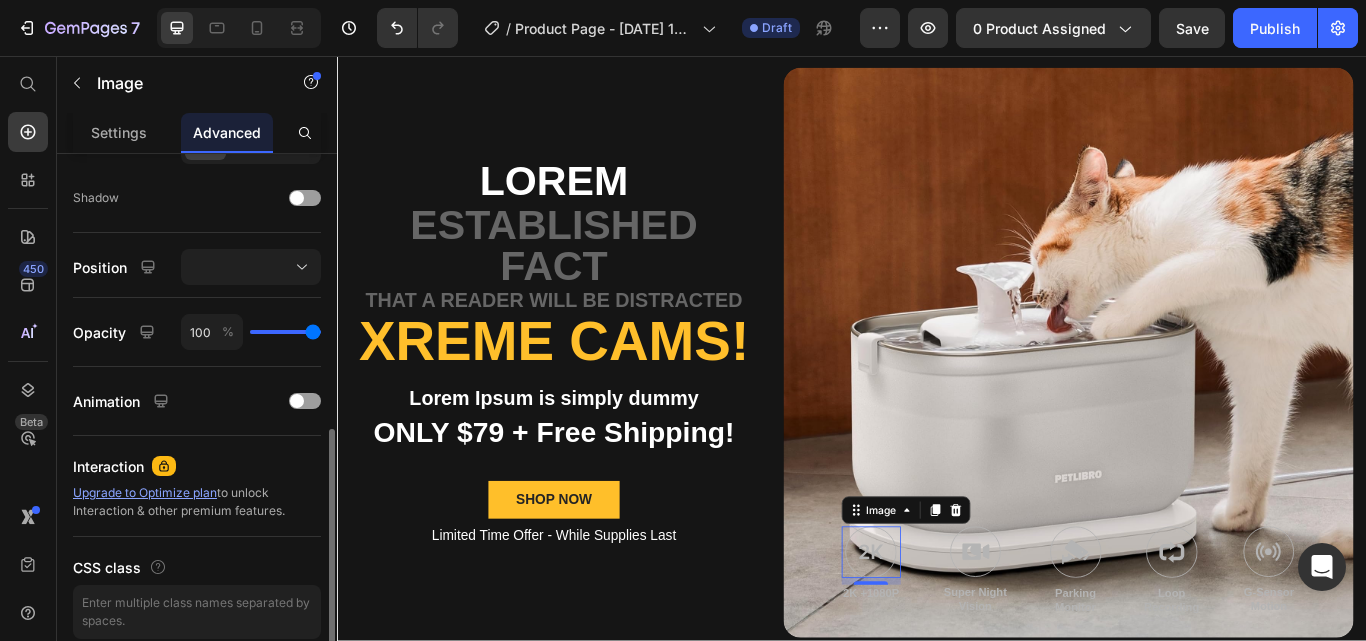 scroll, scrollTop: 641, scrollLeft: 0, axis: vertical 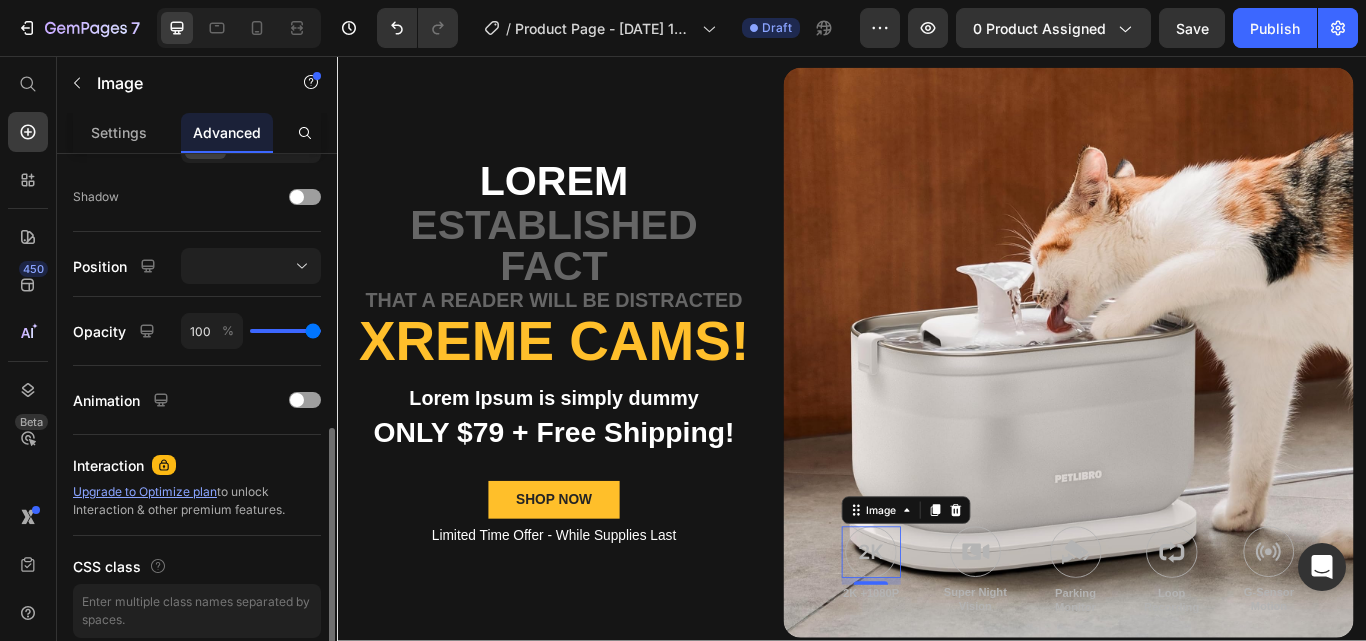 type on "84" 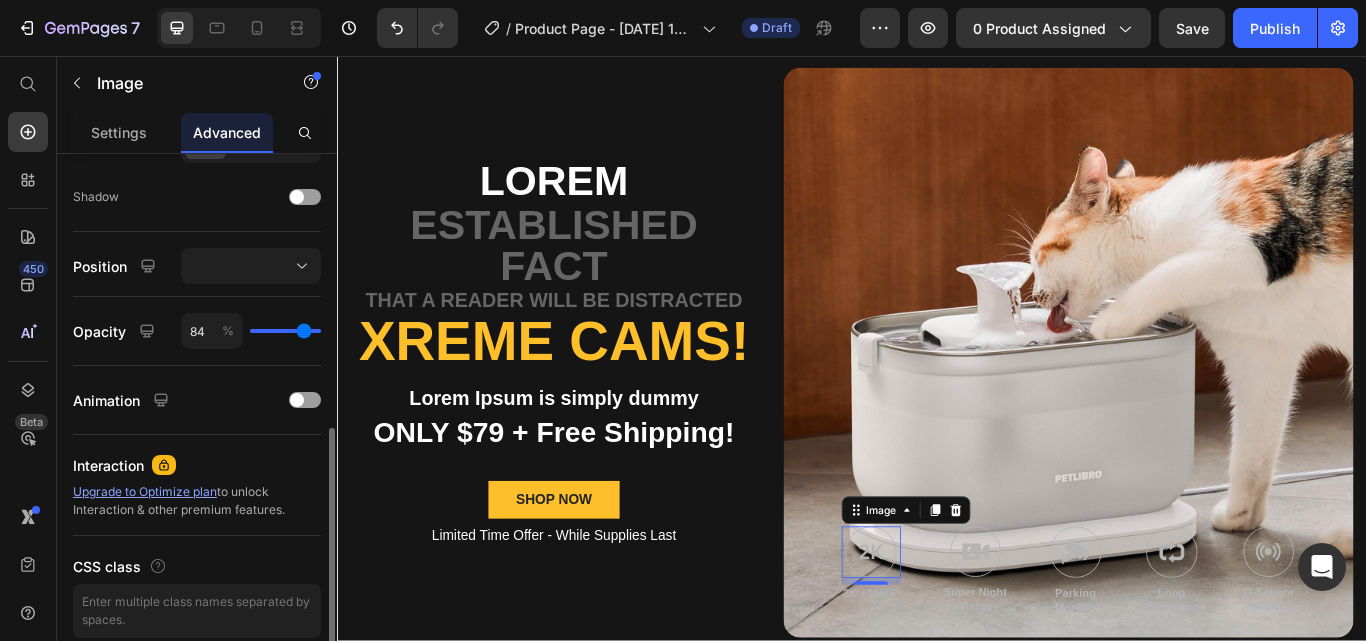 type on "64" 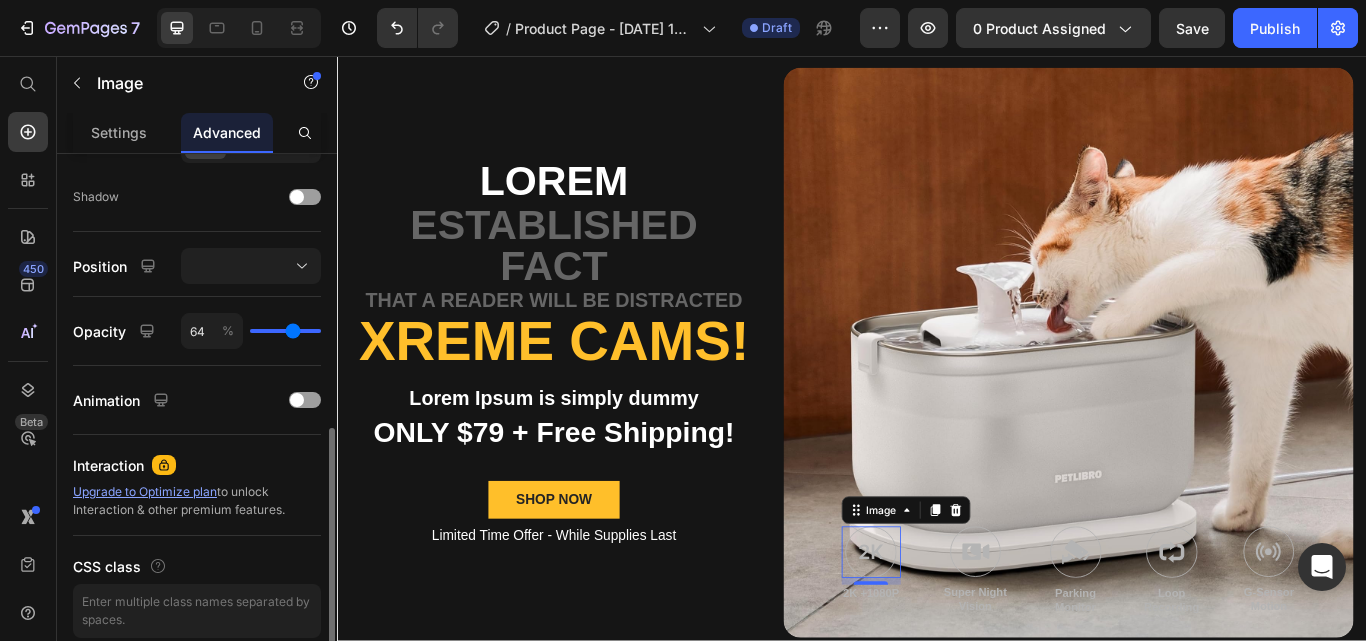 type on "33" 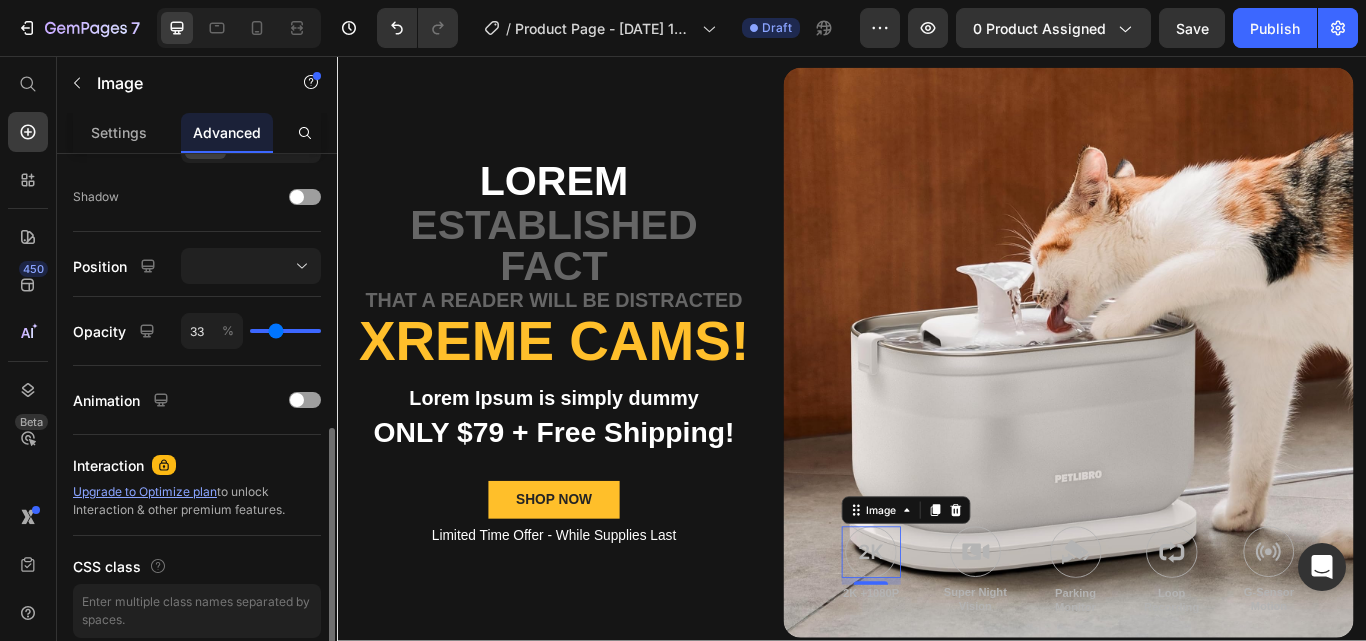 type on "0" 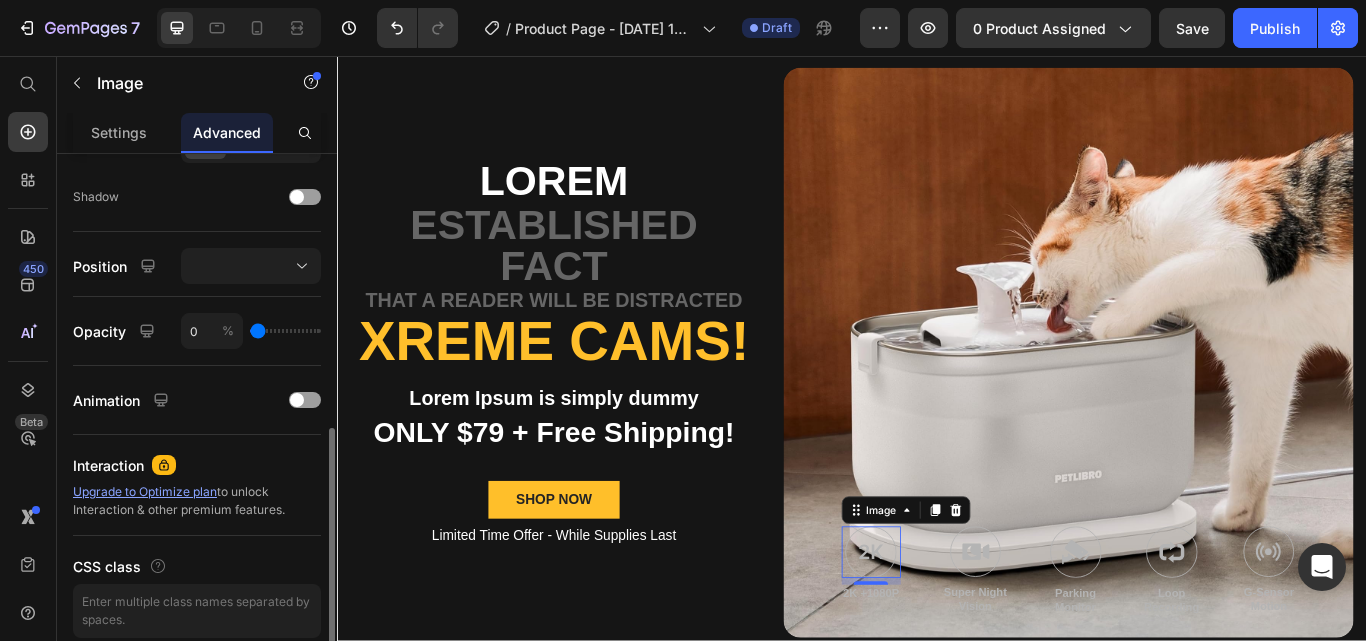 drag, startPoint x: 309, startPoint y: 332, endPoint x: 168, endPoint y: 322, distance: 141.35417 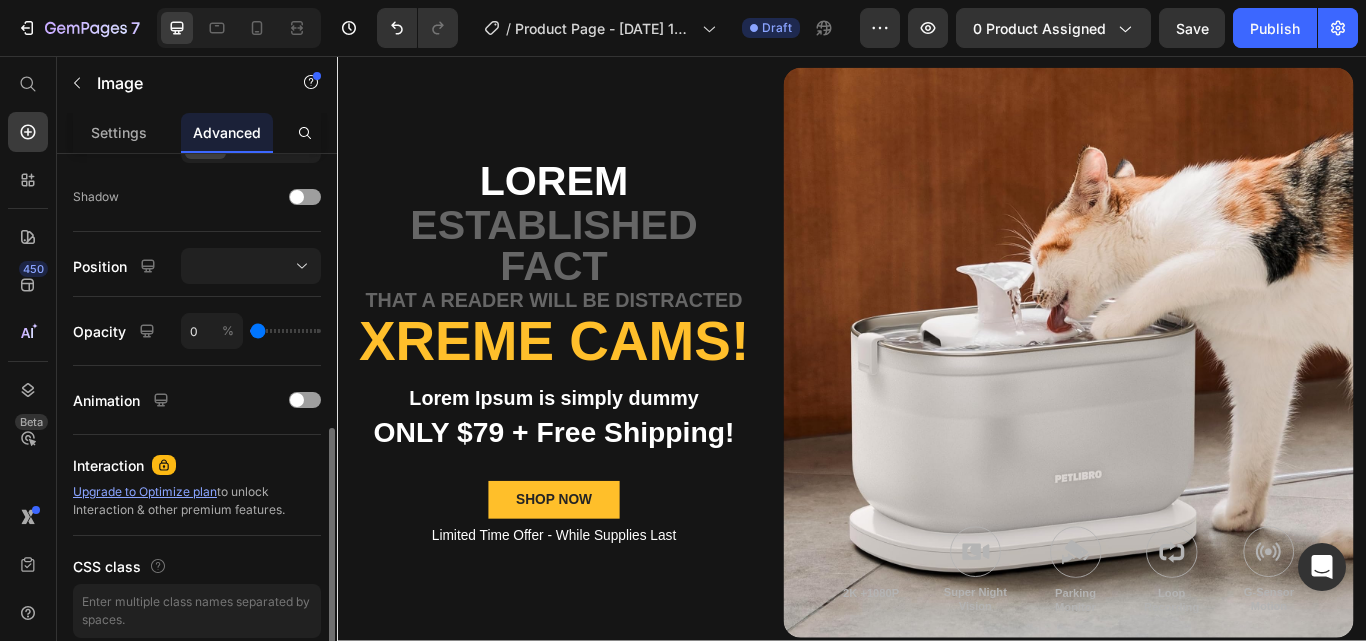 type on "9" 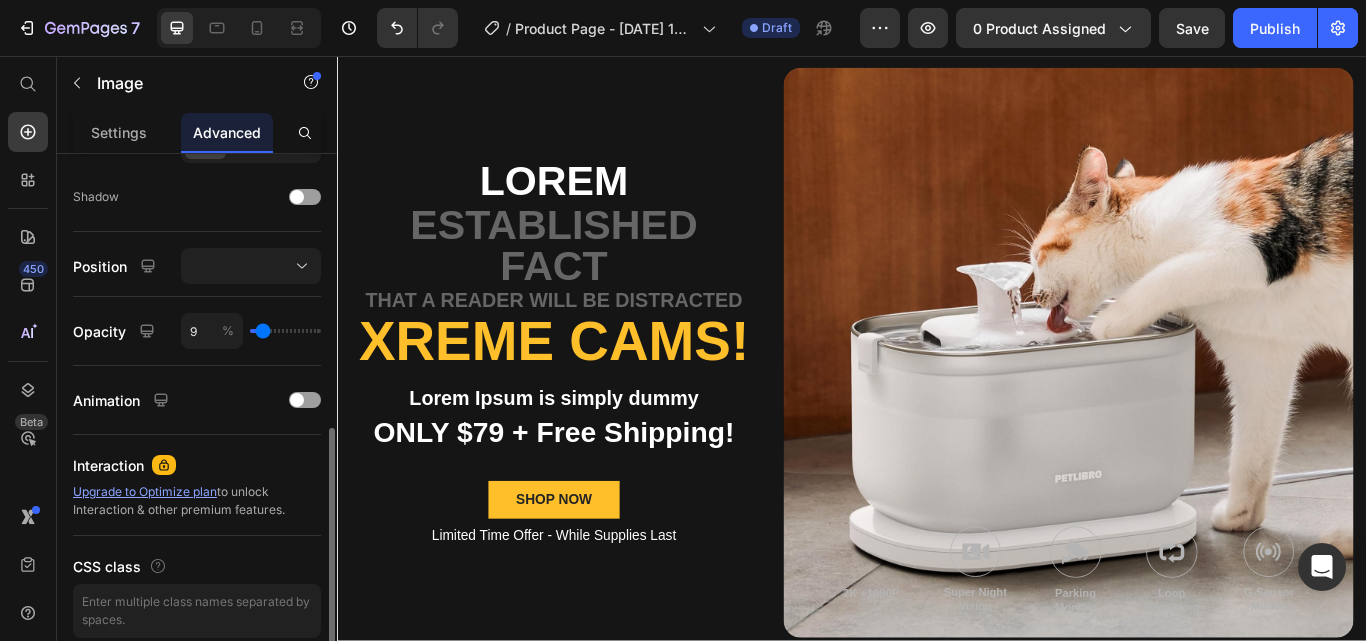 type on "29" 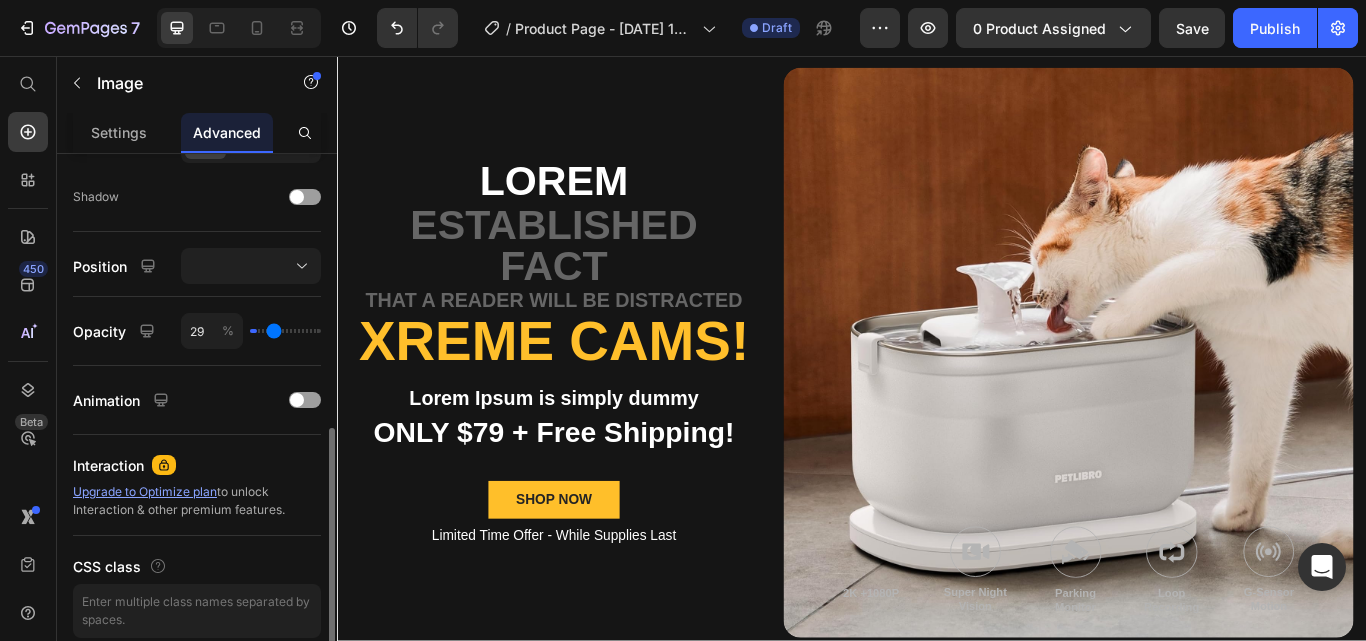 type on "55" 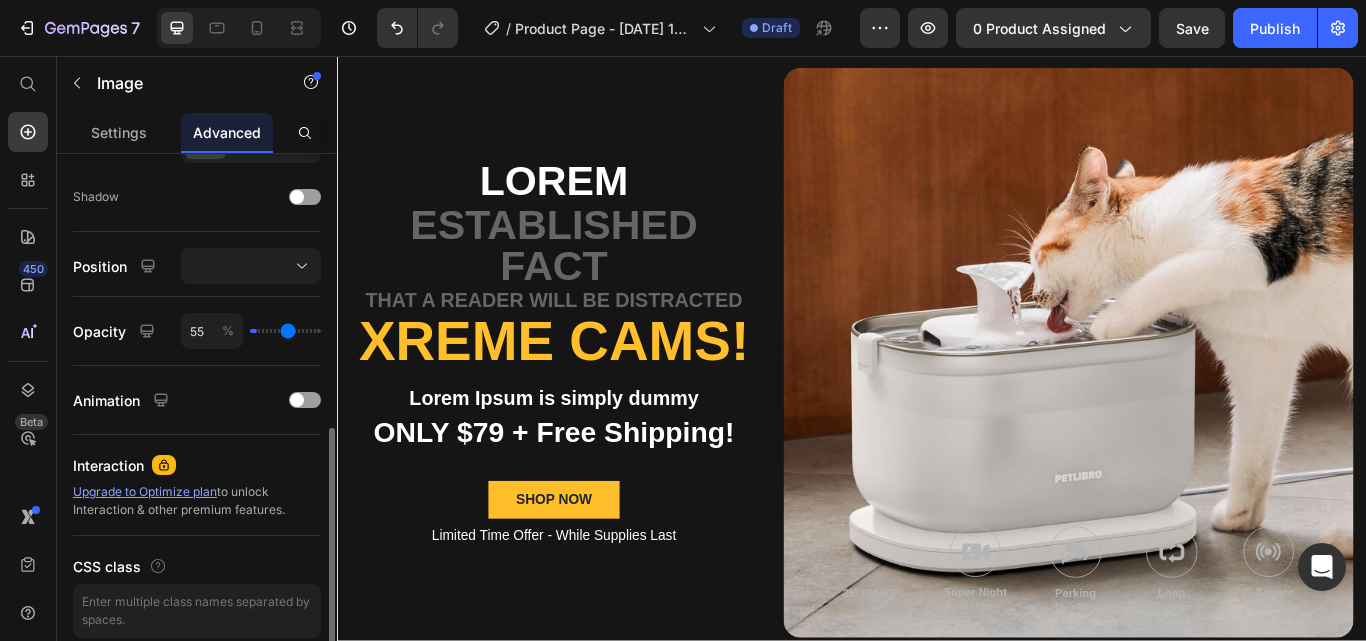 type on "82" 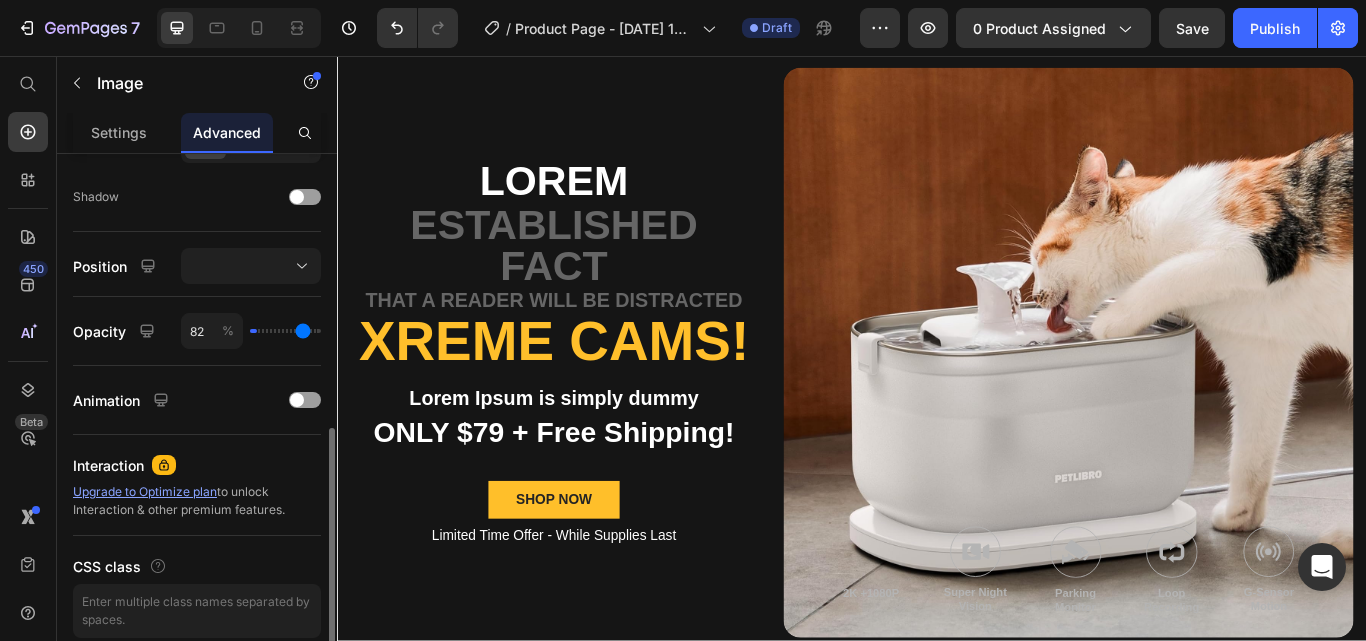 type on "100" 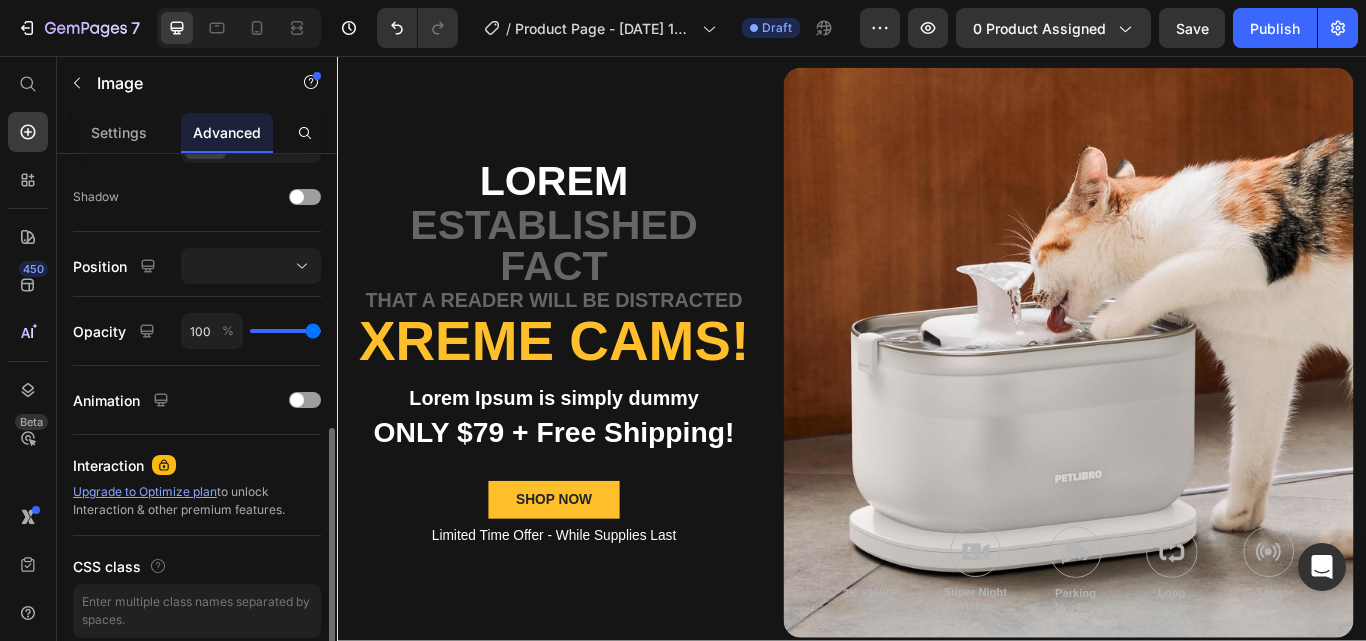 drag, startPoint x: 255, startPoint y: 334, endPoint x: 375, endPoint y: 355, distance: 121.82365 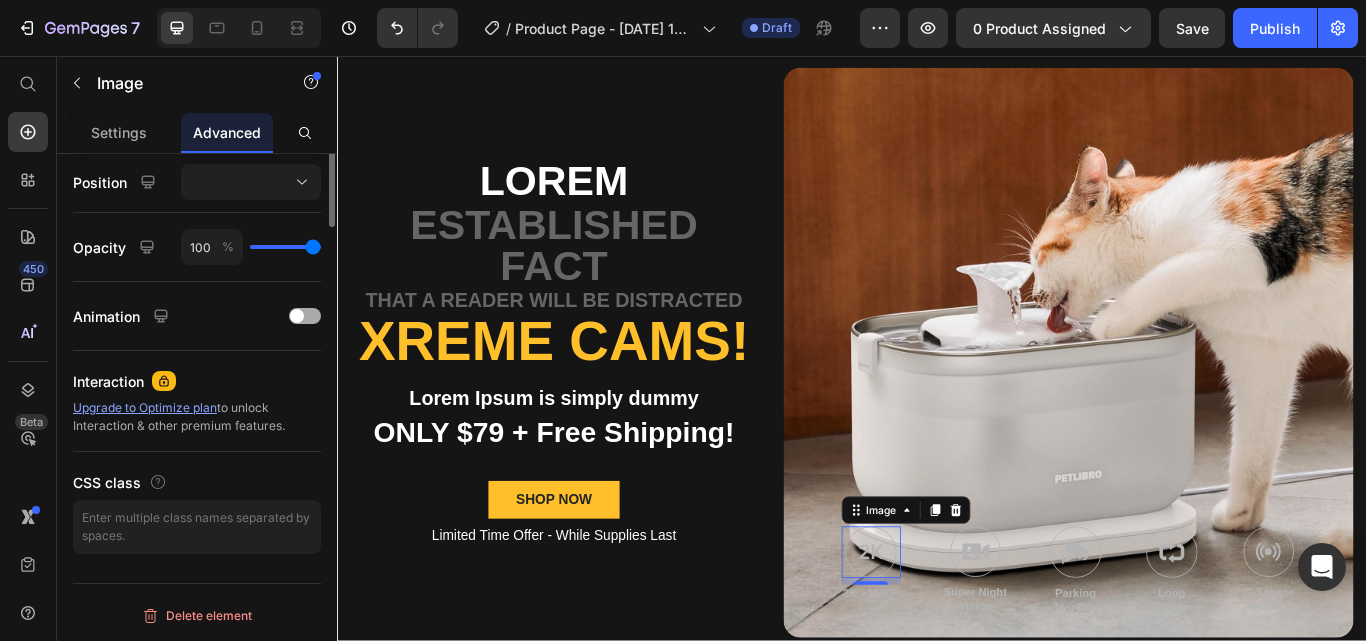 scroll, scrollTop: 0, scrollLeft: 0, axis: both 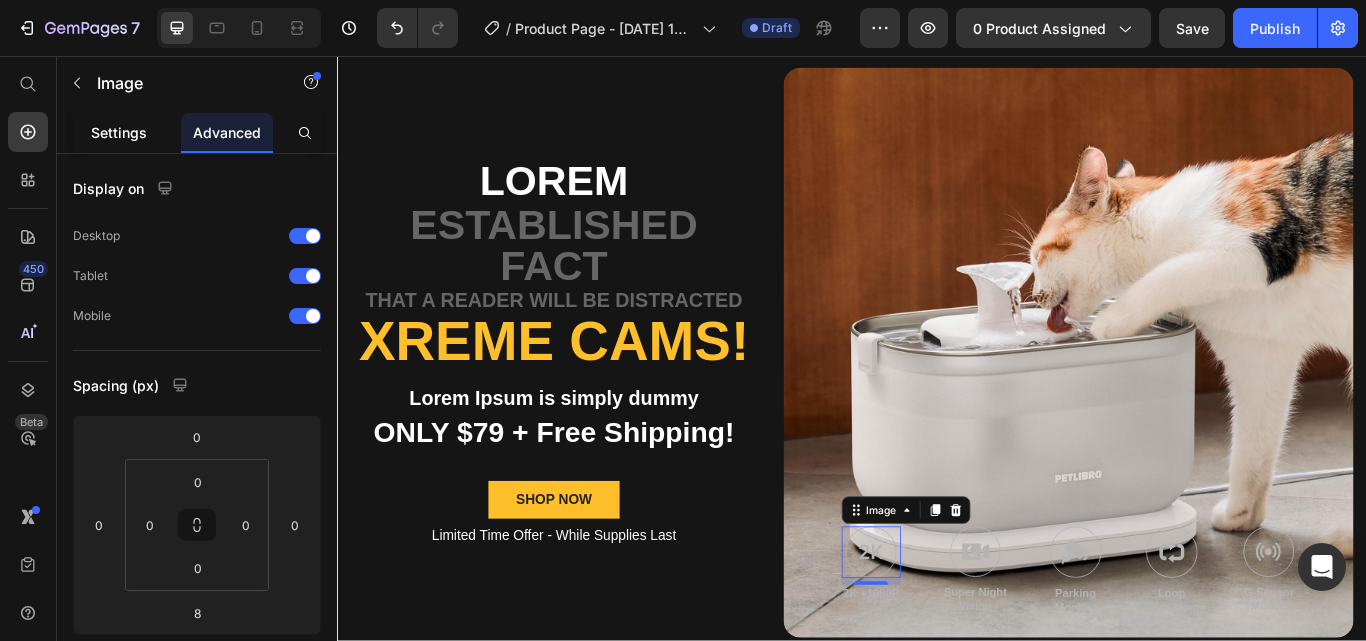 click on "Settings" at bounding box center (119, 132) 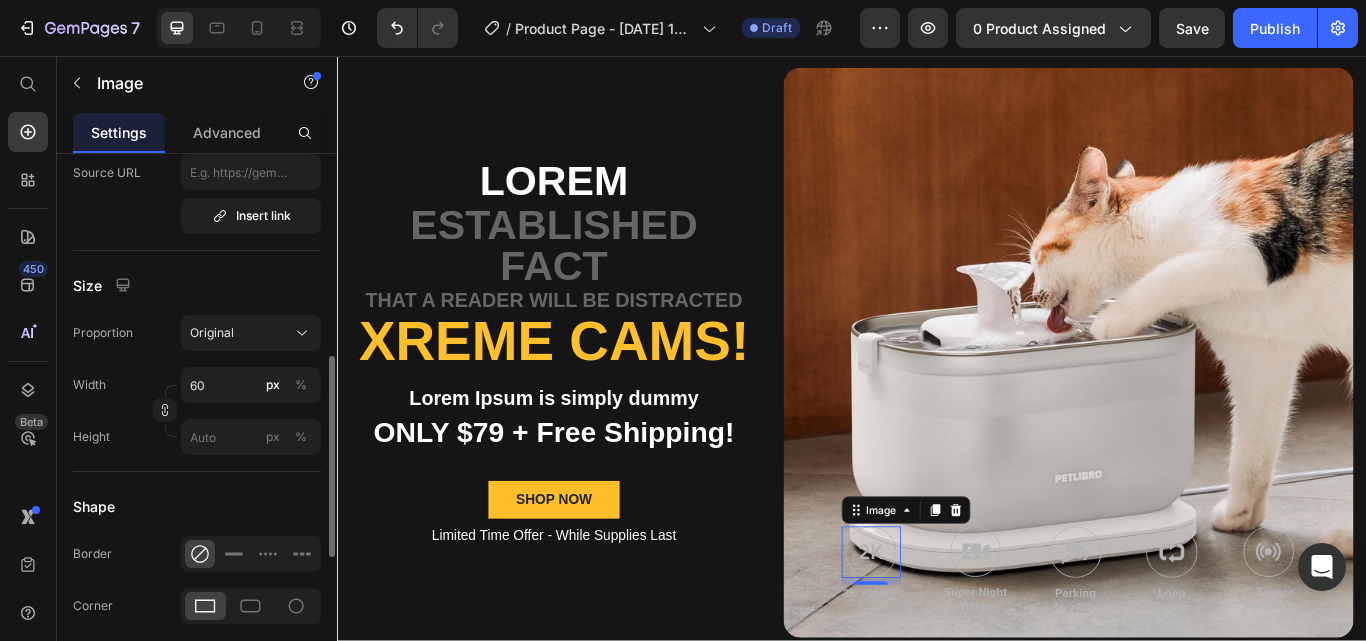 scroll, scrollTop: 489, scrollLeft: 0, axis: vertical 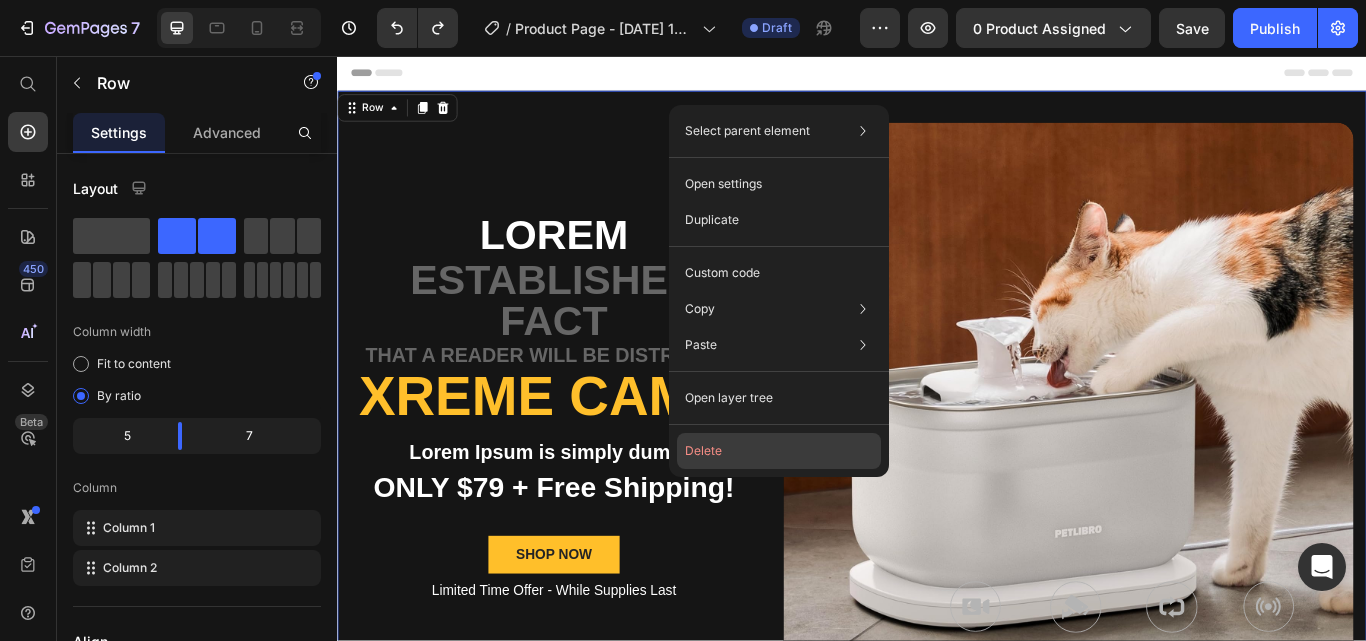 click on "Delete" 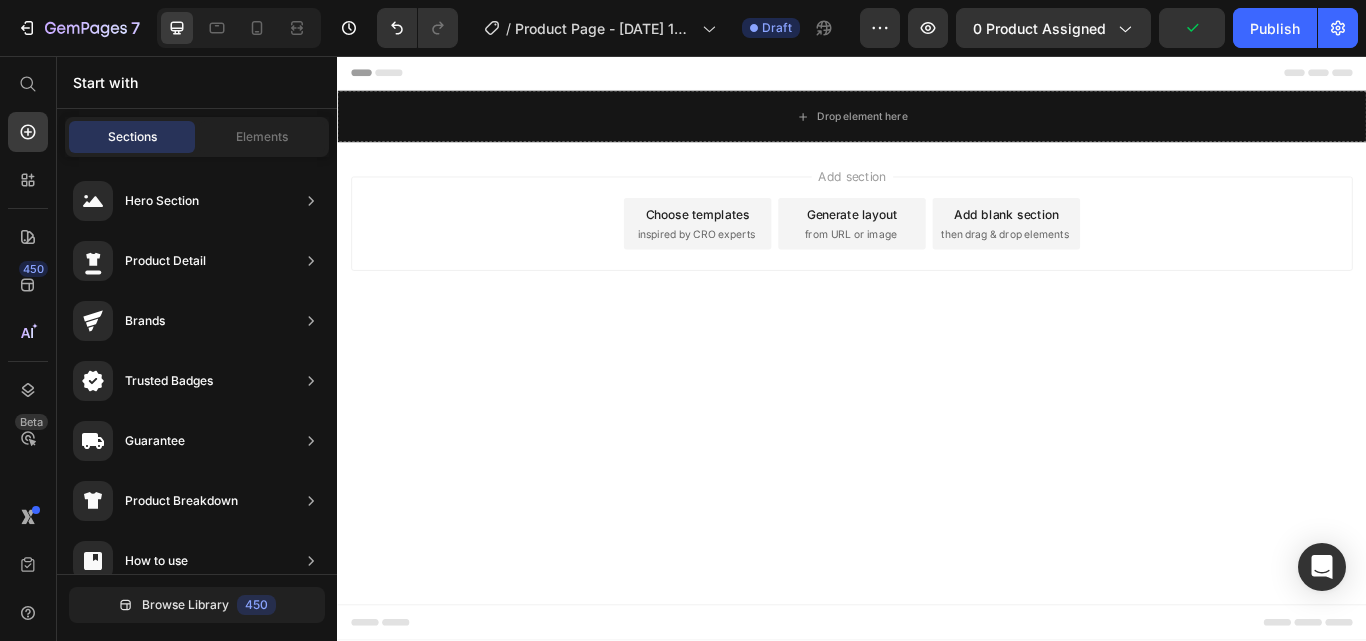 click on "Generate layout" at bounding box center [937, 241] 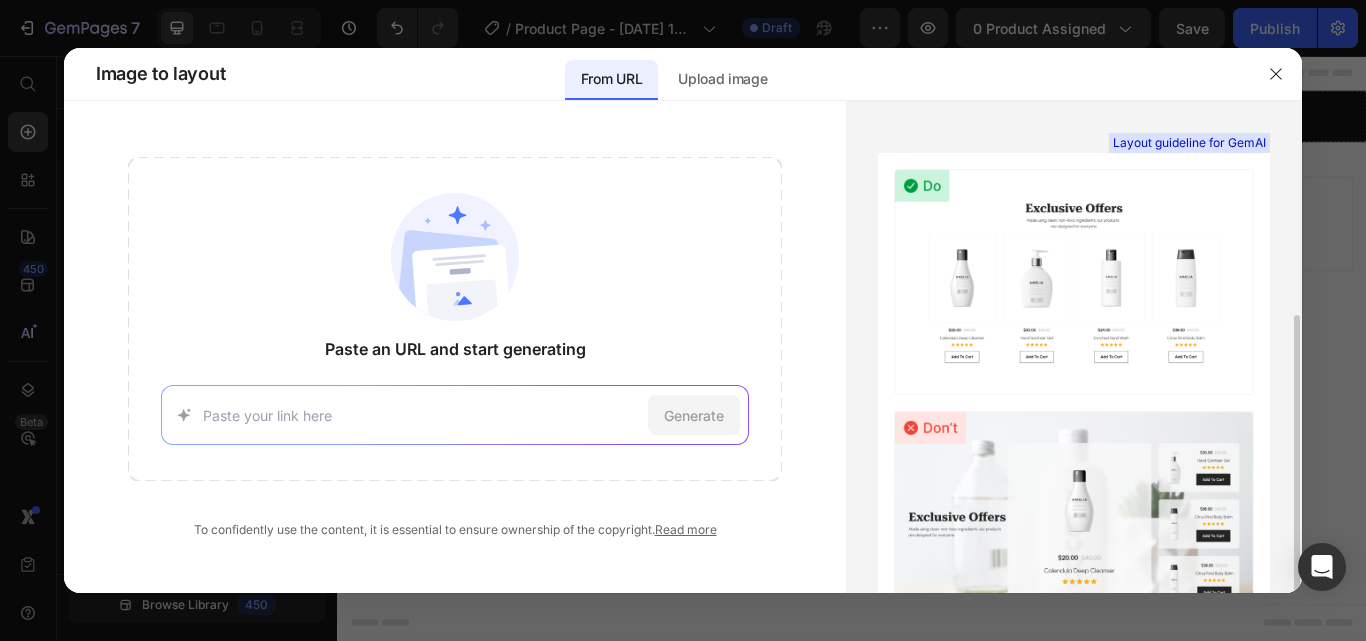 scroll, scrollTop: 146, scrollLeft: 0, axis: vertical 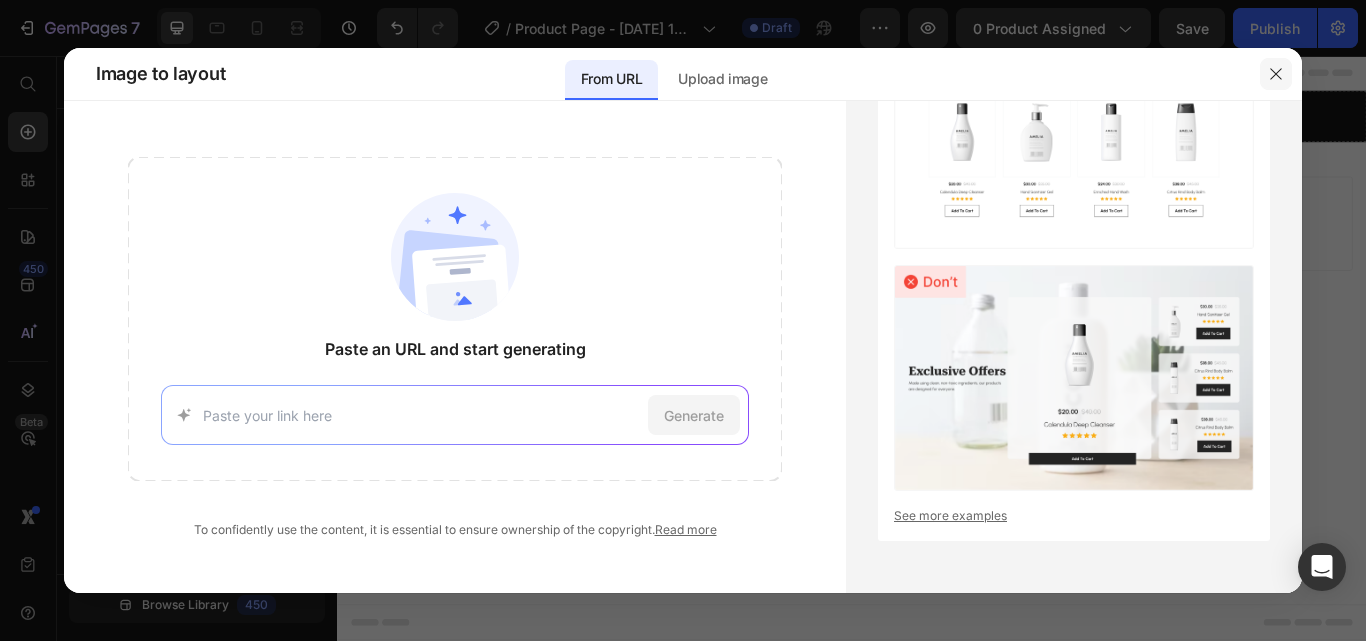 click at bounding box center (1276, 74) 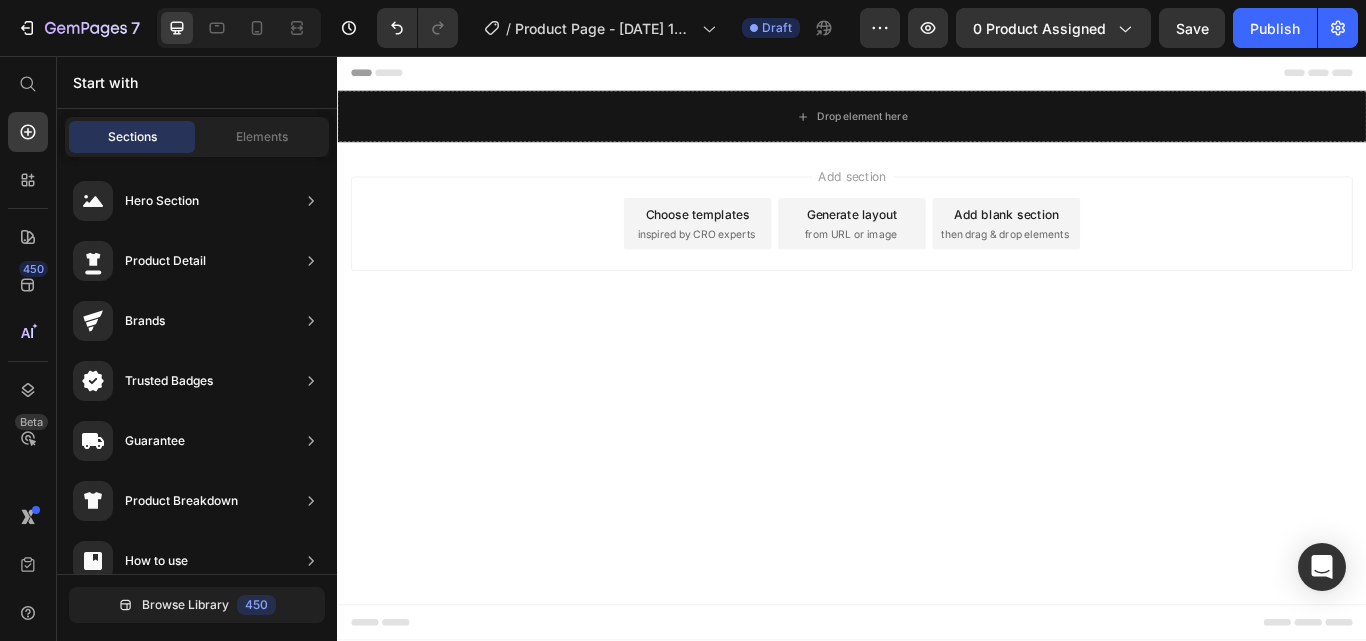 click on "Add blank section" at bounding box center (1117, 241) 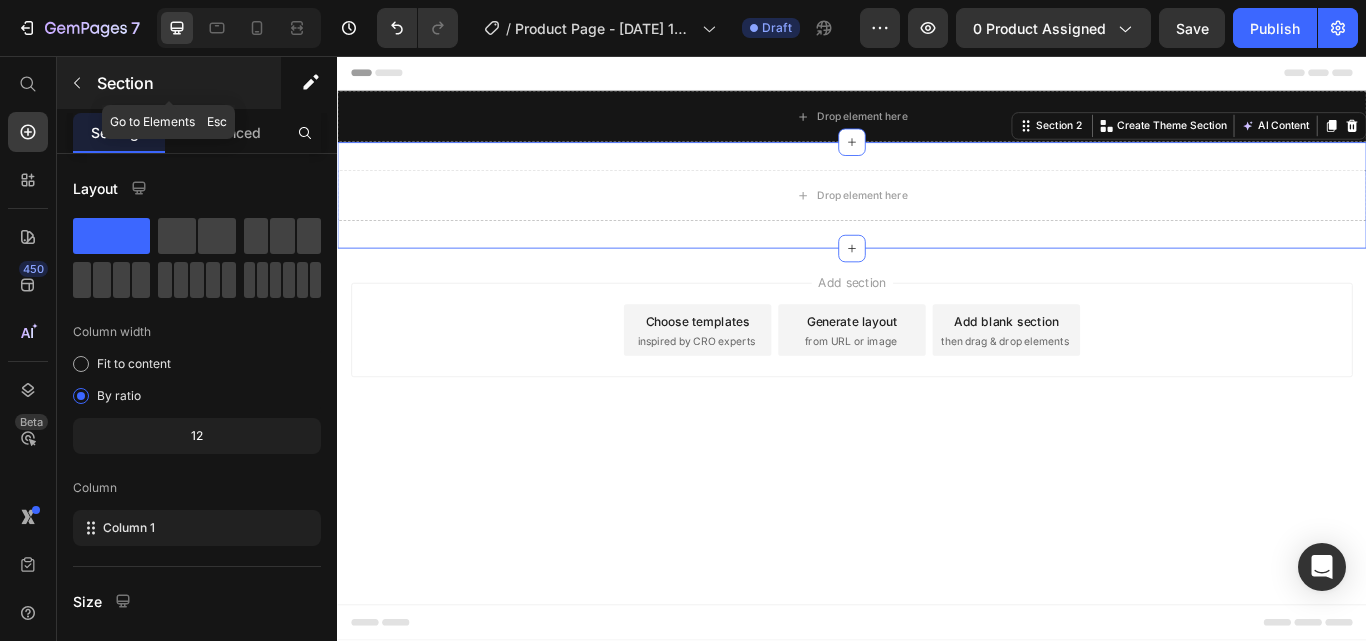 click at bounding box center [77, 83] 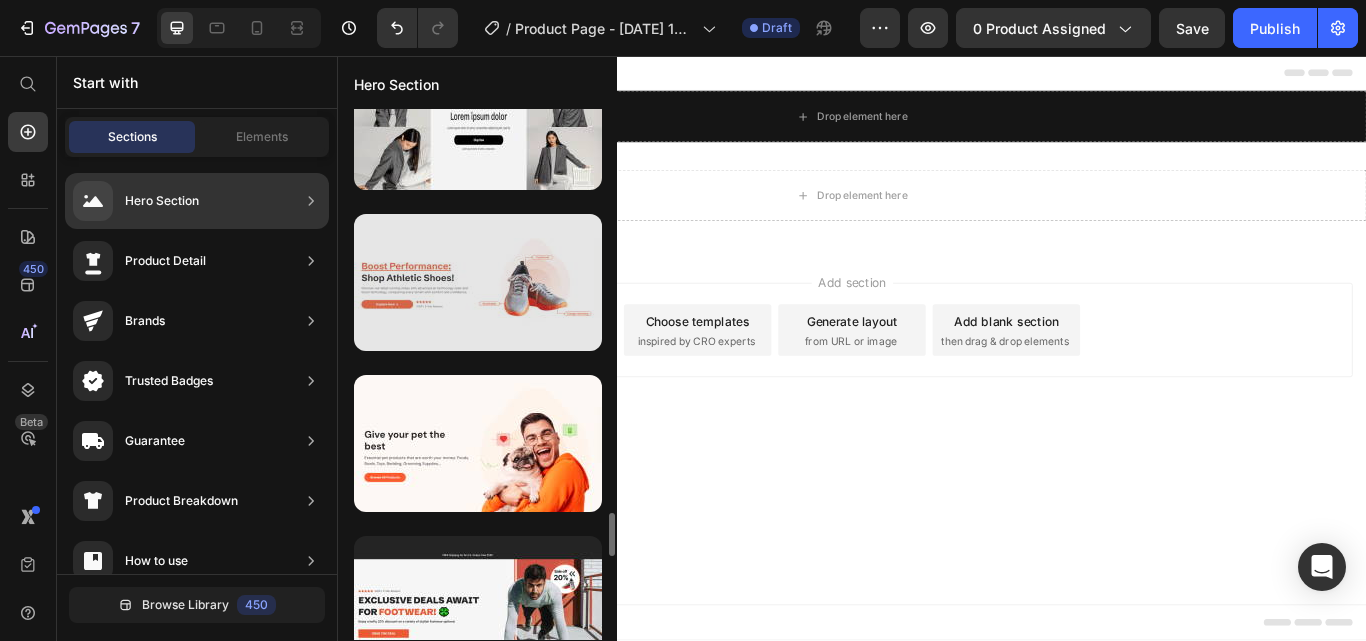 scroll, scrollTop: 4893, scrollLeft: 0, axis: vertical 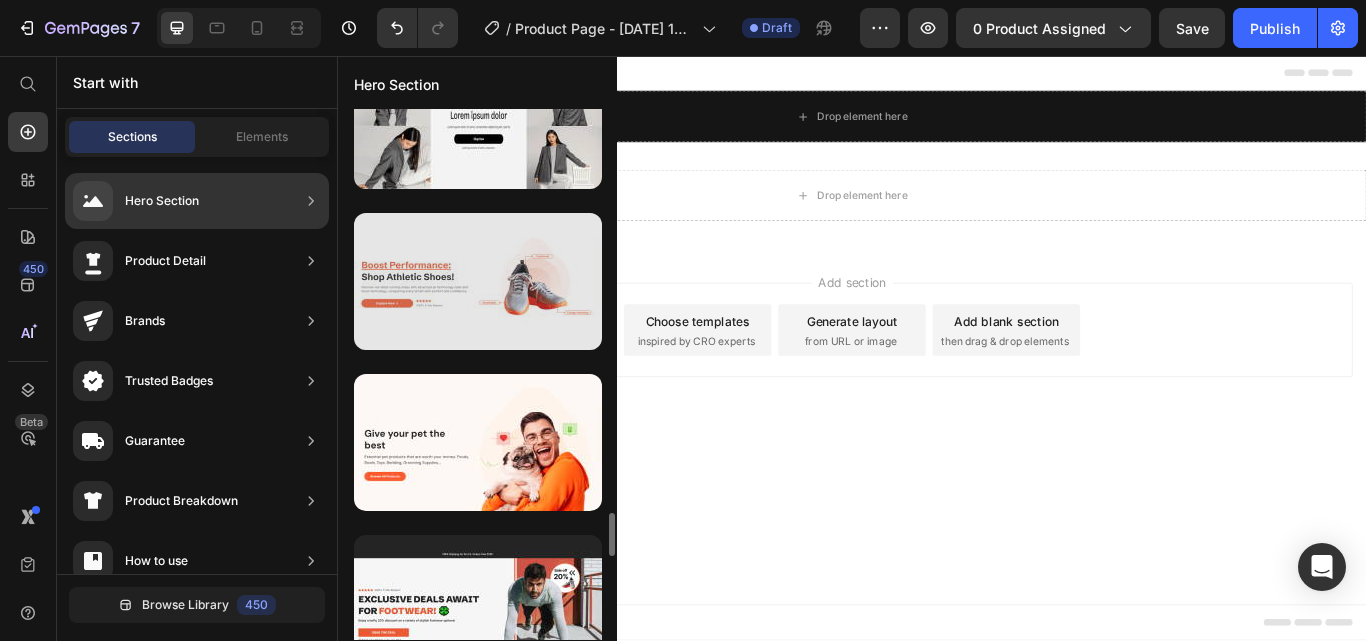 click at bounding box center (478, 281) 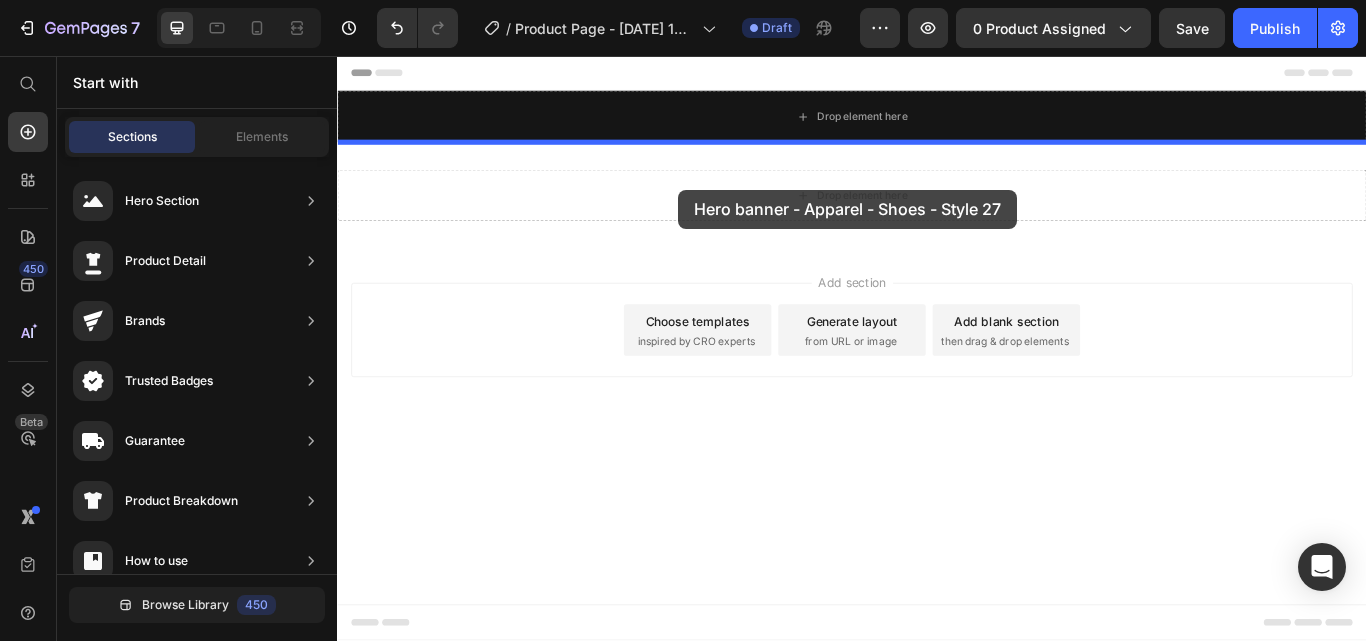 drag, startPoint x: 809, startPoint y: 382, endPoint x: 719, endPoint y: 216, distance: 188.82796 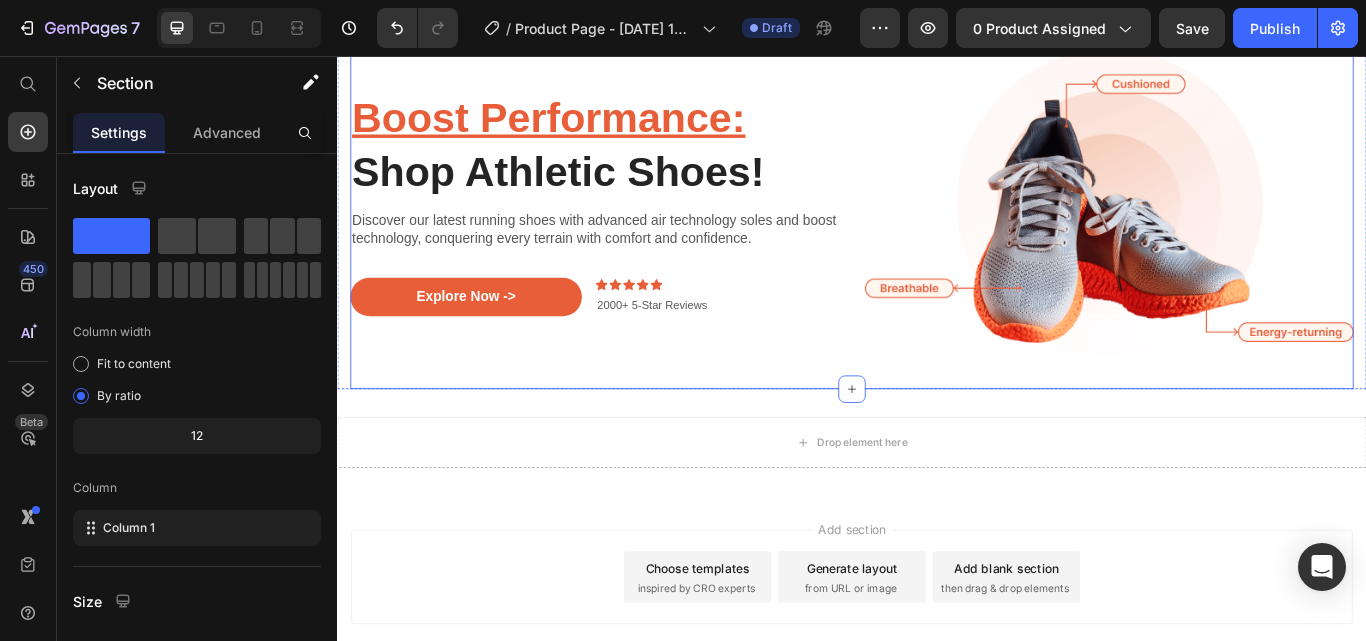 scroll, scrollTop: 148, scrollLeft: 0, axis: vertical 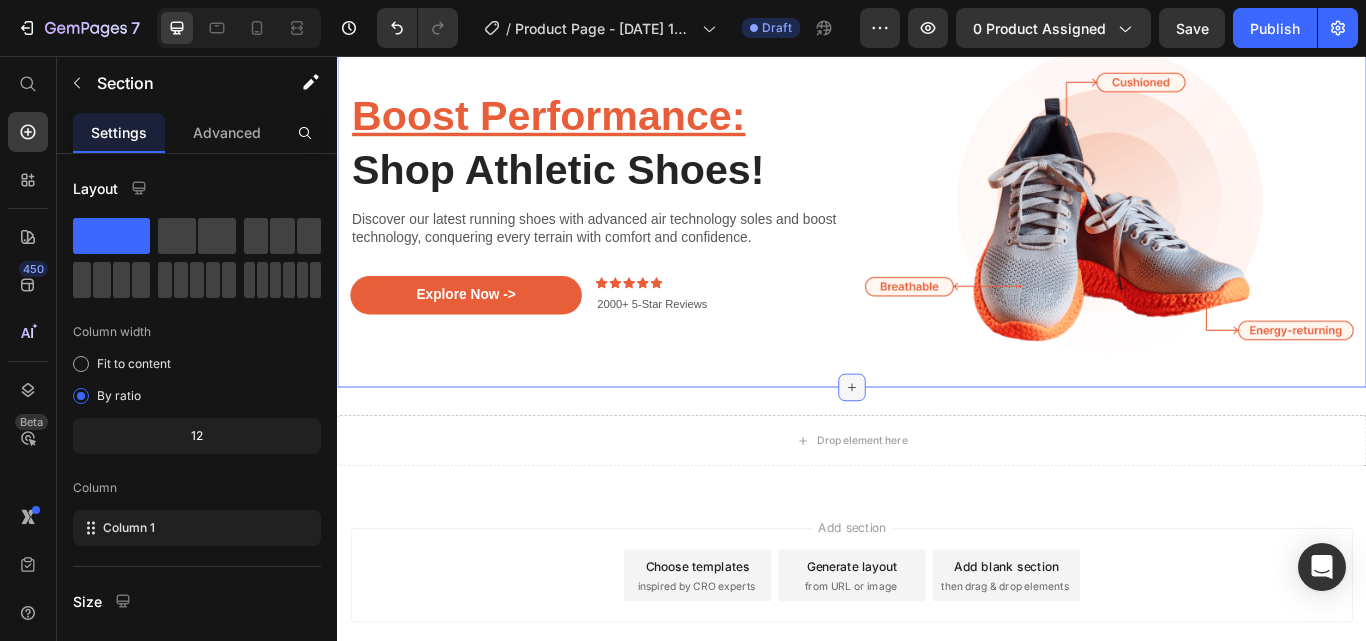 click 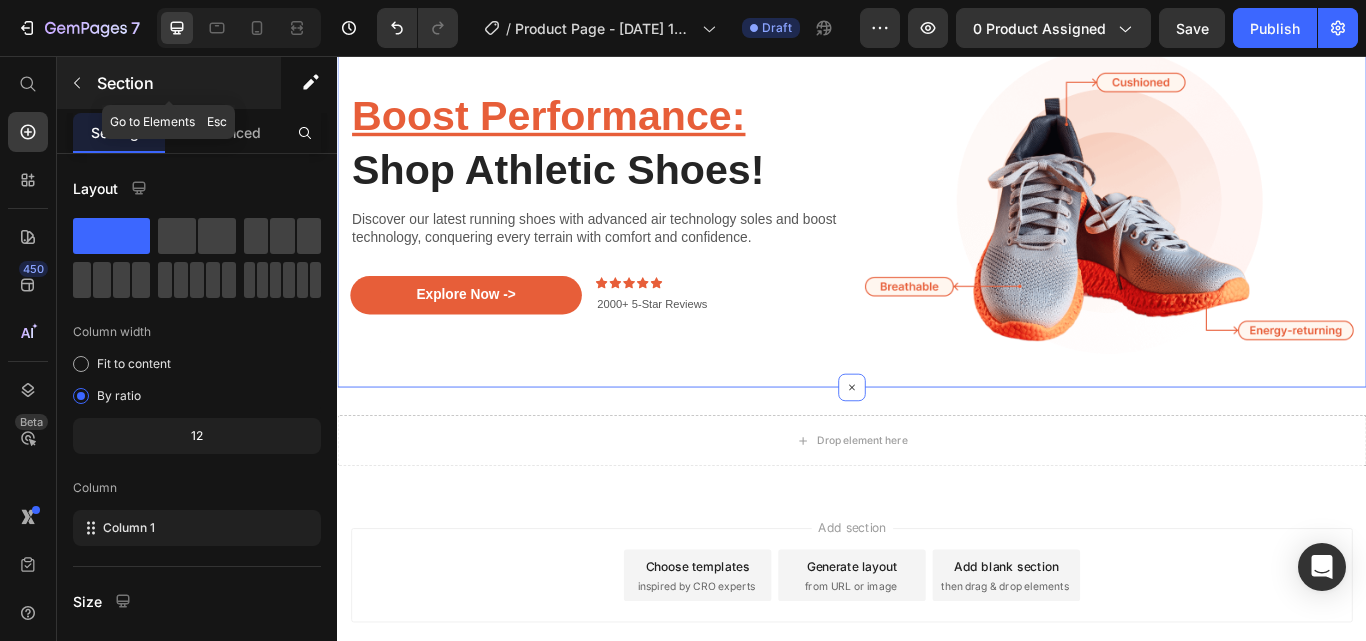 click 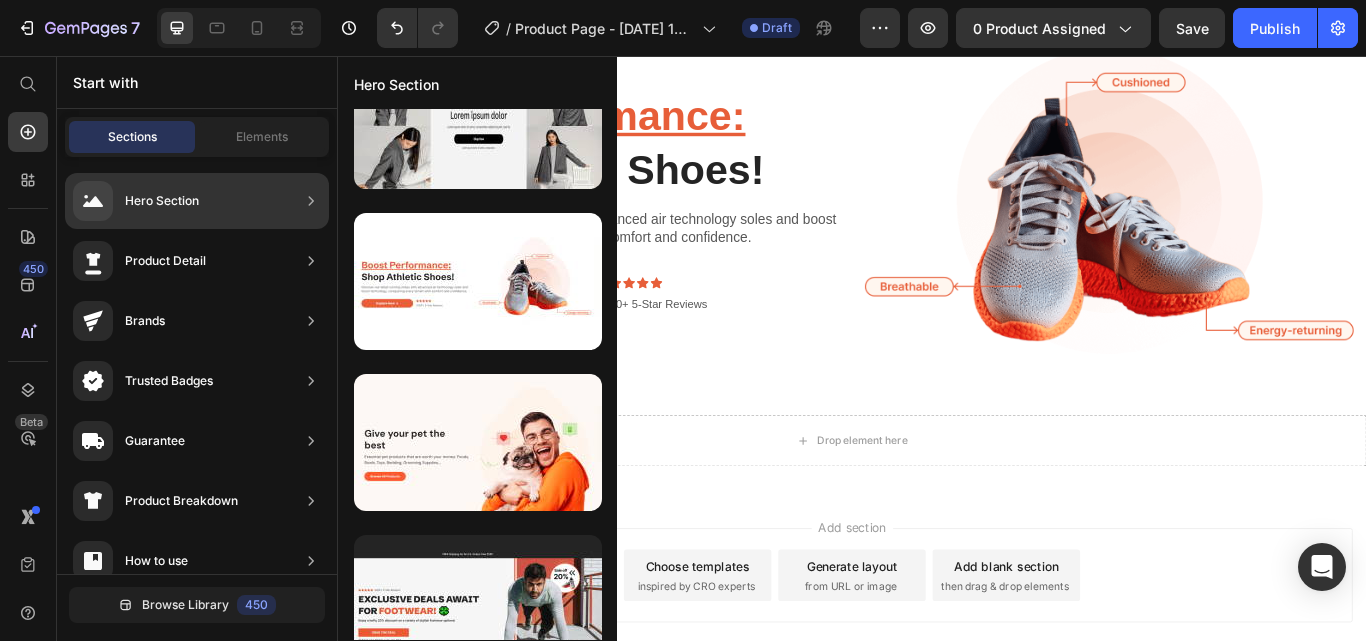 scroll, scrollTop: 262, scrollLeft: 0, axis: vertical 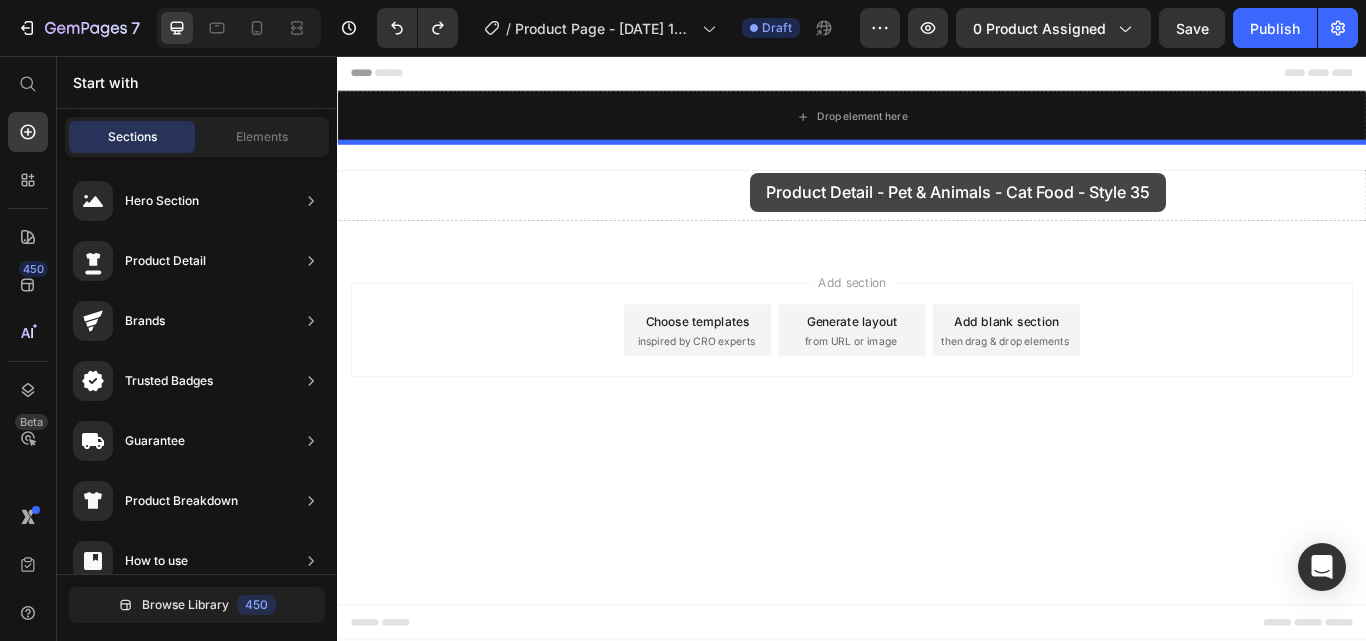 drag, startPoint x: 791, startPoint y: 456, endPoint x: 819, endPoint y: 192, distance: 265.48068 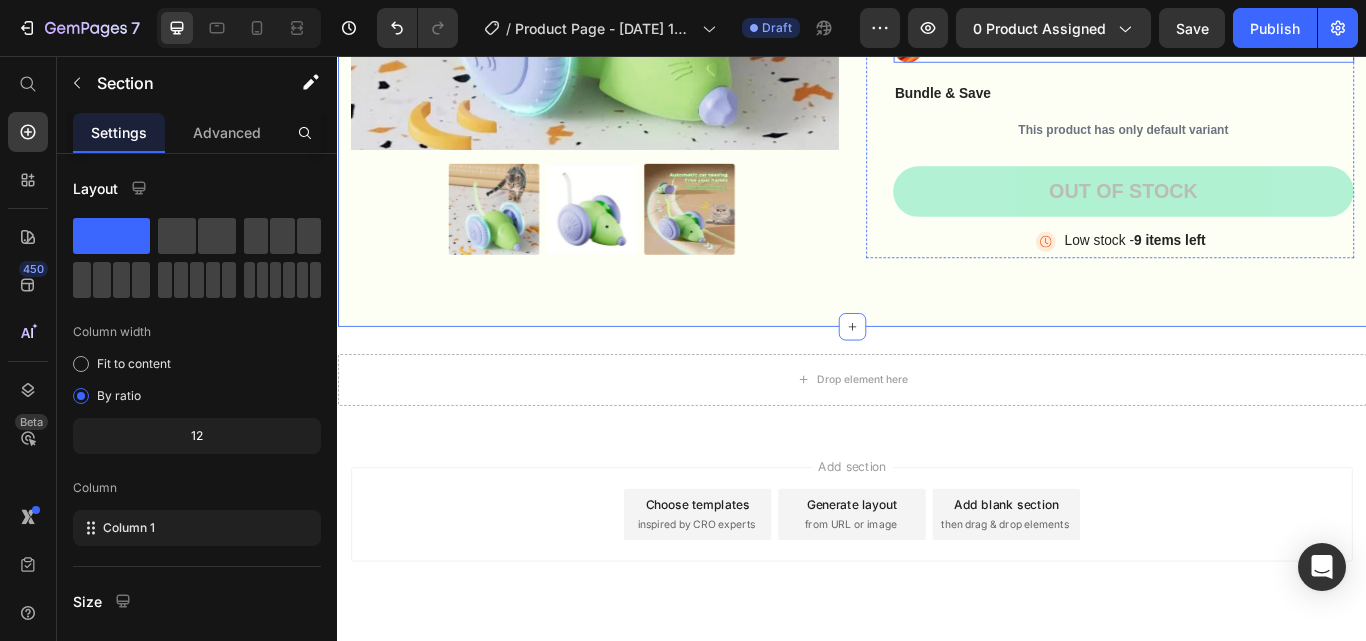 scroll, scrollTop: 651, scrollLeft: 0, axis: vertical 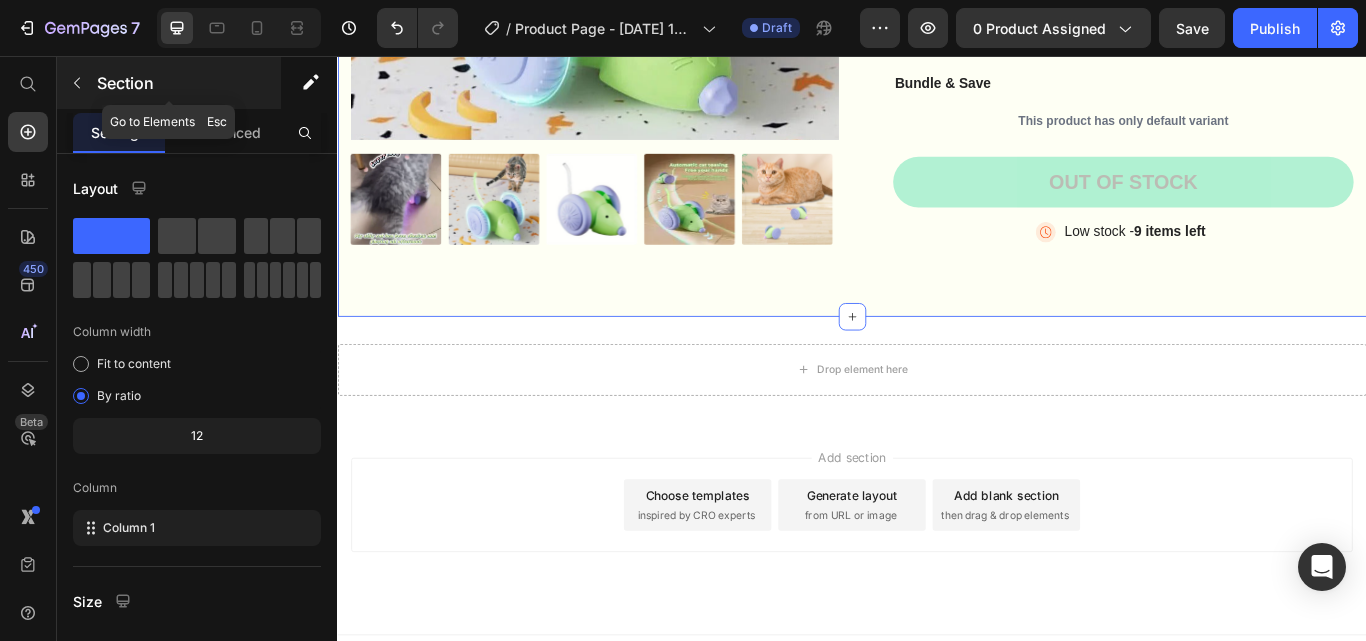 click 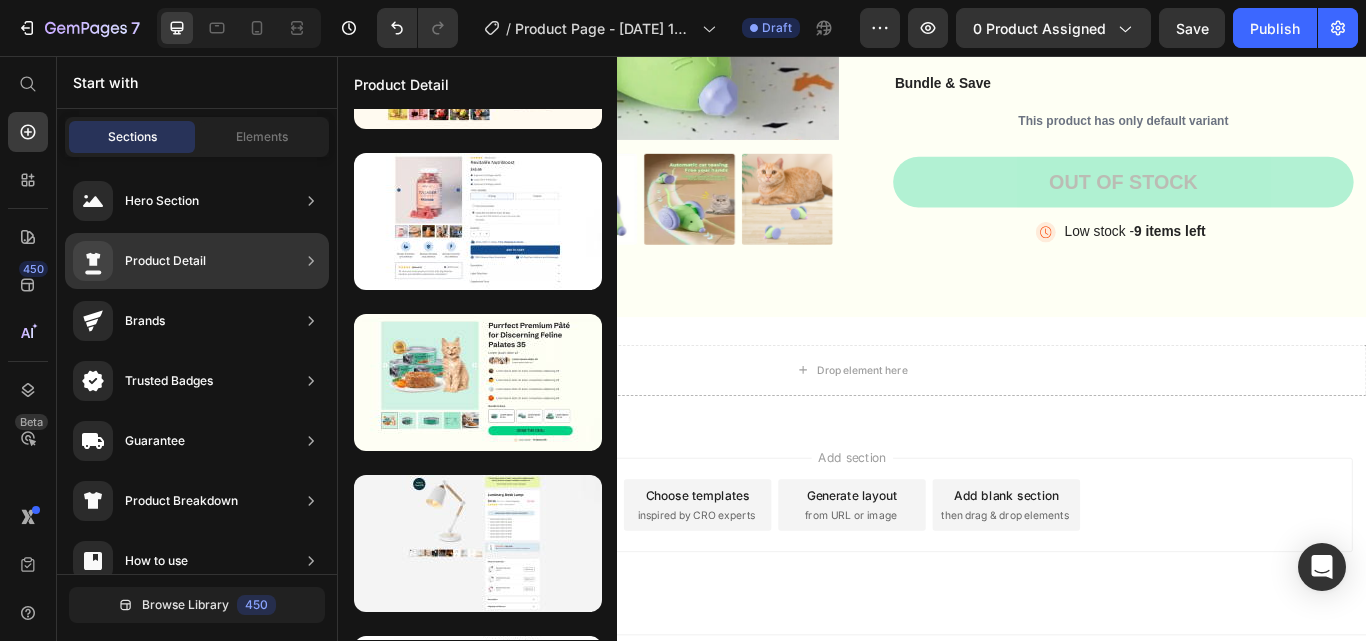 scroll, scrollTop: 262, scrollLeft: 0, axis: vertical 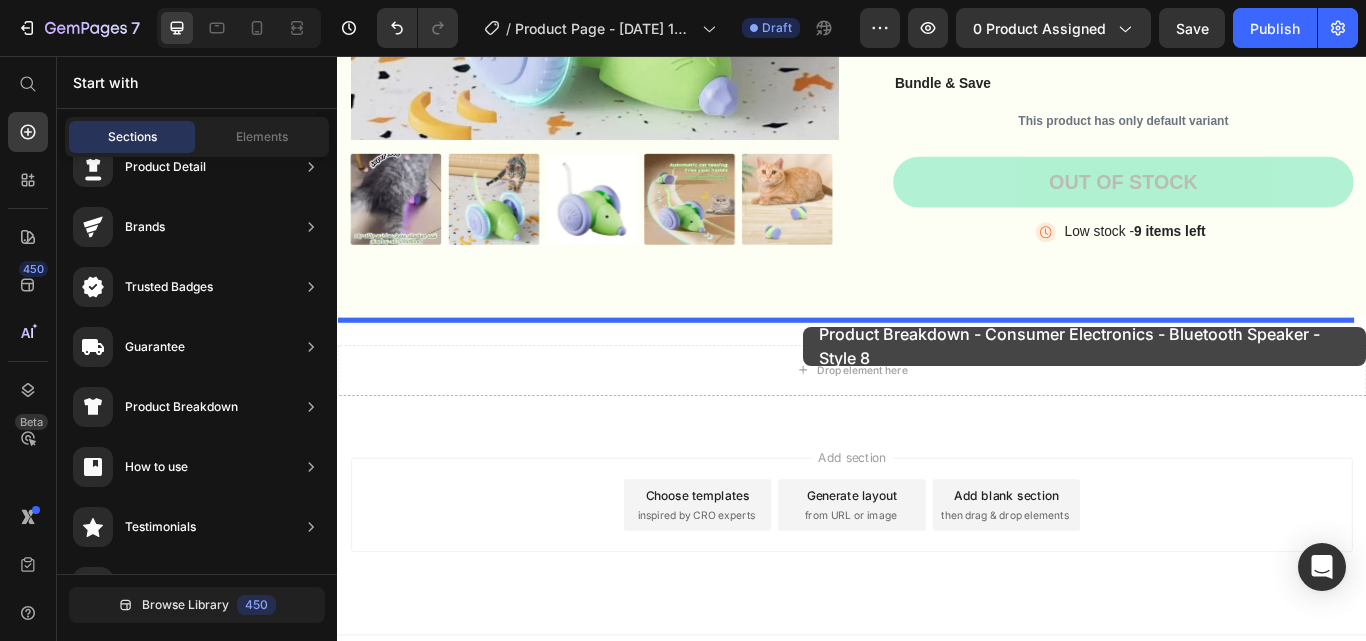drag, startPoint x: 800, startPoint y: 405, endPoint x: 880, endPoint y: 372, distance: 86.53901 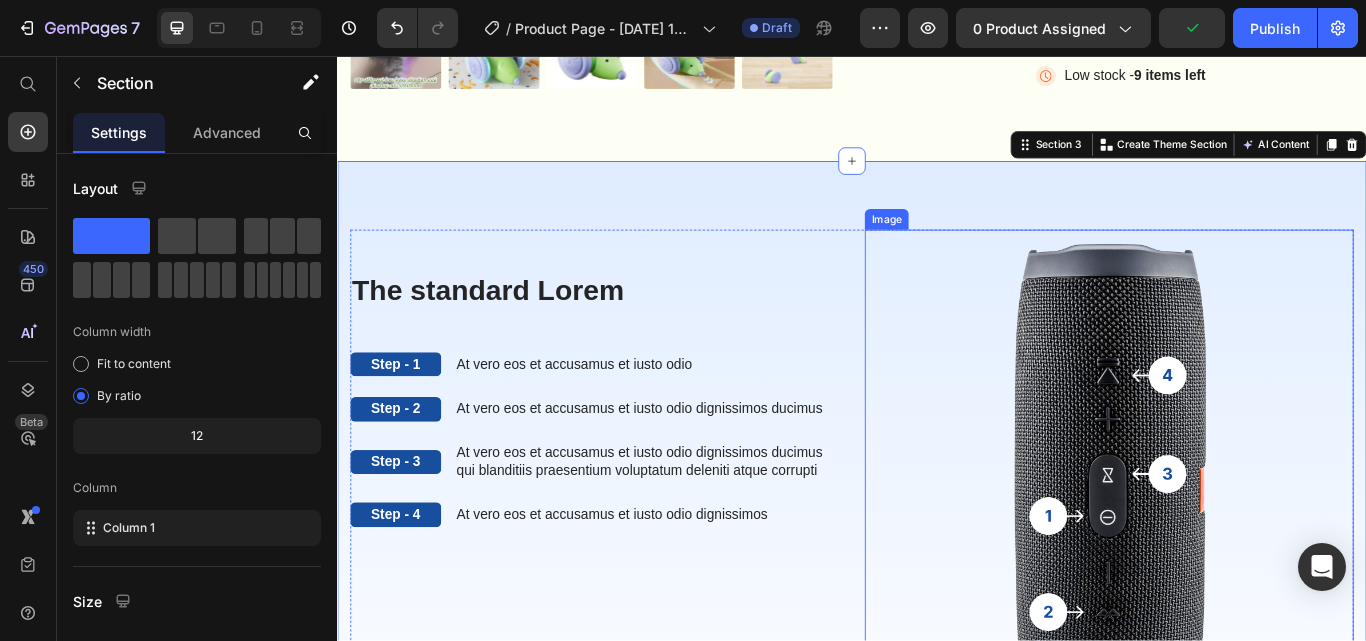 scroll, scrollTop: 976, scrollLeft: 0, axis: vertical 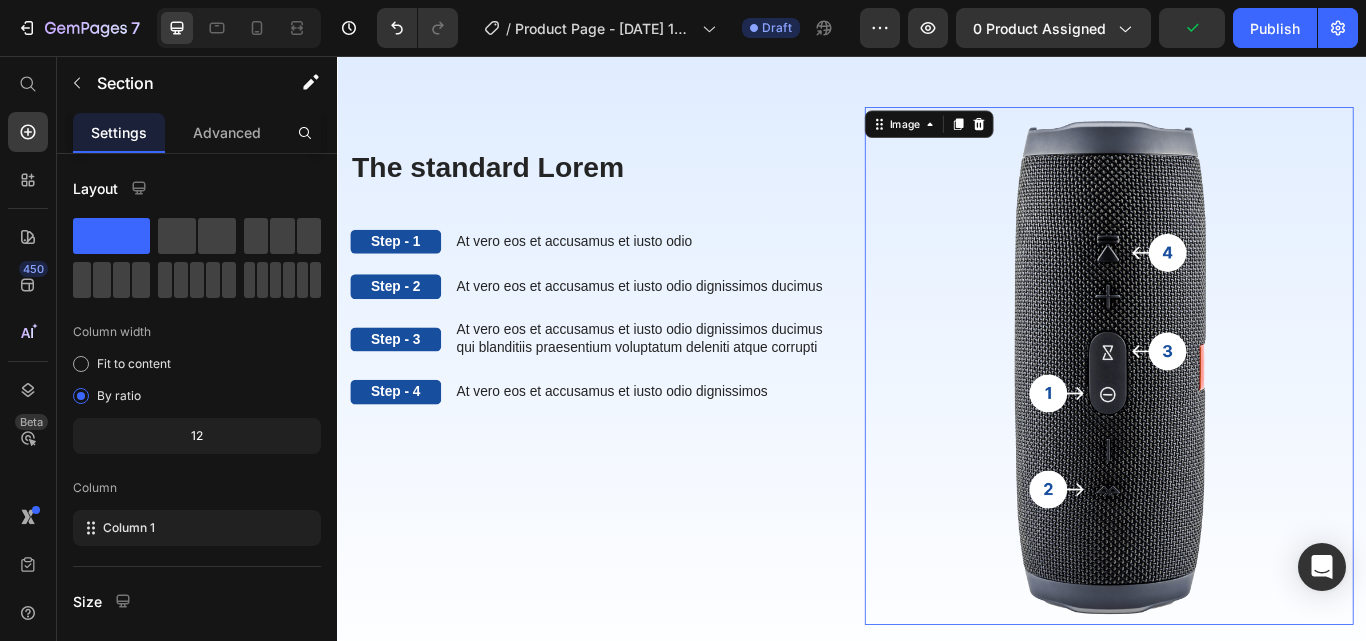 click at bounding box center (1237, 418) 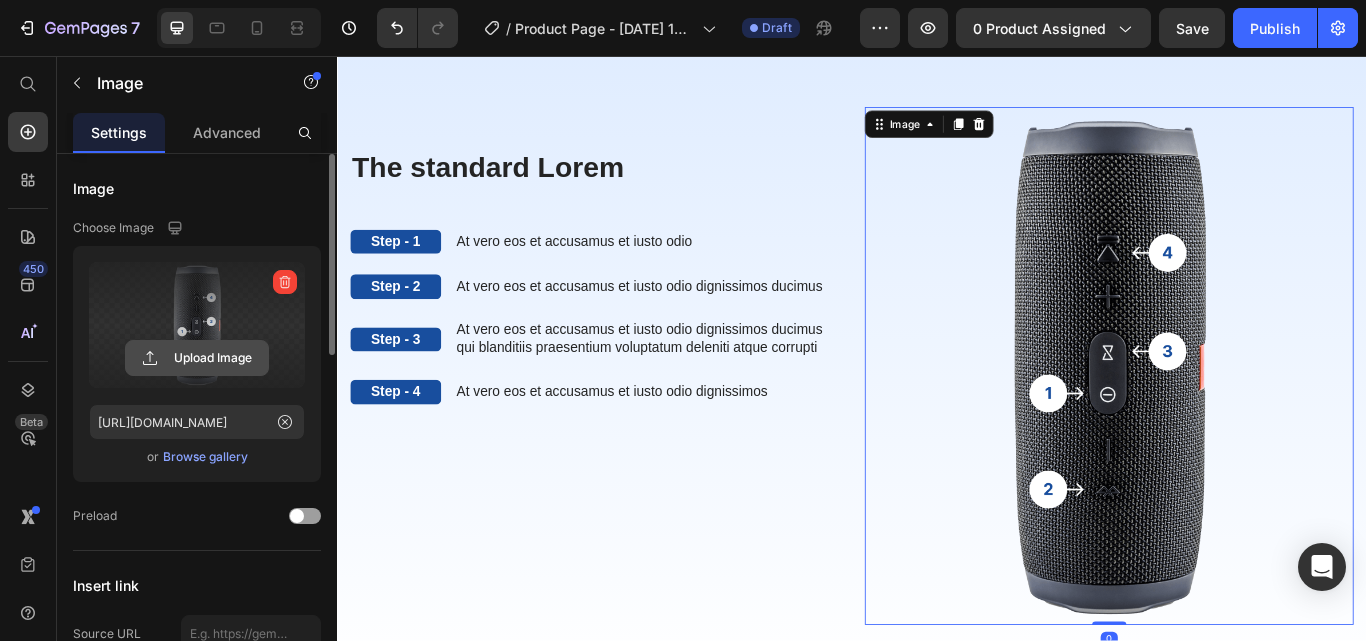 click 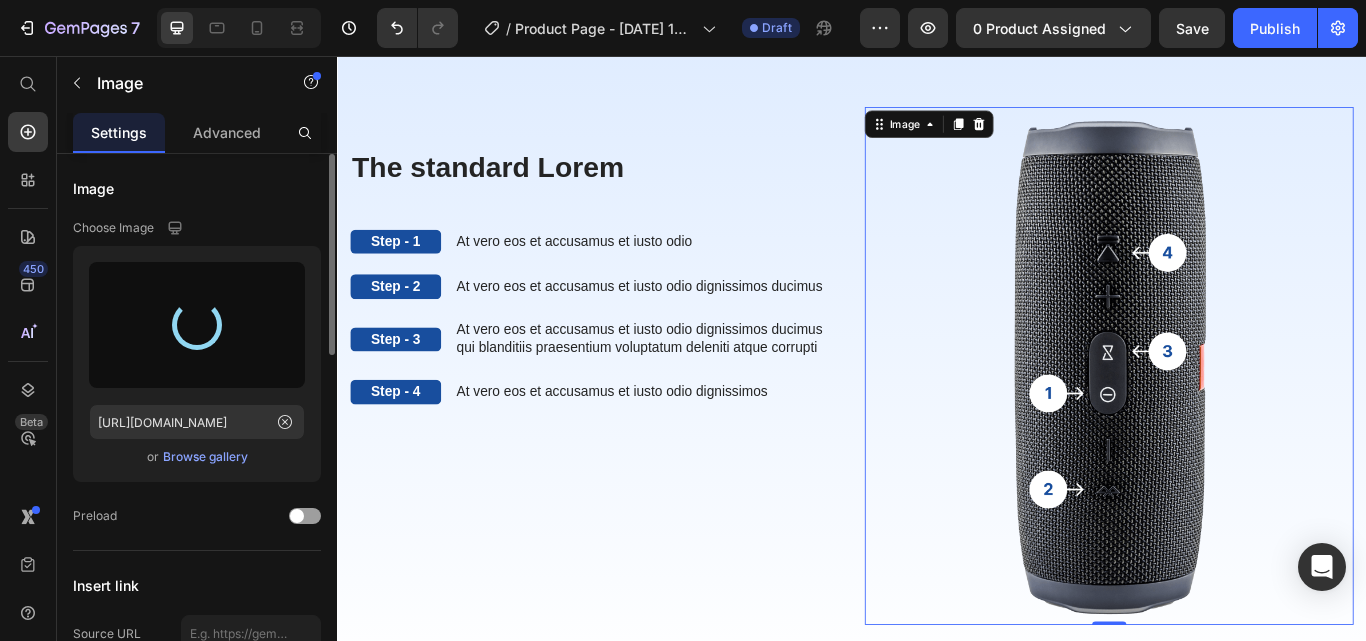 type on "[URL][DOMAIN_NAME]" 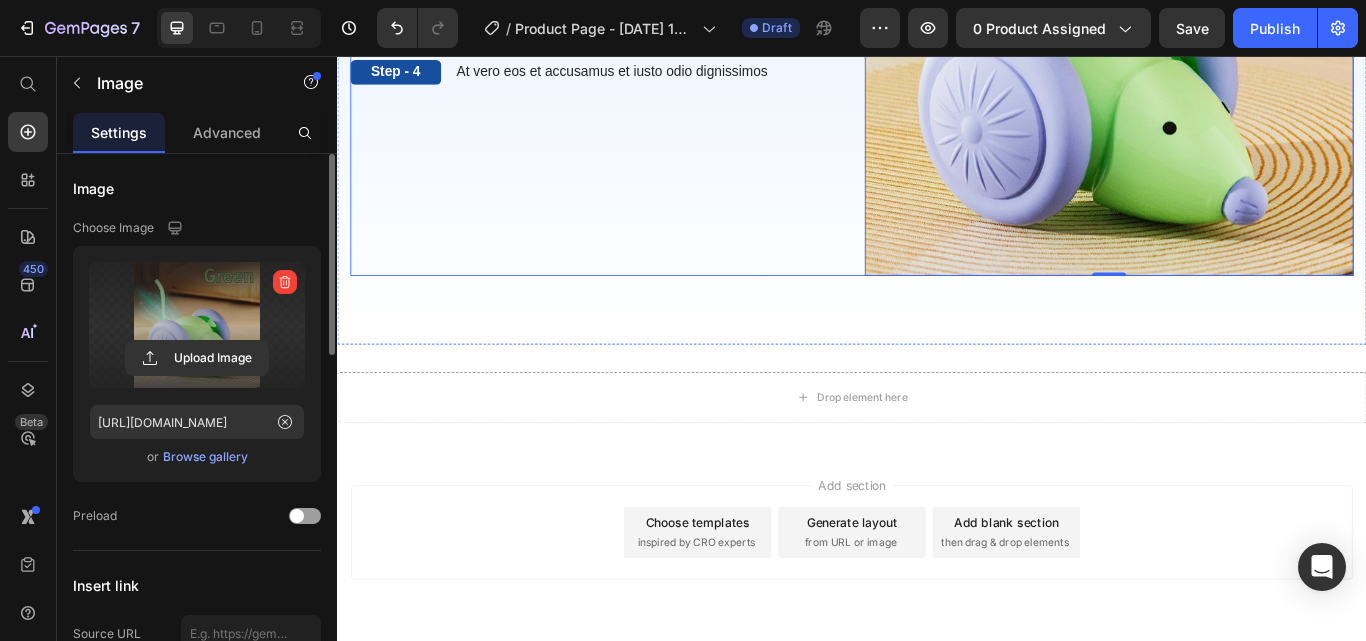 scroll, scrollTop: 1412, scrollLeft: 0, axis: vertical 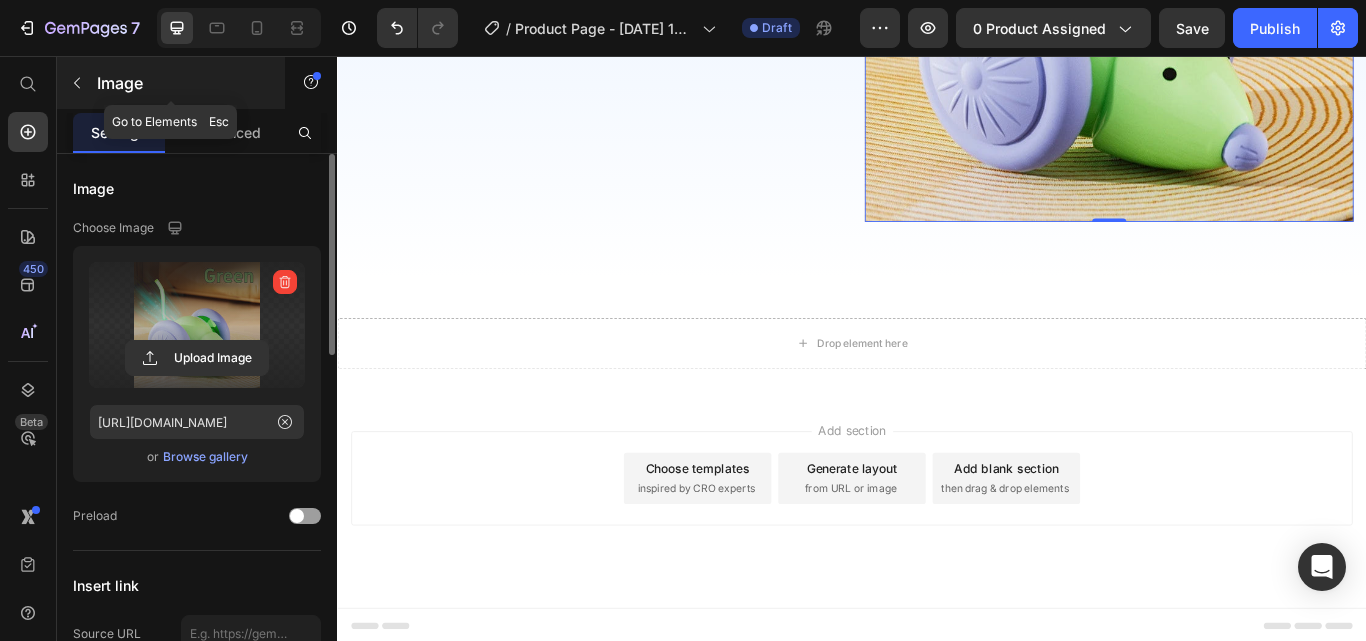 click 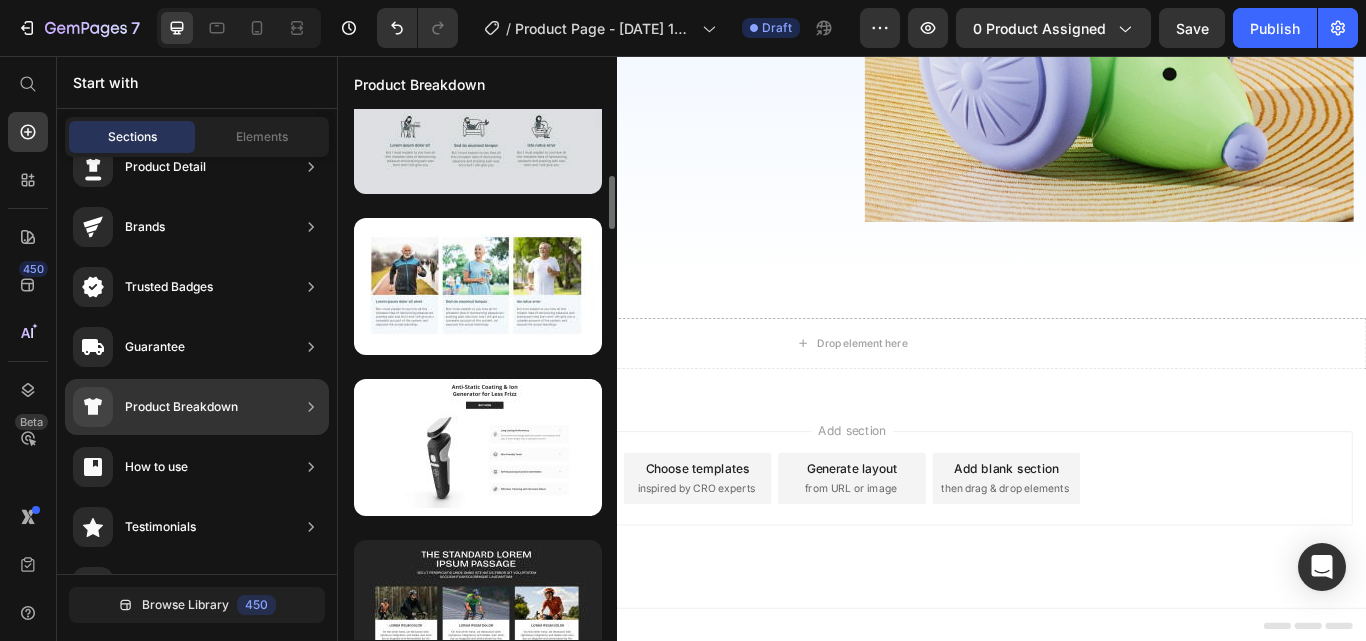 scroll, scrollTop: 703, scrollLeft: 0, axis: vertical 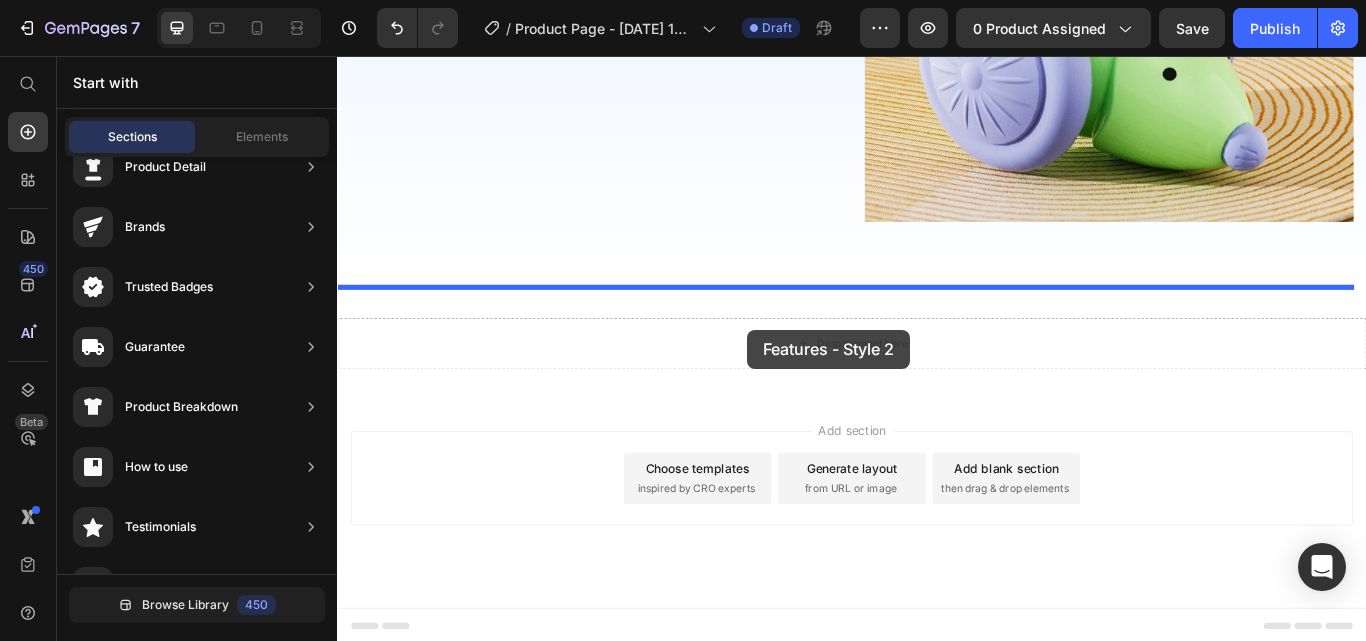 drag, startPoint x: 806, startPoint y: 459, endPoint x: 816, endPoint y: 373, distance: 86.579445 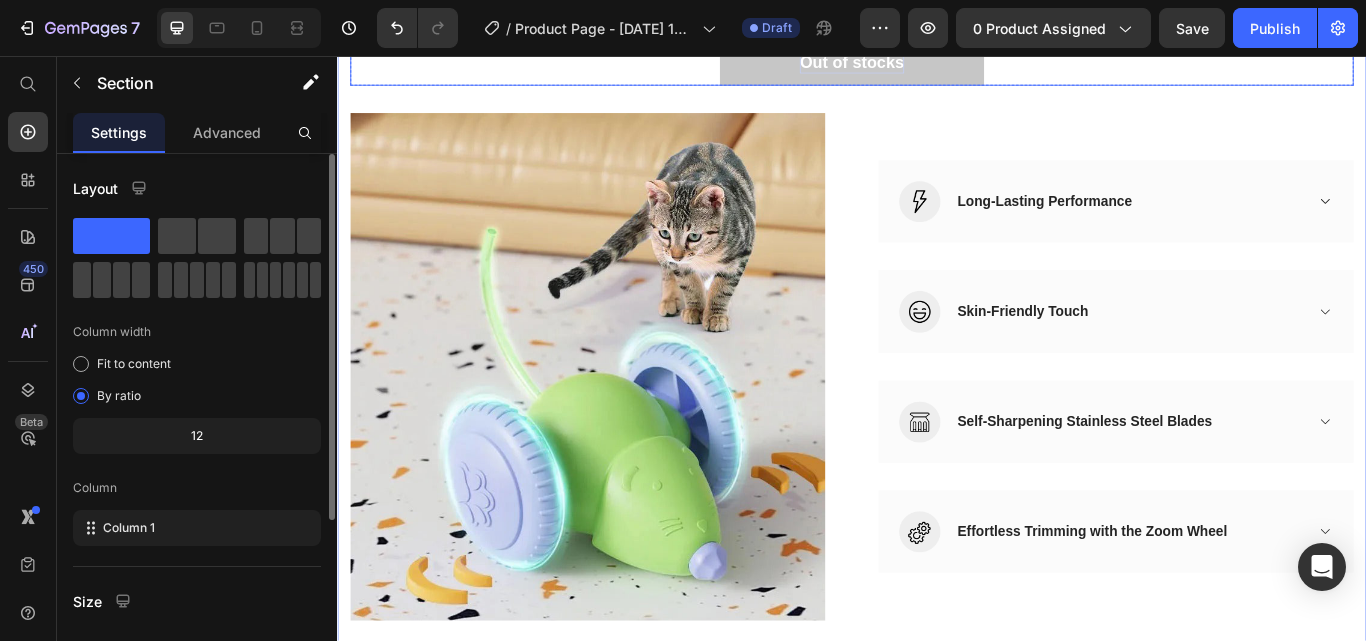 scroll, scrollTop: 1929, scrollLeft: 0, axis: vertical 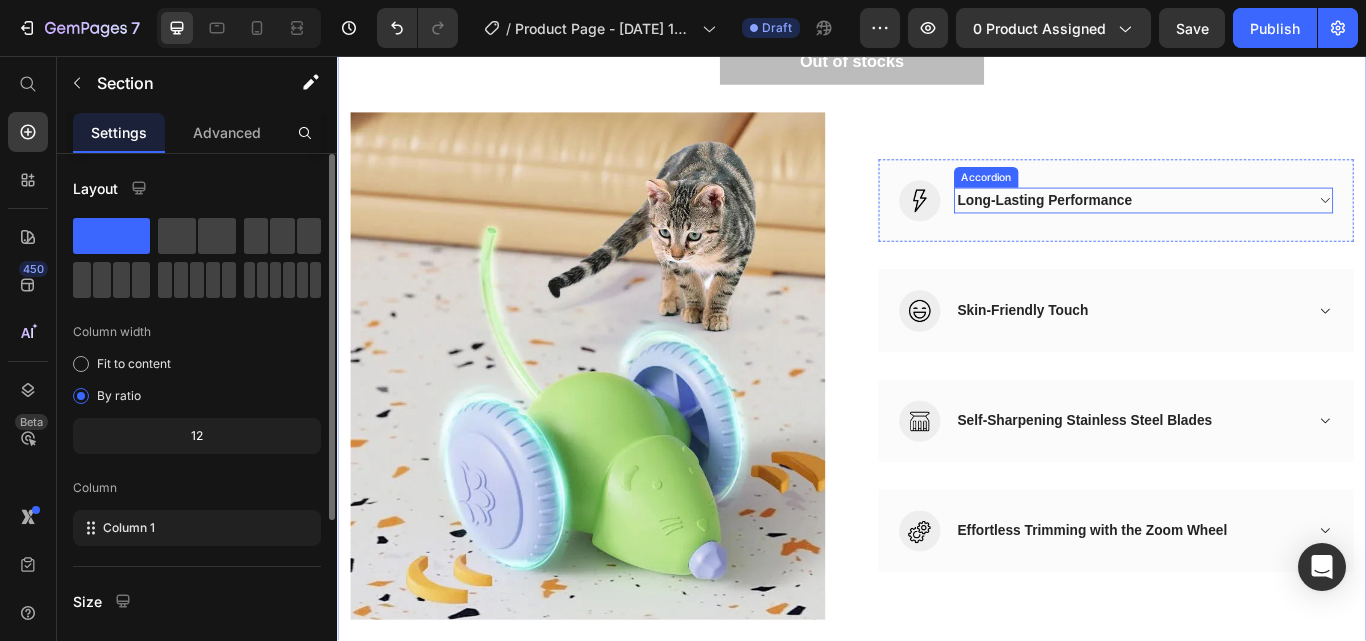 click on "Long-Lasting Performance" at bounding box center (1277, 225) 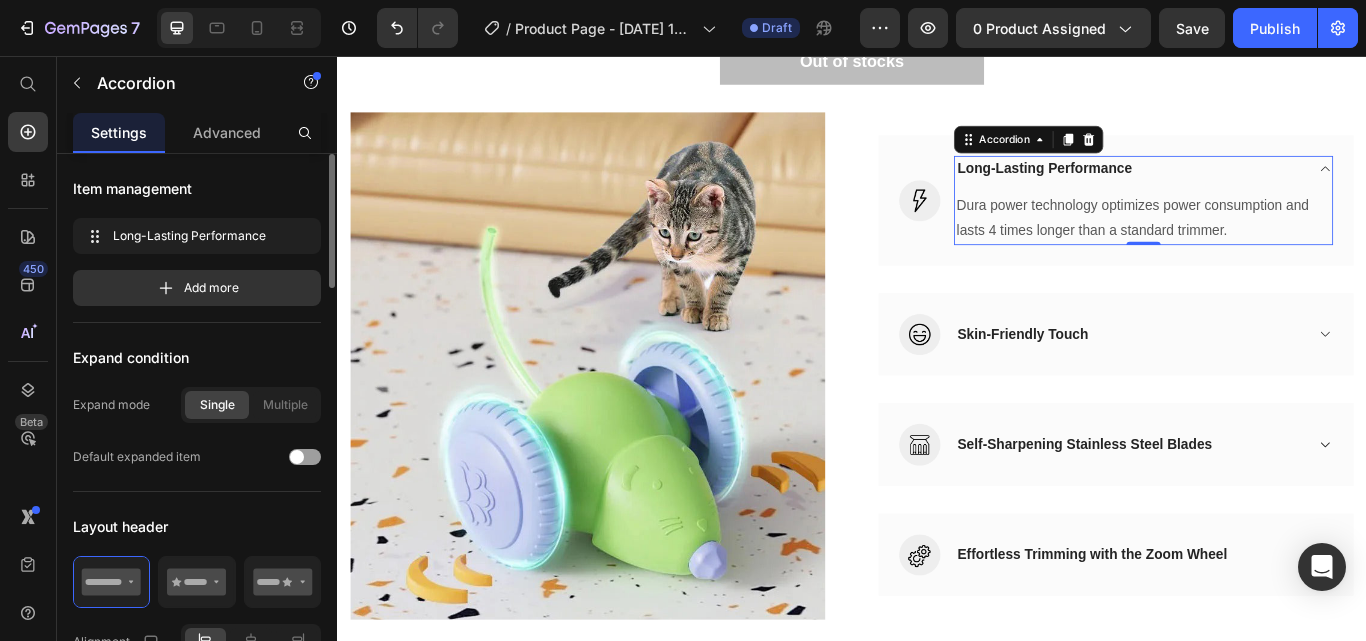 click on "Dura power technology optimizes power consumption and lasts 4 times longer than a standard trimmer." at bounding box center (1277, 246) 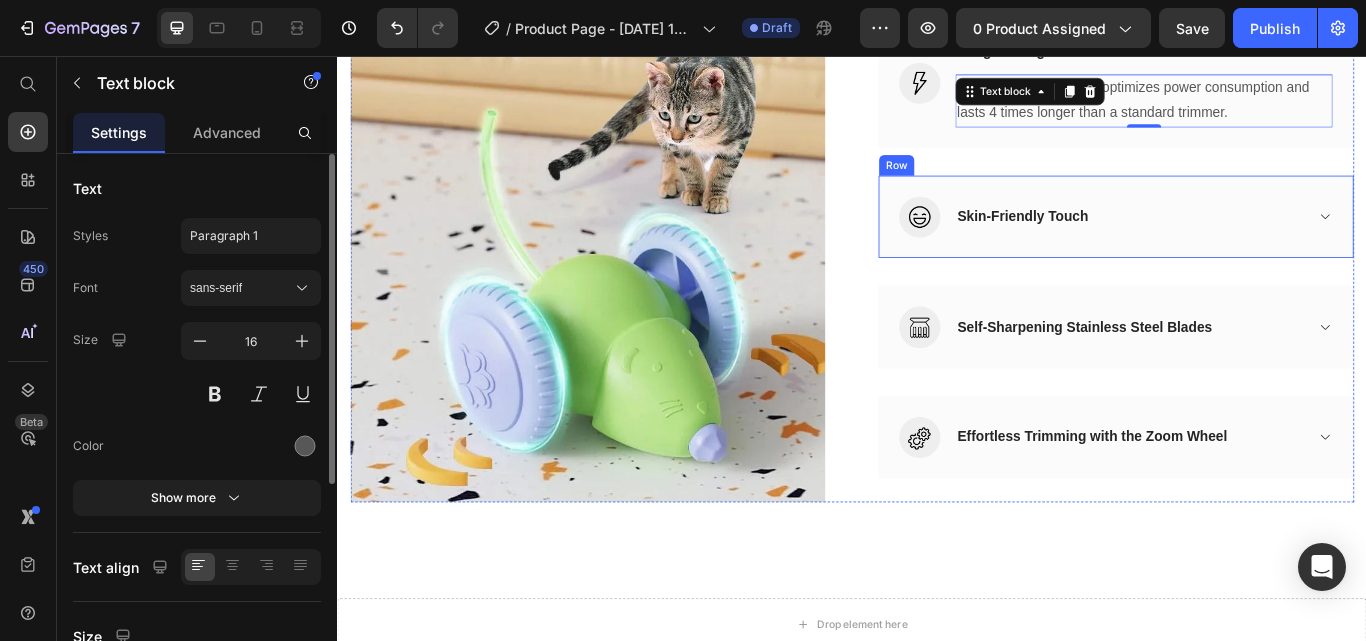 scroll, scrollTop: 2067, scrollLeft: 0, axis: vertical 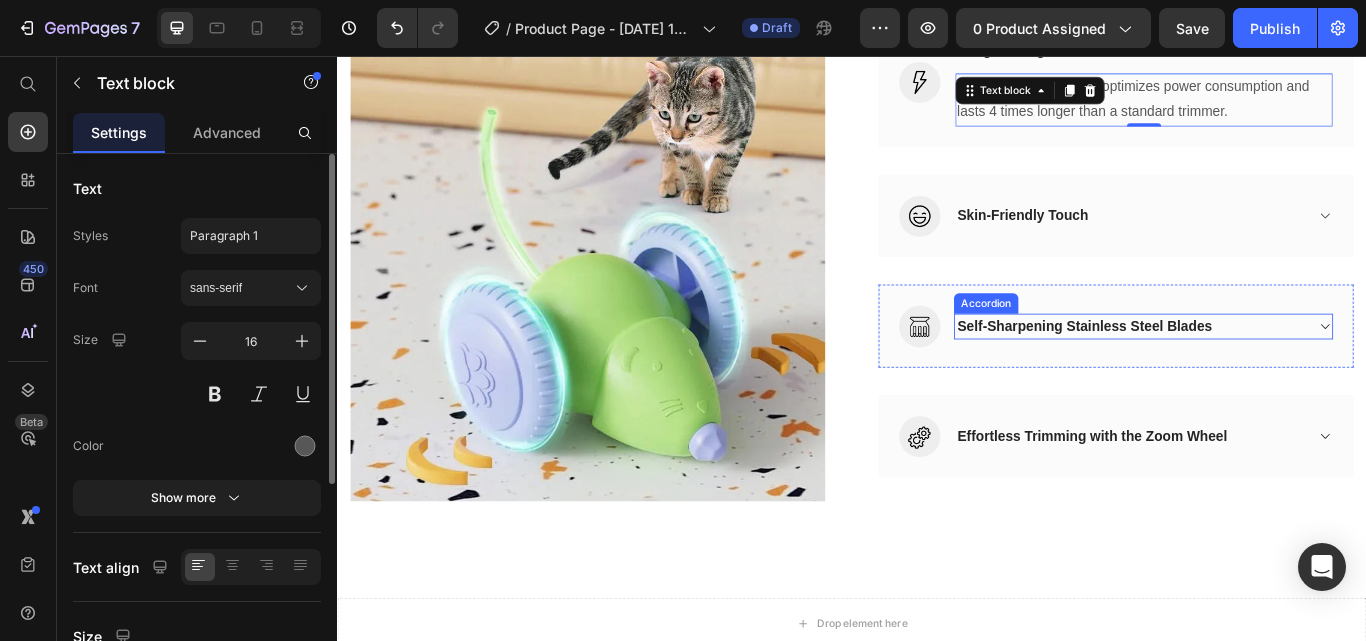 click on "Self-Sharpening  Stainless Steel Blades" at bounding box center (1277, 372) 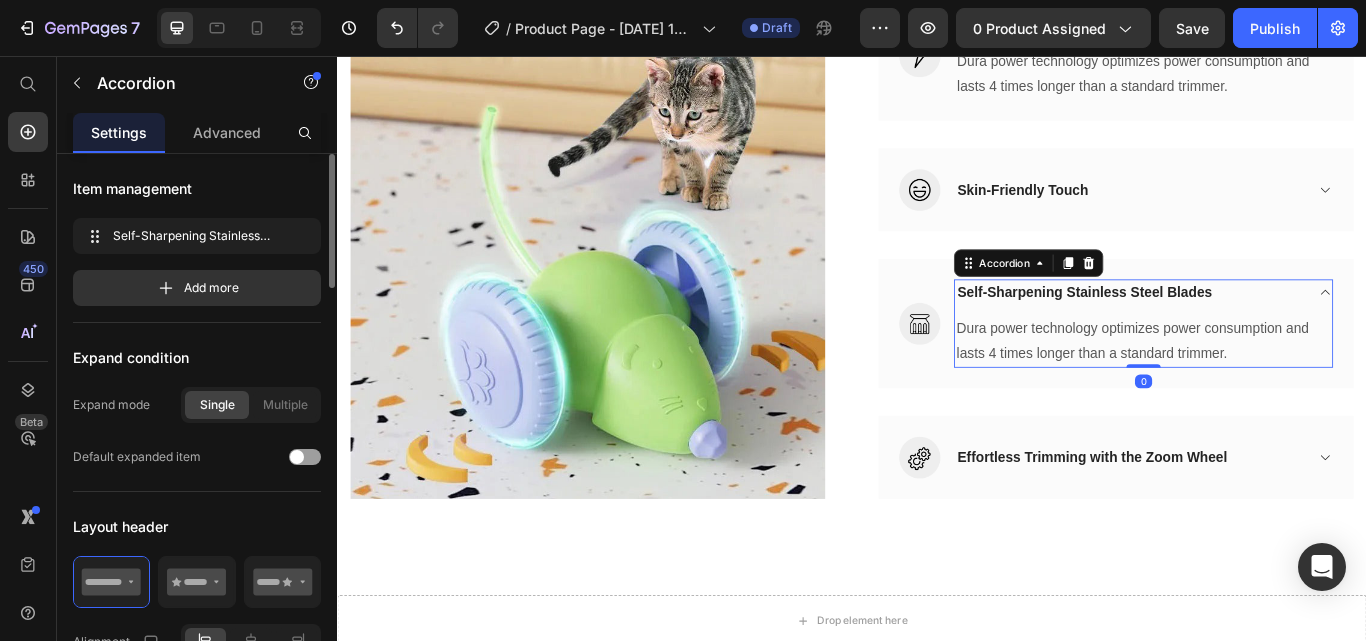 scroll, scrollTop: 2071, scrollLeft: 0, axis: vertical 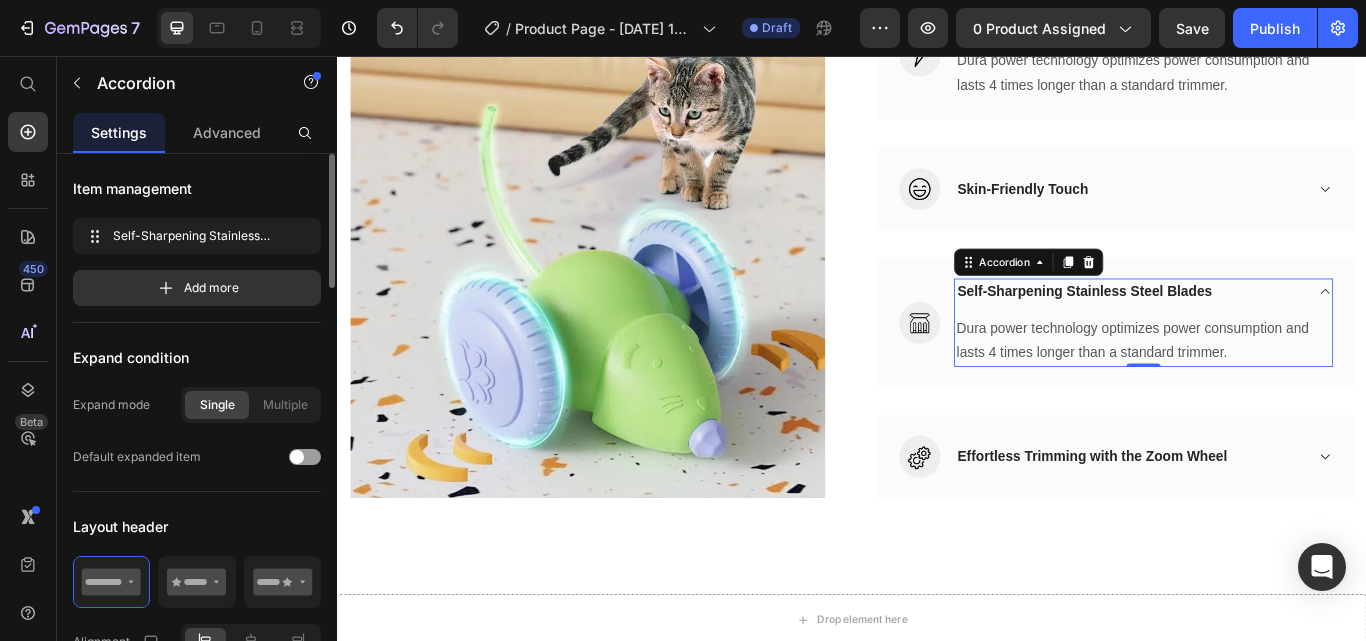 click on "Self-Sharpening  Stainless Steel Blades" at bounding box center (1277, 331) 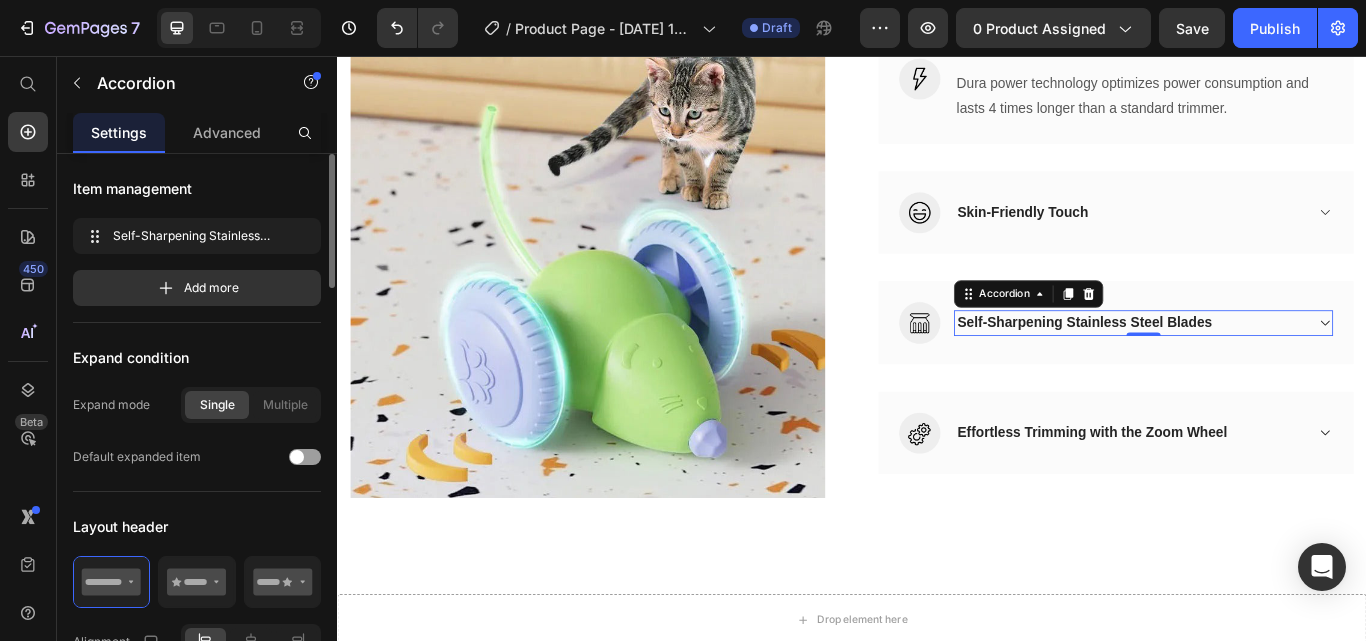 scroll, scrollTop: 2067, scrollLeft: 0, axis: vertical 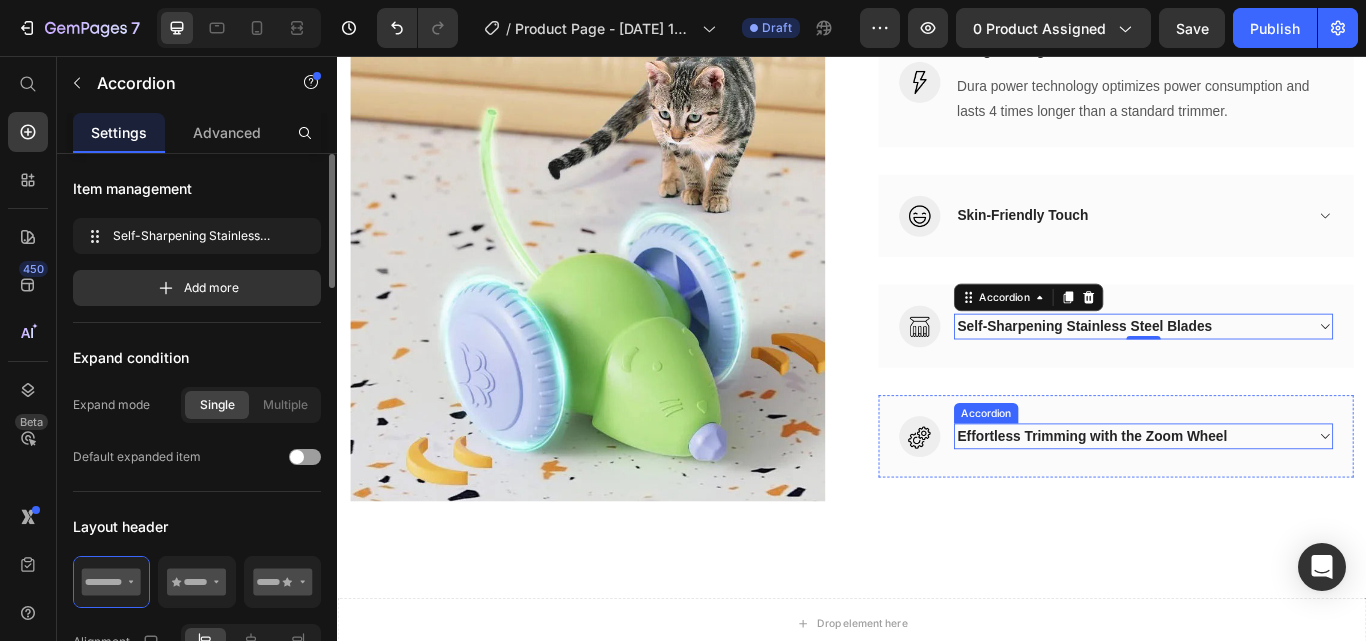 click on "Effortless Trimming with  the Zoom Wheel" at bounding box center [1277, 500] 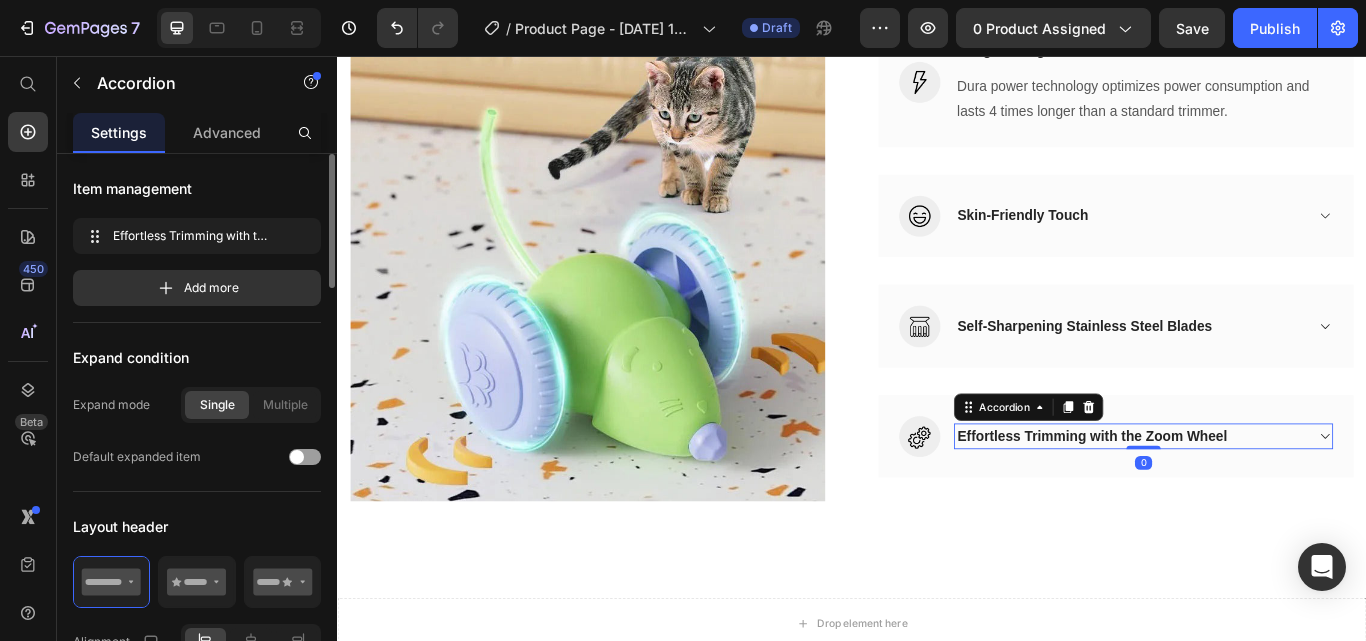 click on "Effortless Trimming with  the Zoom Wheel" at bounding box center [1277, 500] 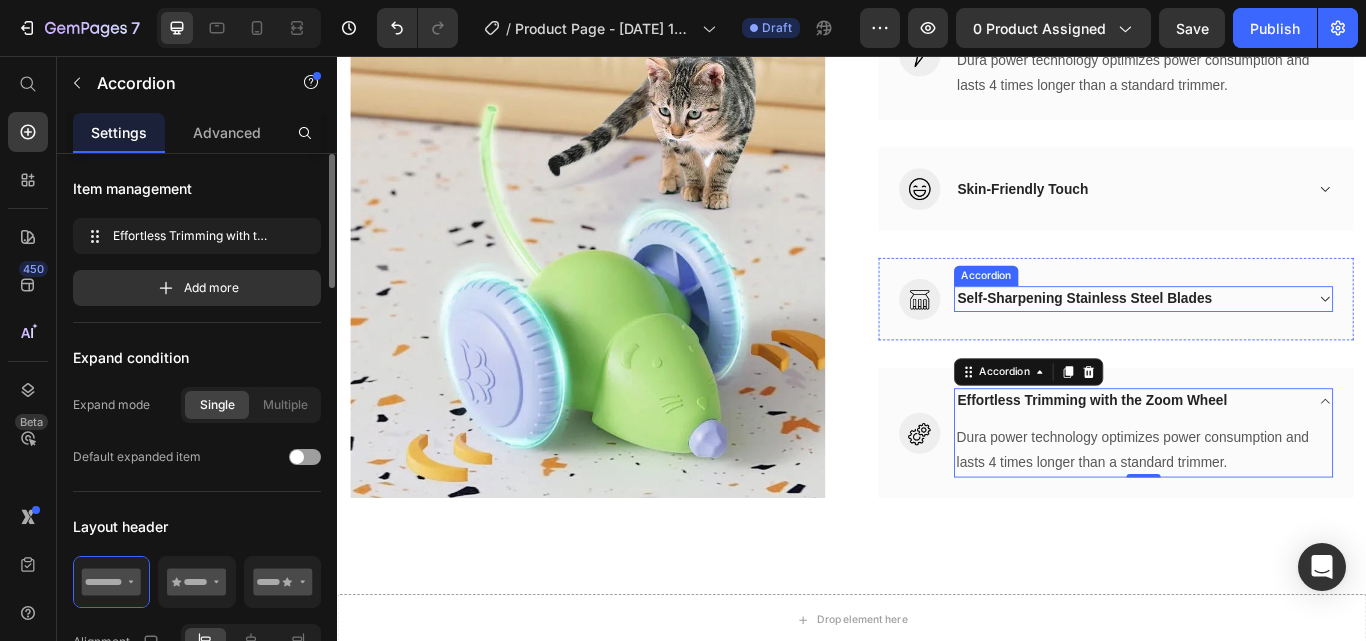 click on "Self-Sharpening  Stainless Steel Blades" at bounding box center [1261, 340] 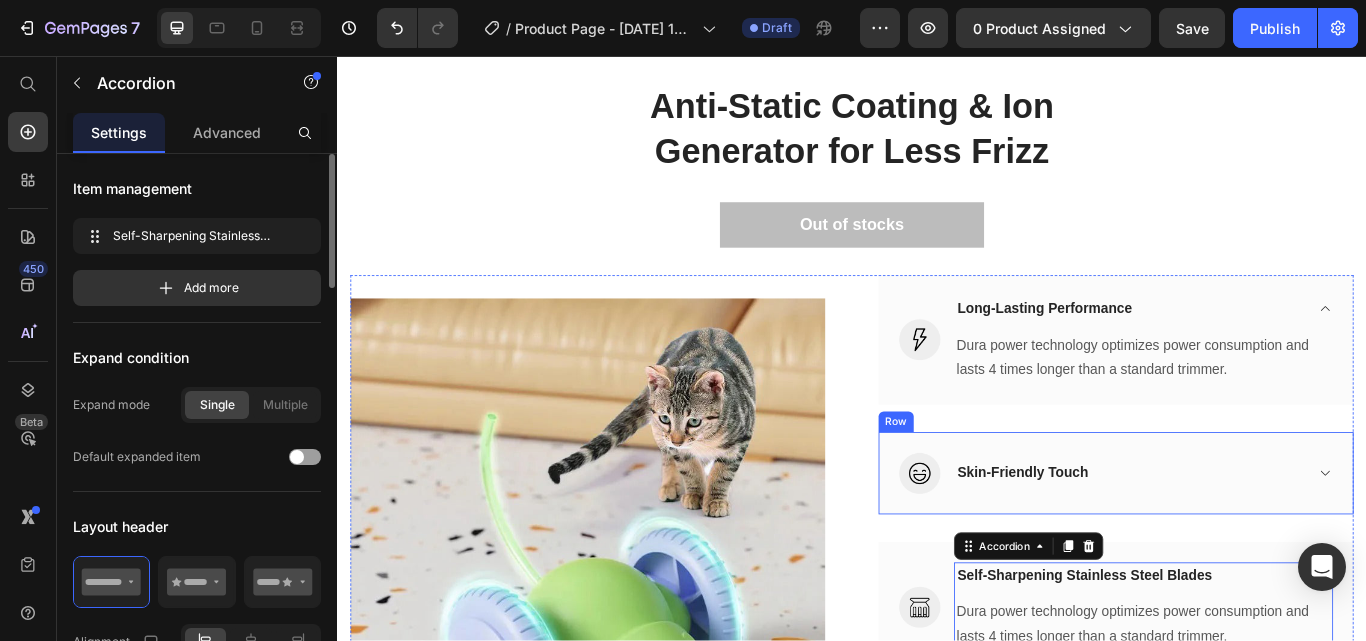 scroll, scrollTop: 1738, scrollLeft: 0, axis: vertical 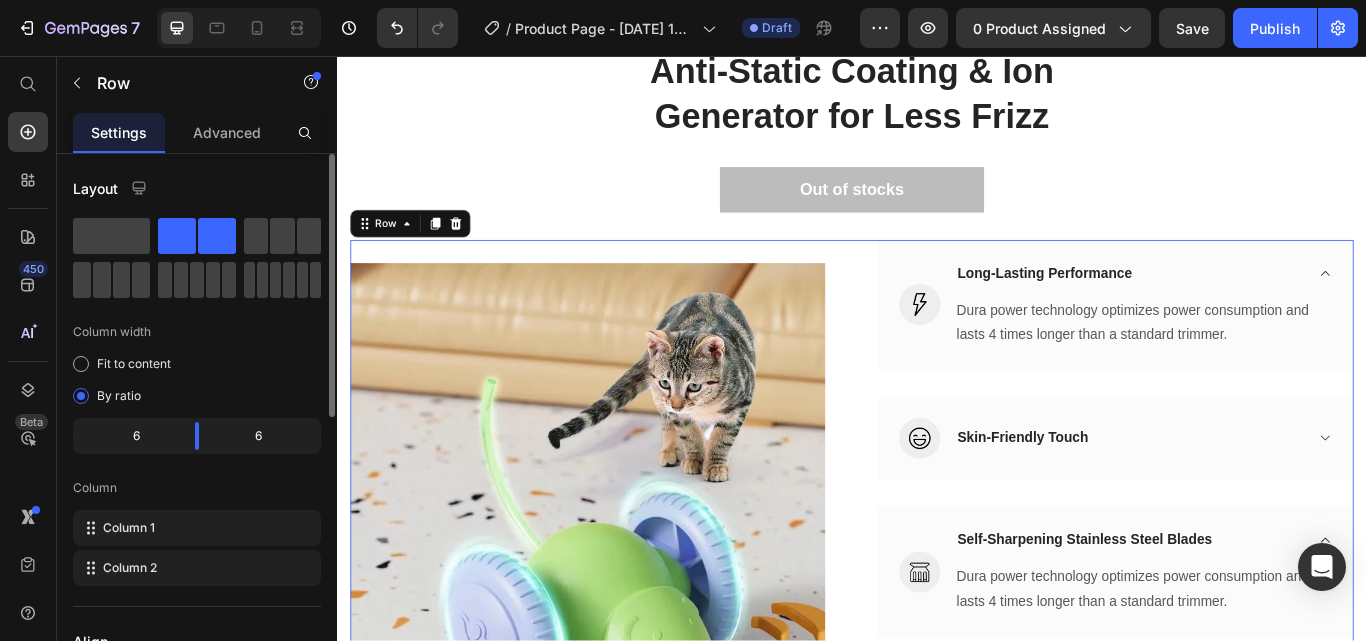 click on "(P) Images & Gallery Image
Long-Lasting Performance Dura power technology optimizes power consumption and lasts 4 times longer than a standard trimmer. Text block Accordion Row Image
Skin-Friendly Touch Accordion Row Image
Self-Sharpening  Stainless Steel Blades Dura power technology optimizes power consumption and lasts 4 times longer than a standard trimmer. Text block Accordion Row Image
Effortless Trimming with  the Zoom Wheel Dura power technology optimizes power consumption and lasts 4 times longer than a standard trimmer. Text block Accordion Row Row   0" at bounding box center (937, 594) 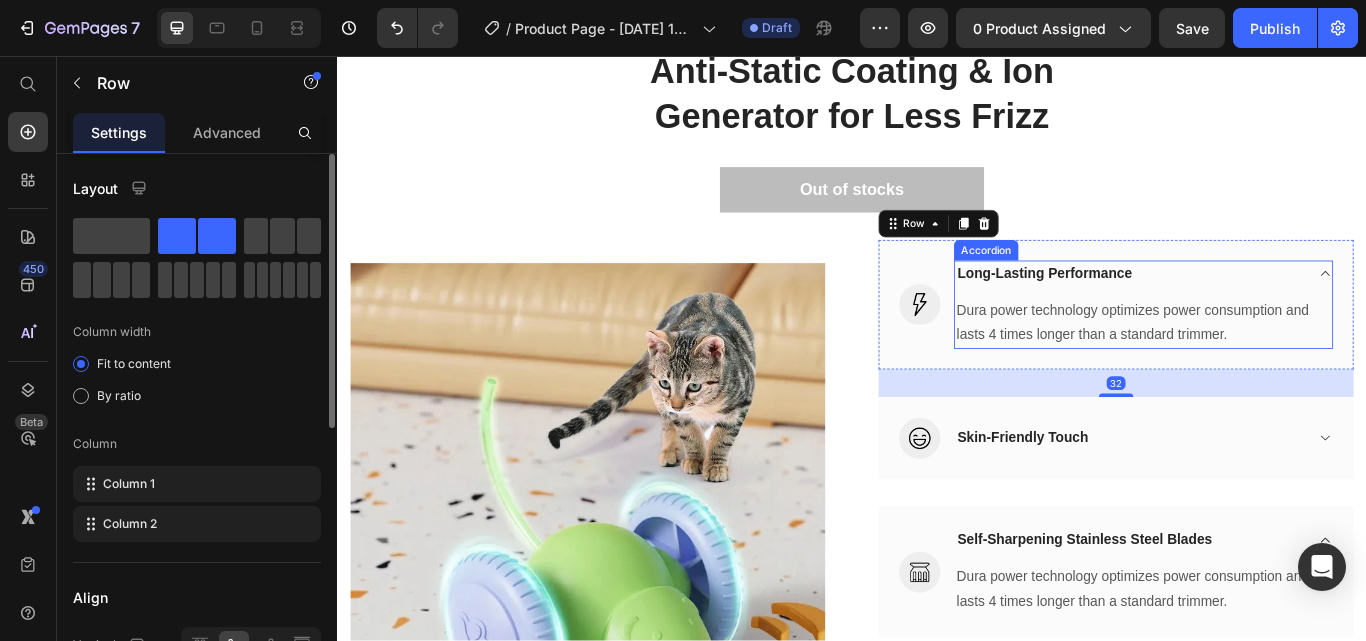 click on "Long-Lasting Performance" at bounding box center (1277, 310) 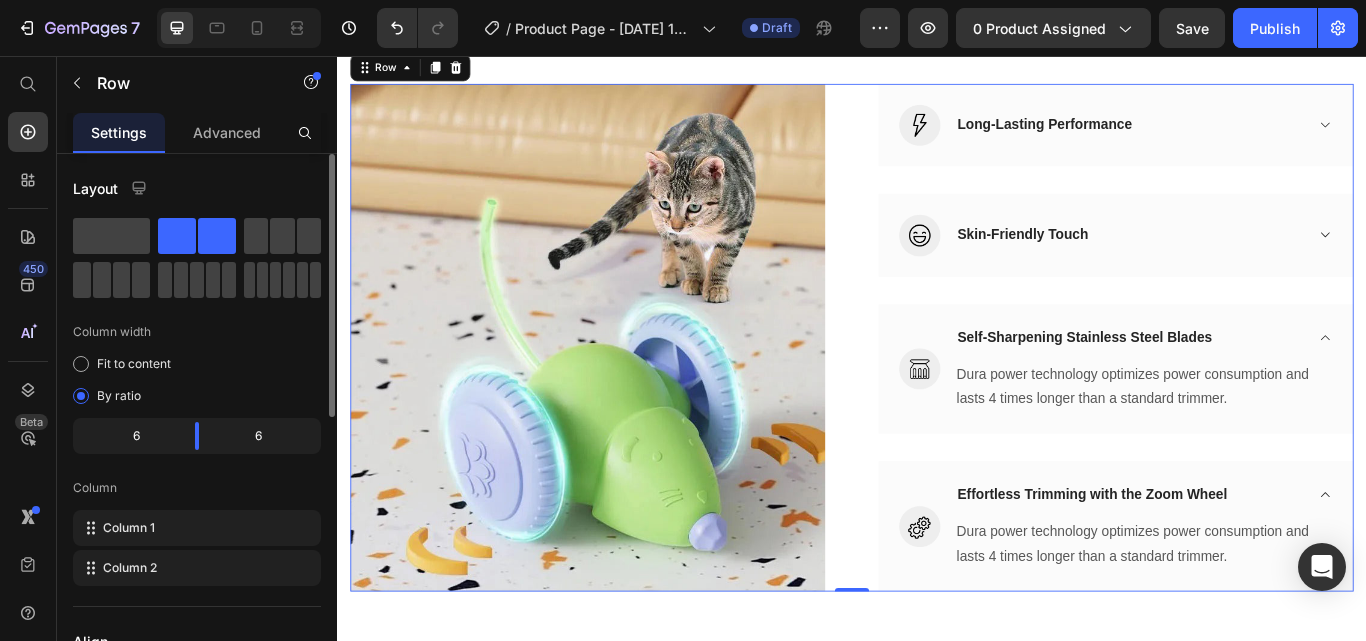 scroll, scrollTop: 1966, scrollLeft: 0, axis: vertical 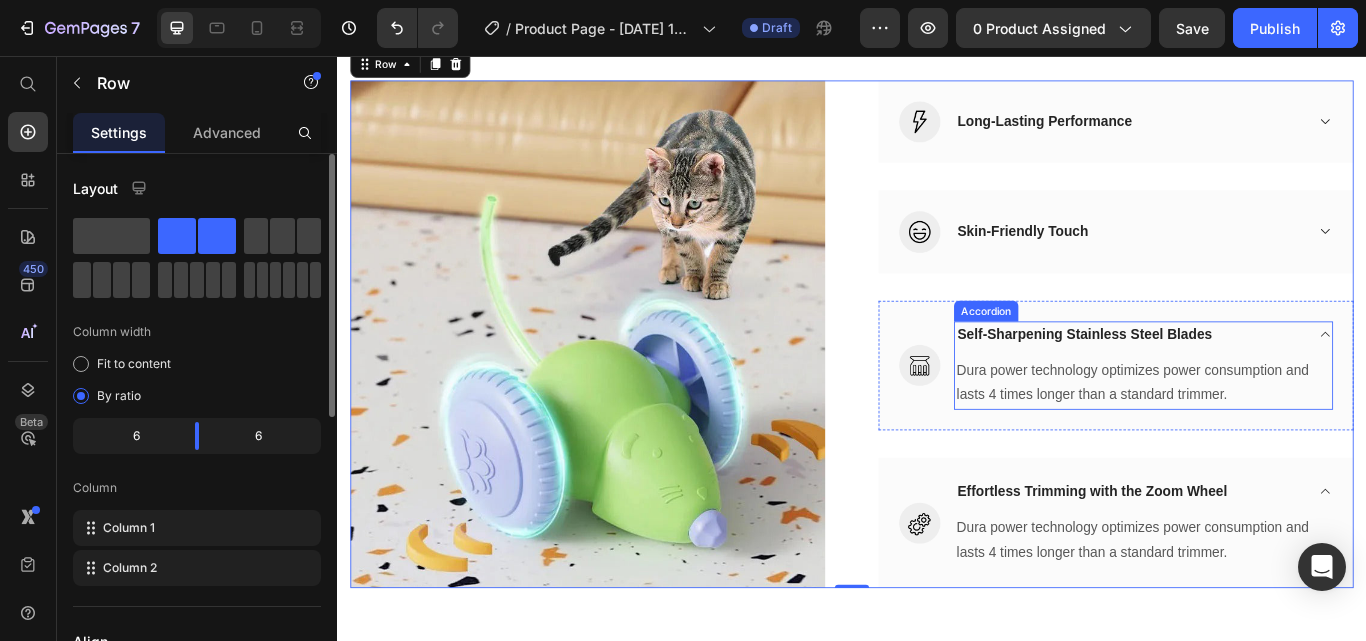 click 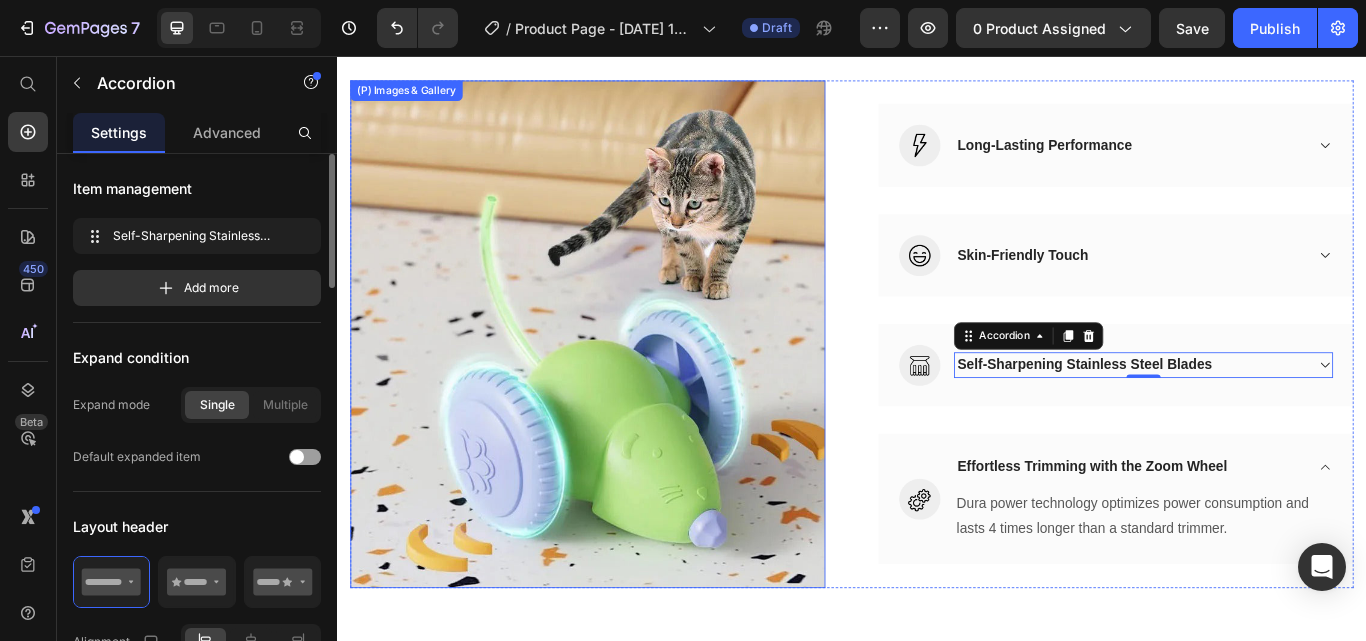 click at bounding box center [629, 381] 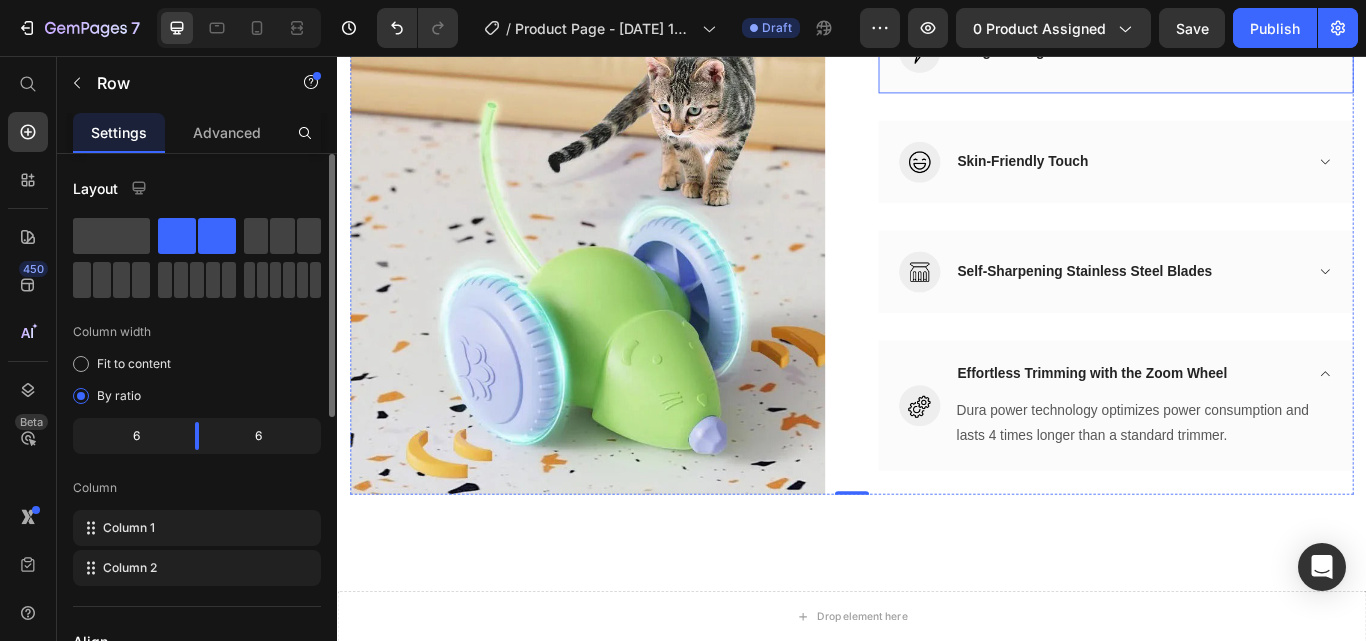 scroll, scrollTop: 2077, scrollLeft: 0, axis: vertical 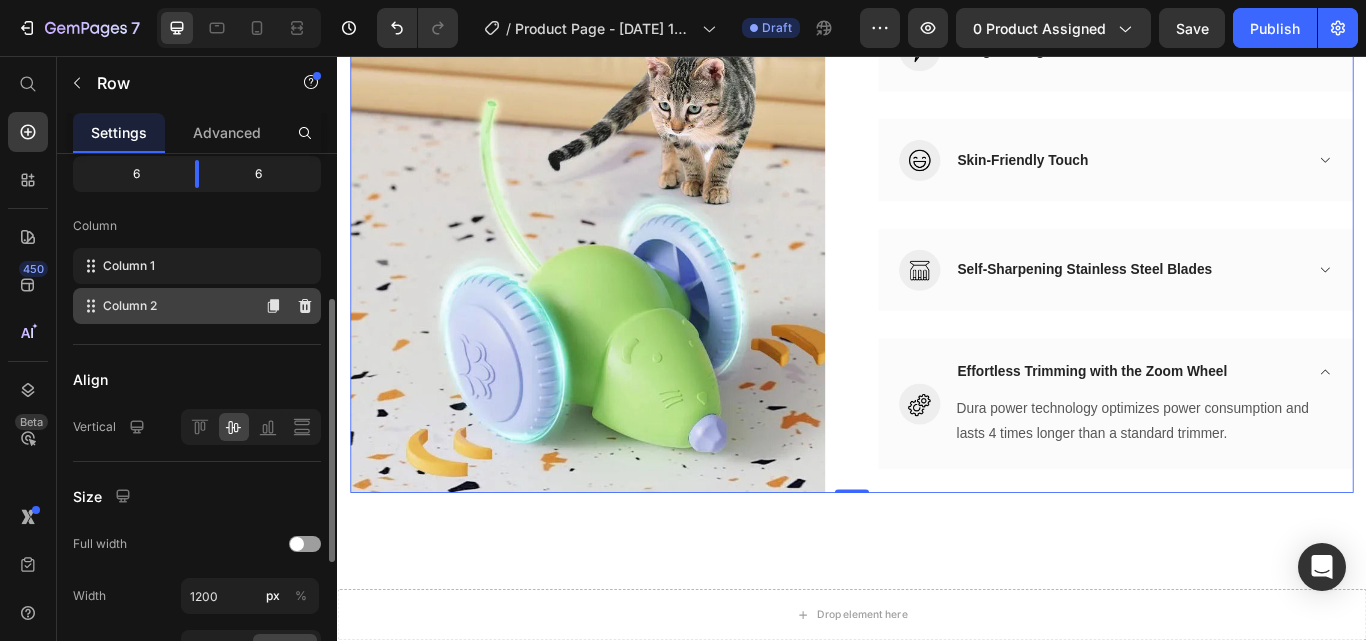 click on "Column 2" 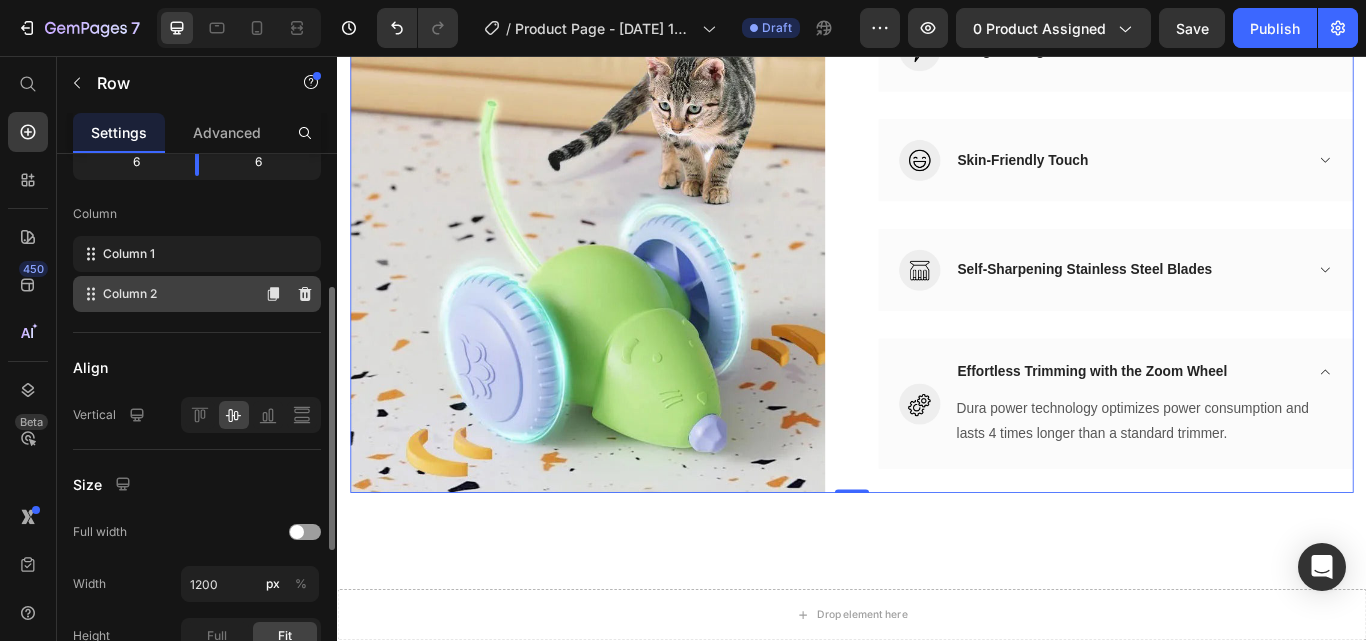 click on "Column 2" 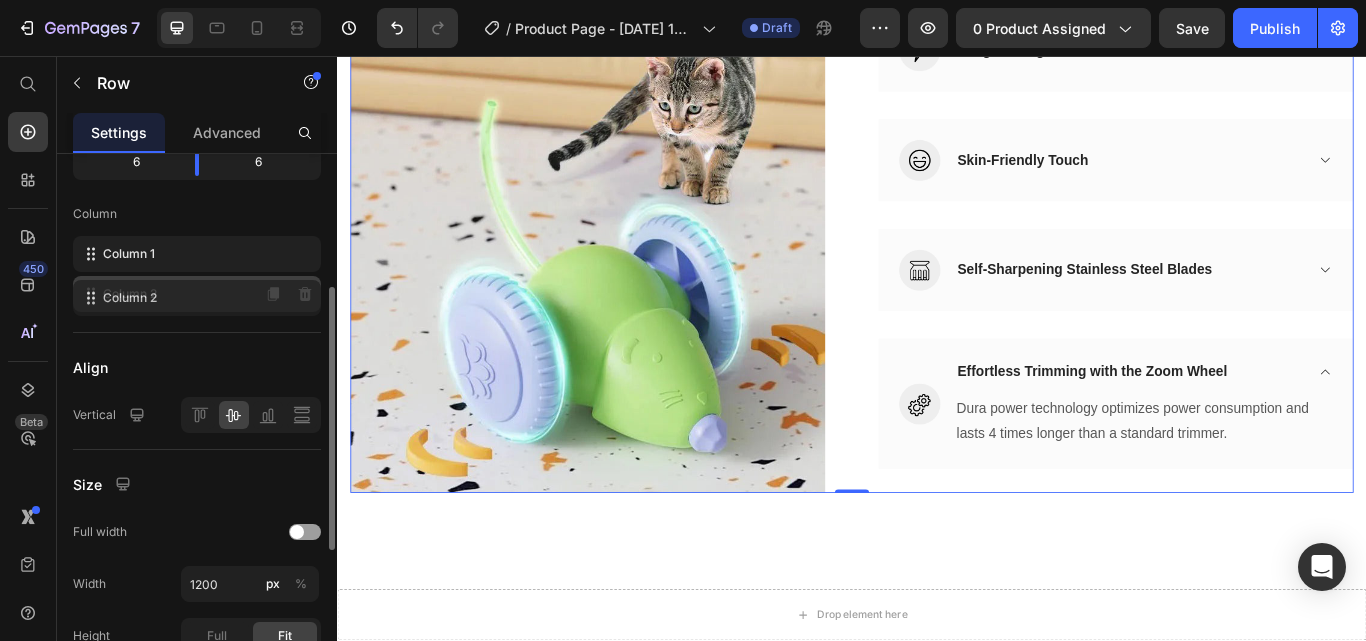 click on "Column 2" 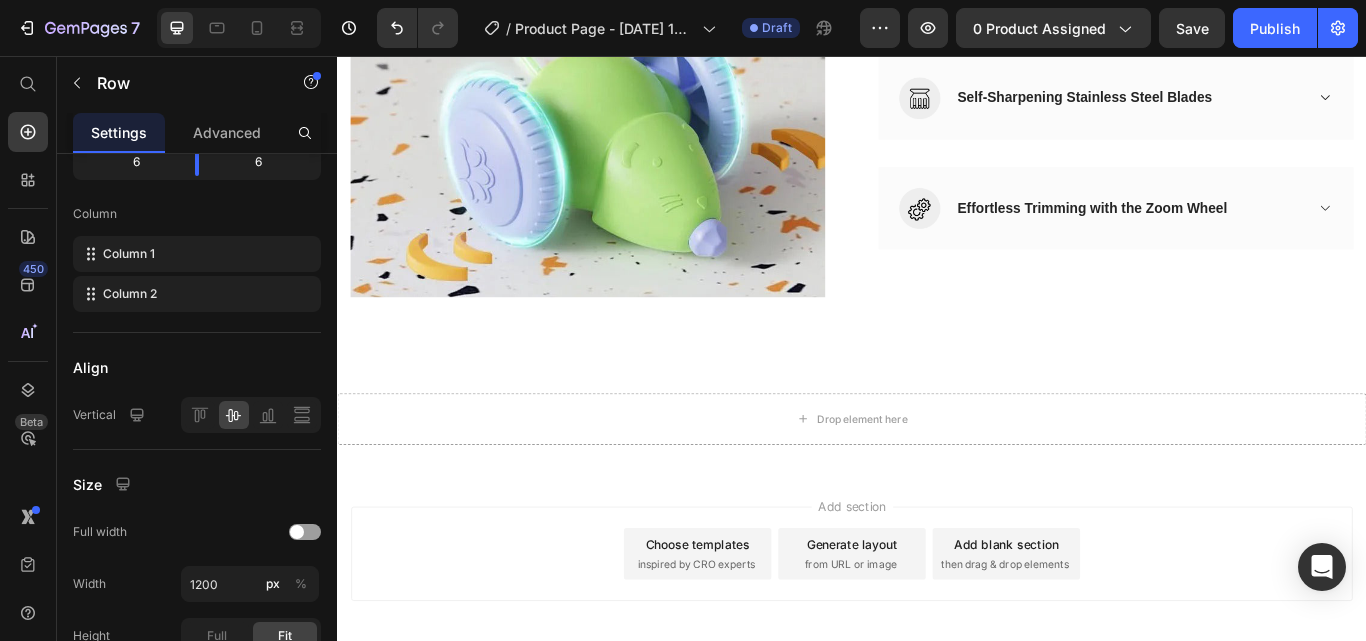 scroll, scrollTop: 2382, scrollLeft: 0, axis: vertical 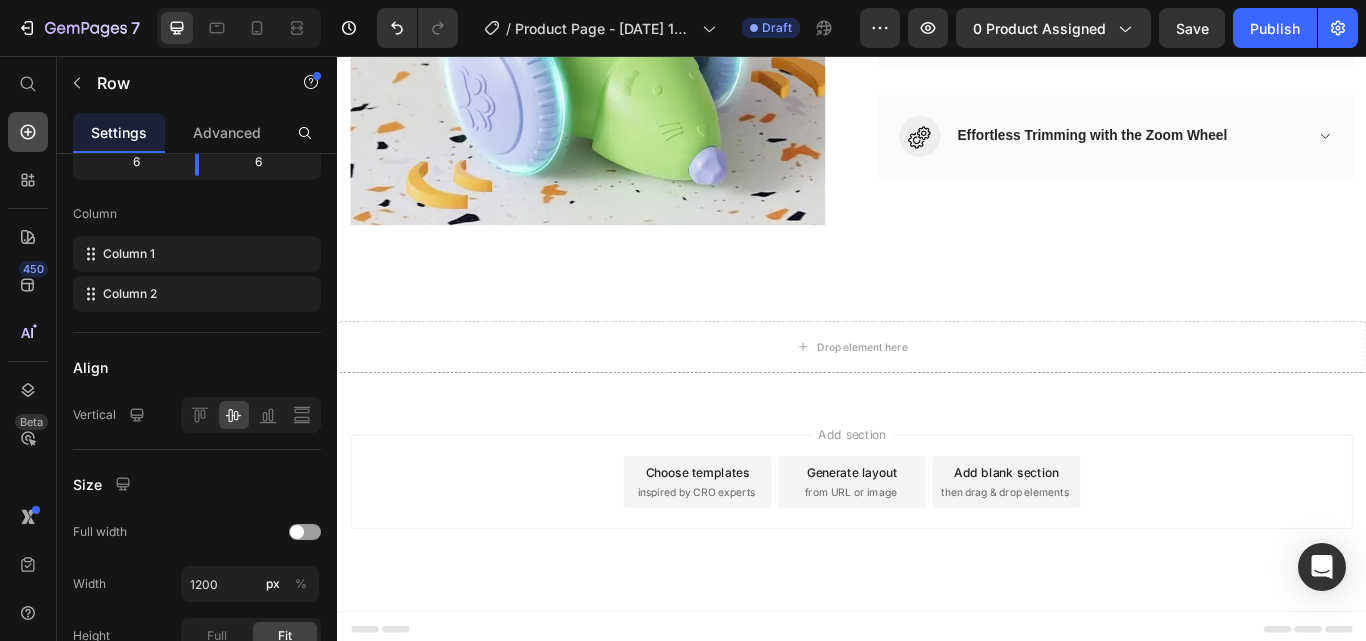 click 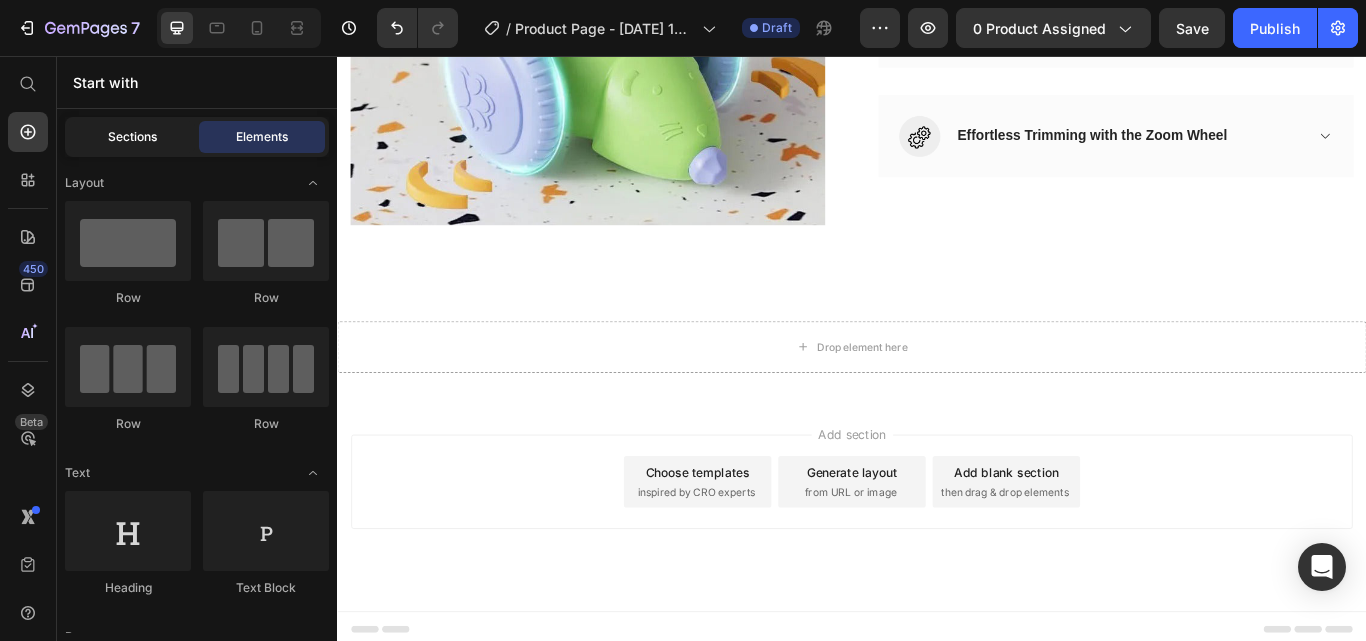 click on "Sections" at bounding box center (132, 137) 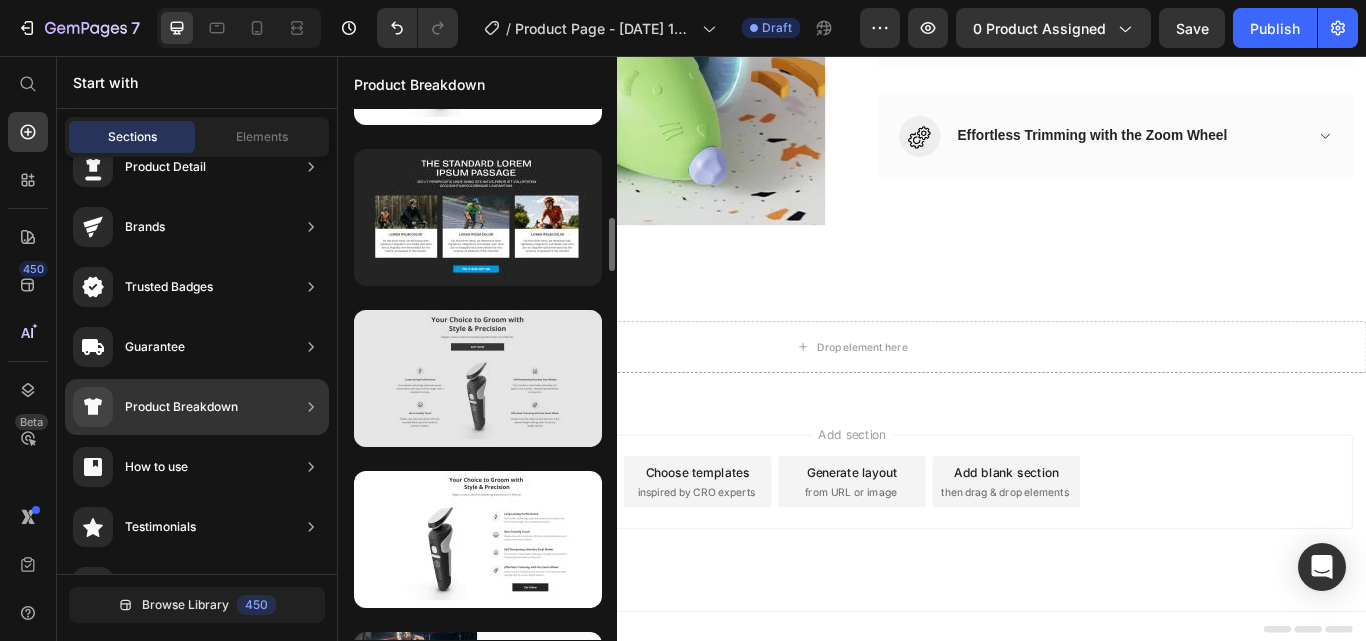 scroll, scrollTop: 1094, scrollLeft: 0, axis: vertical 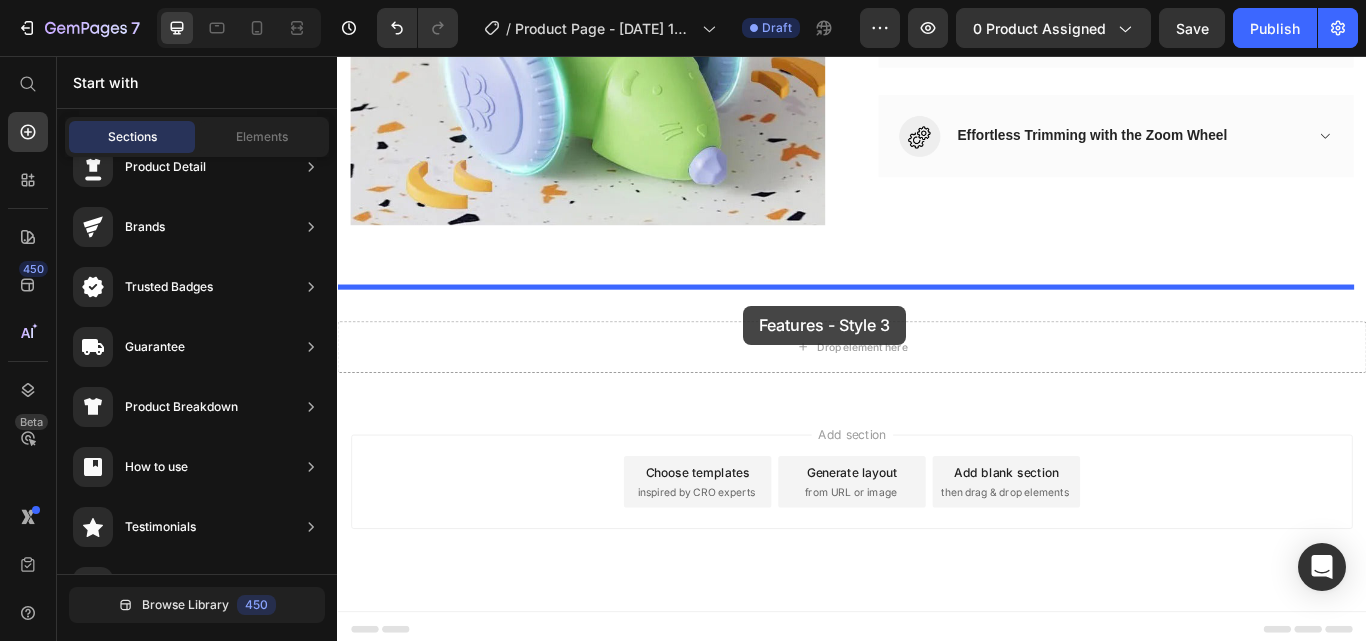 drag, startPoint x: 812, startPoint y: 567, endPoint x: 811, endPoint y: 347, distance: 220.00227 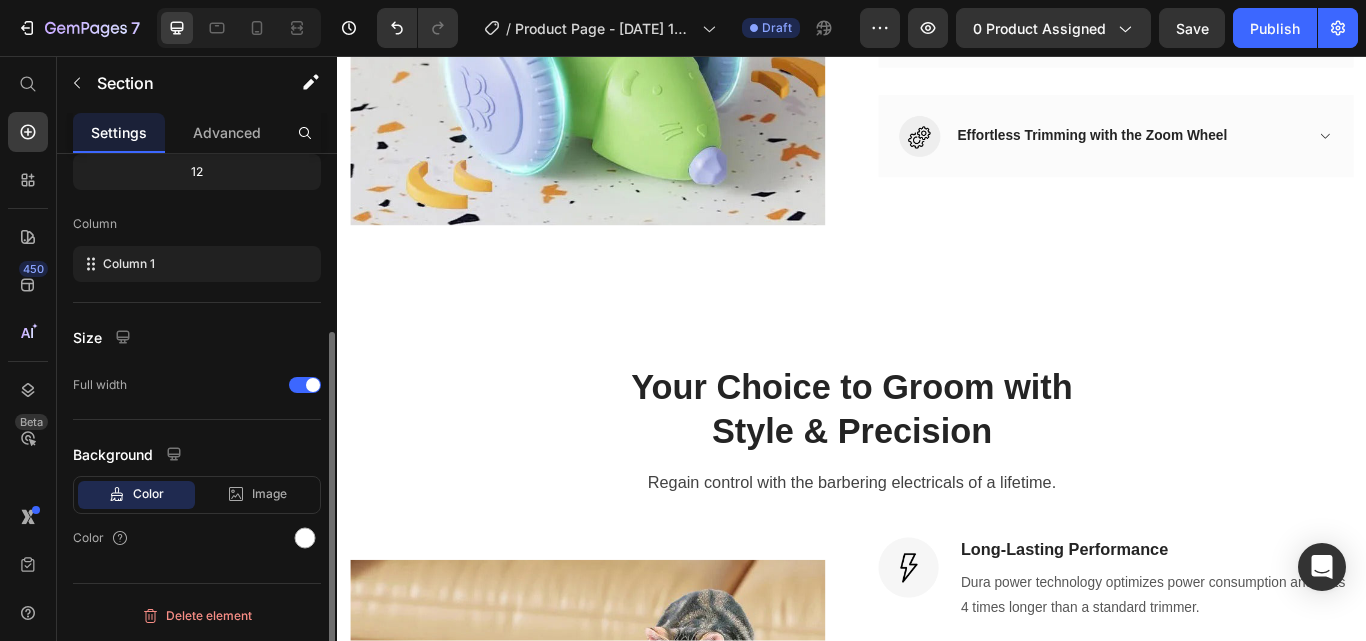 scroll, scrollTop: 0, scrollLeft: 0, axis: both 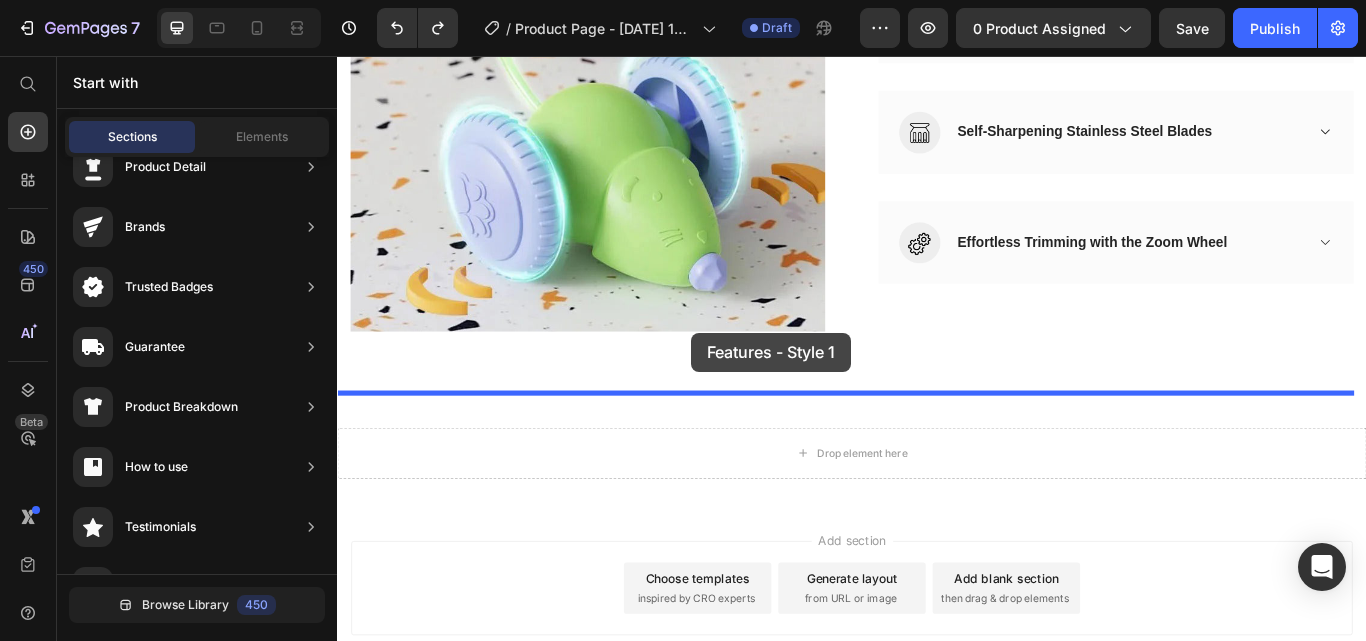 drag, startPoint x: 817, startPoint y: 480, endPoint x: 750, endPoint y: 379, distance: 121.20231 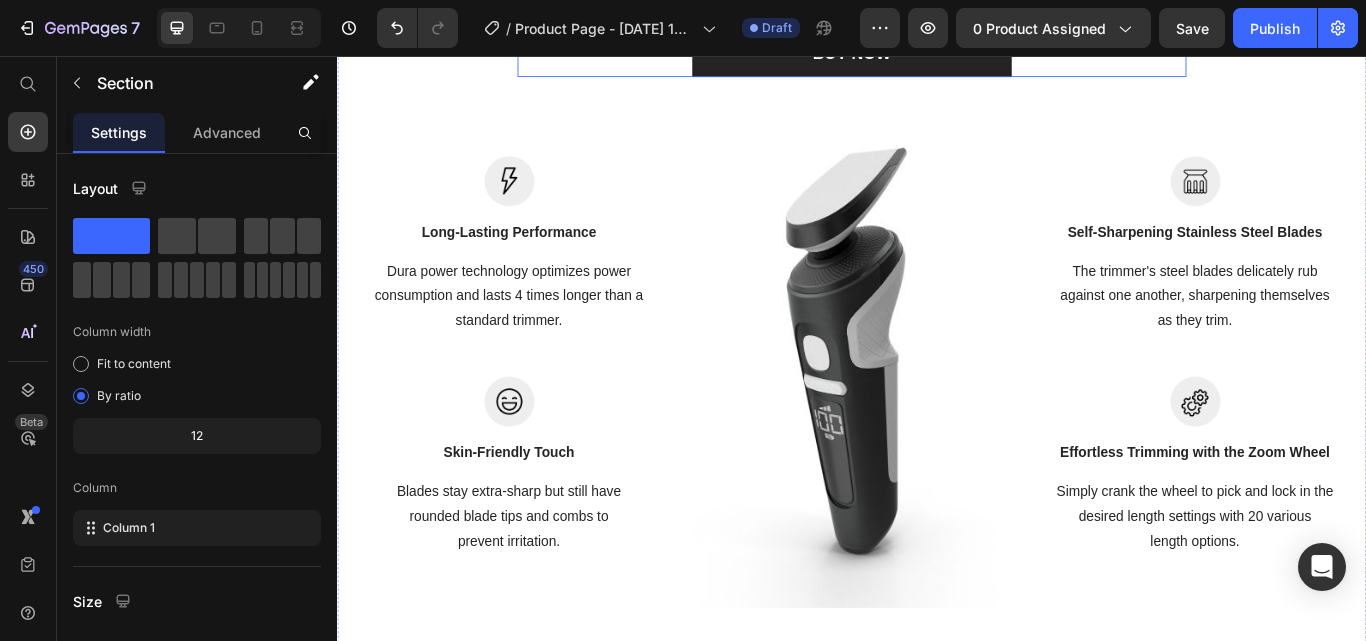 scroll, scrollTop: 2979, scrollLeft: 0, axis: vertical 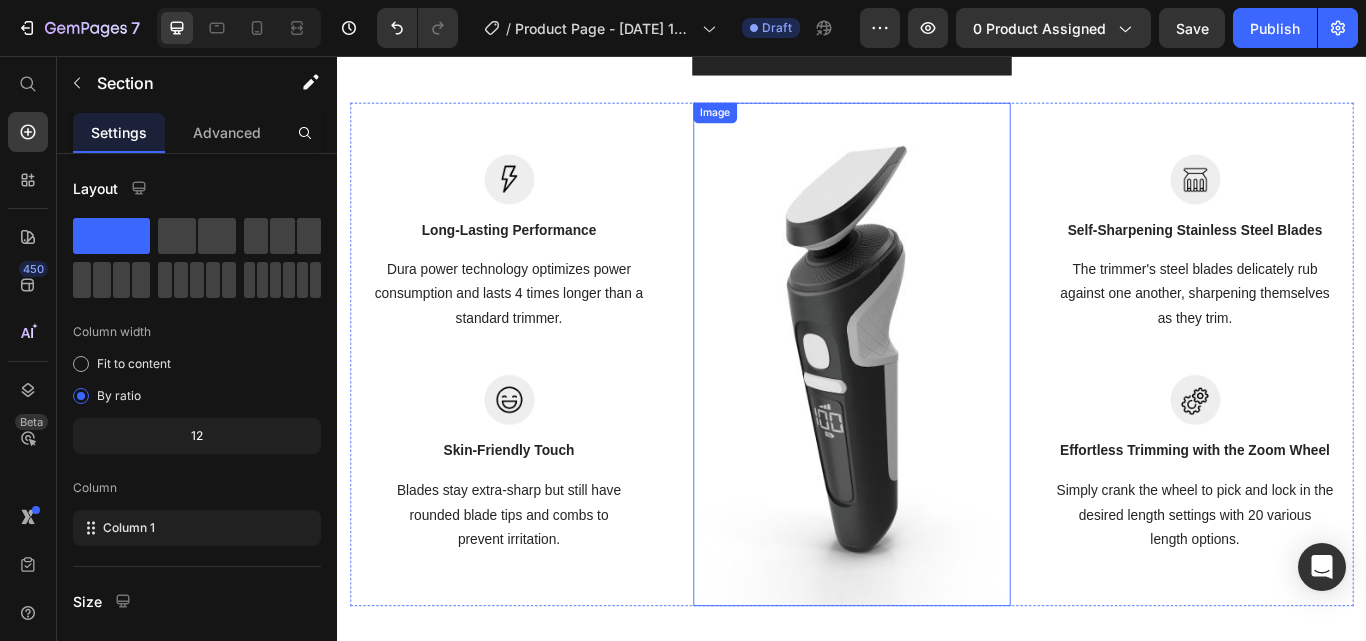 click at bounding box center (937, 404) 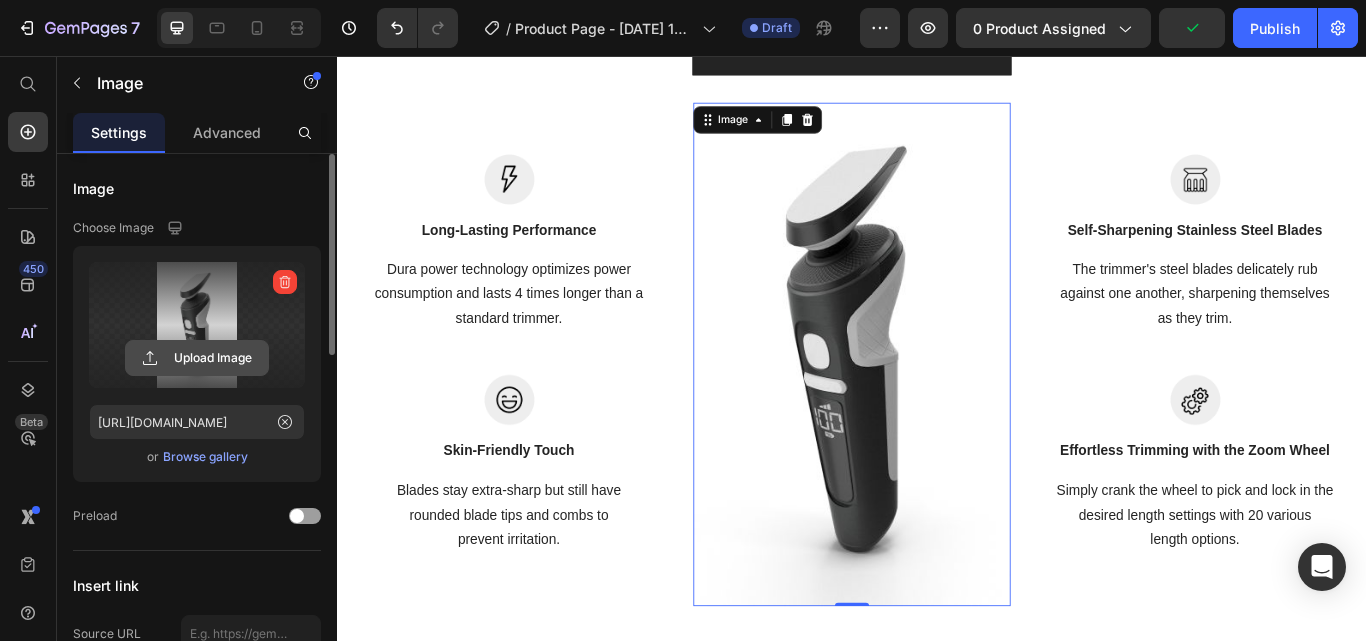 click 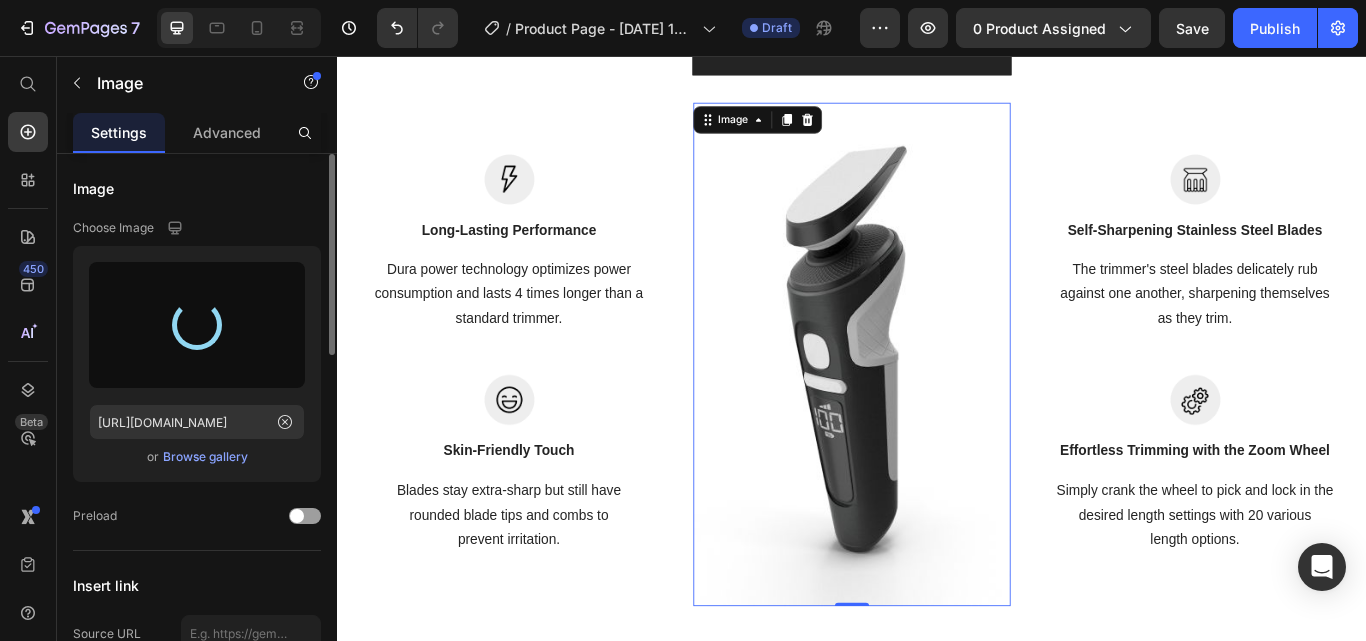 type on "[URL][DOMAIN_NAME]" 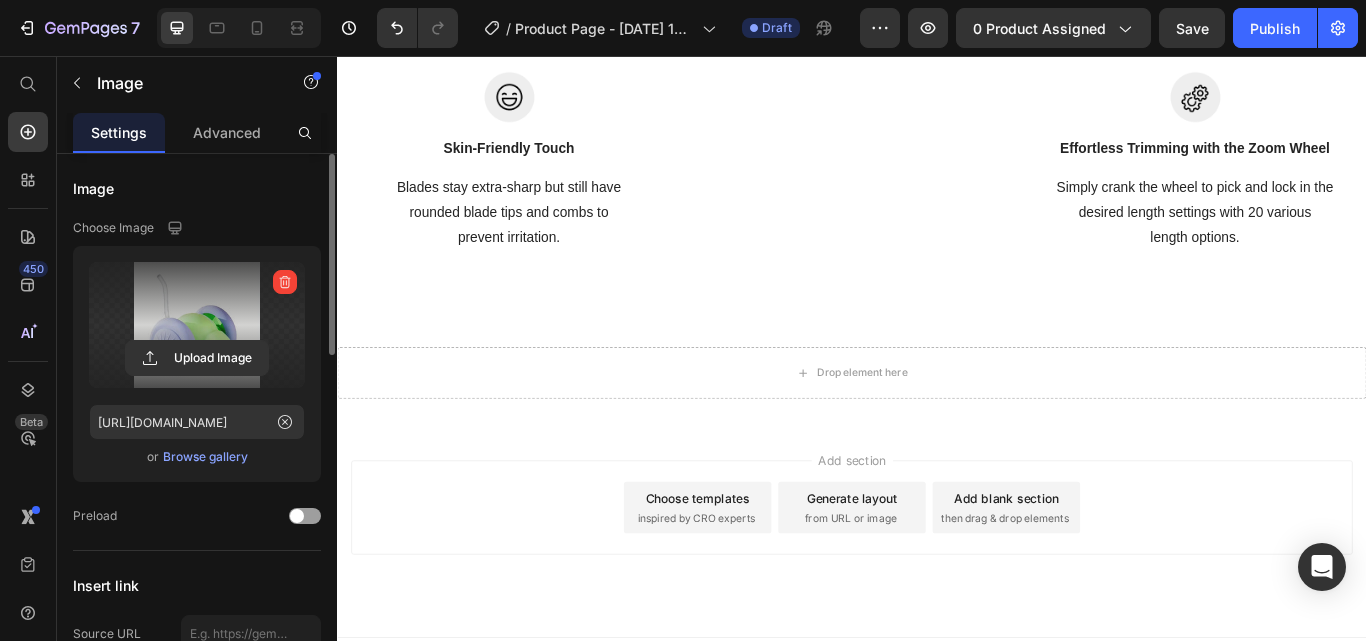scroll, scrollTop: 3302, scrollLeft: 0, axis: vertical 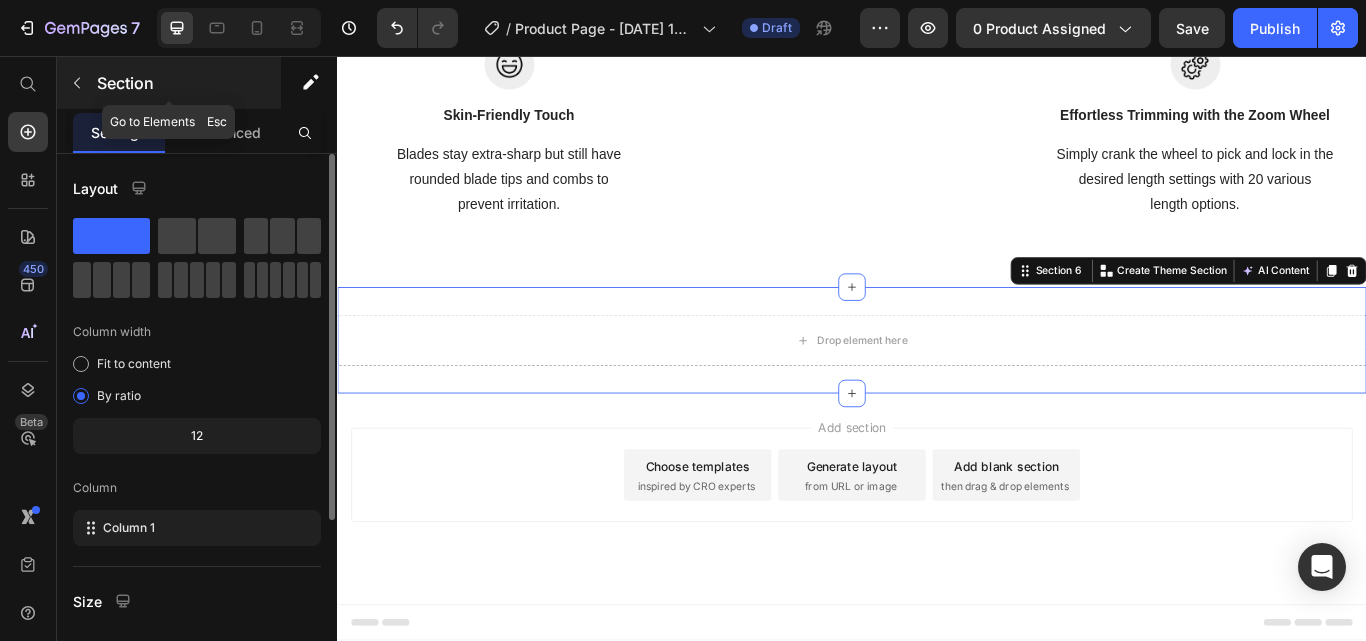 click 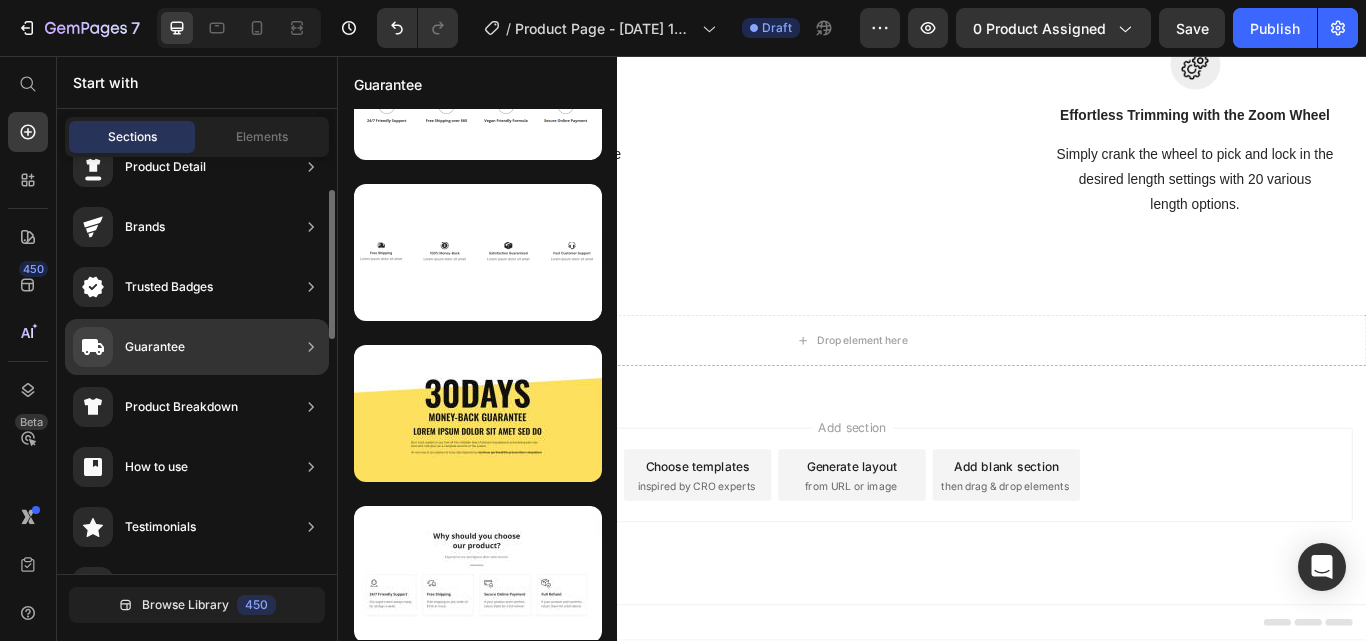 scroll, scrollTop: 423, scrollLeft: 0, axis: vertical 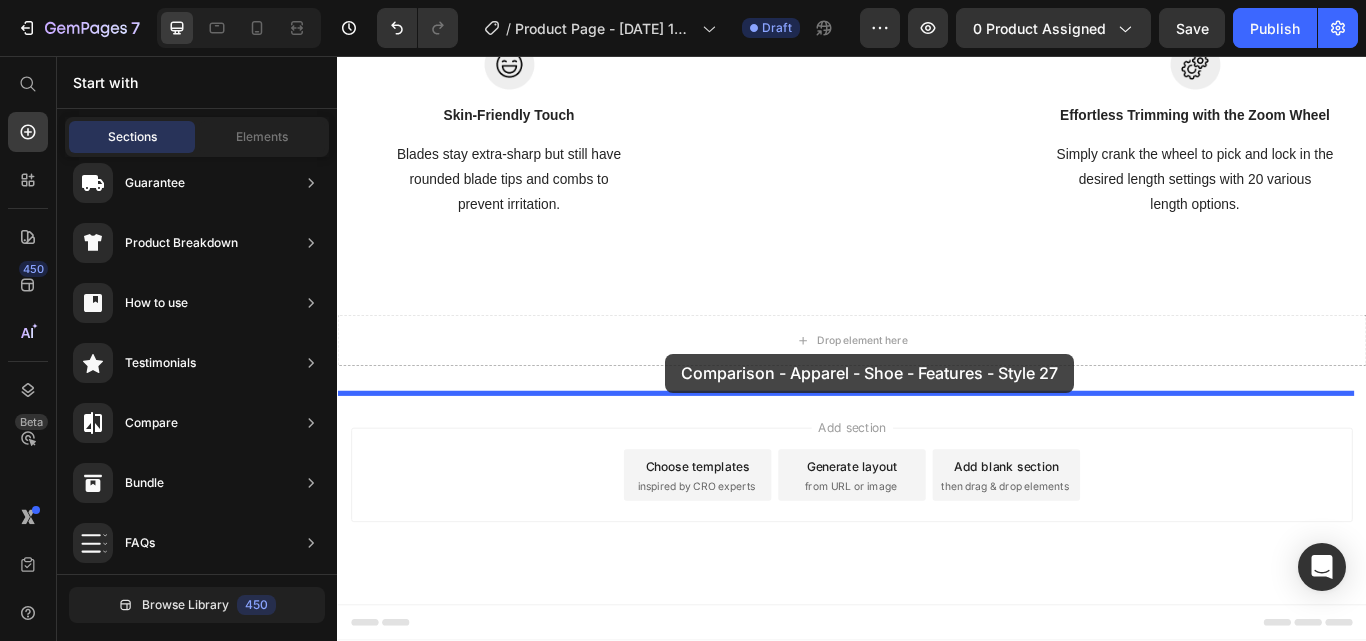 drag, startPoint x: 787, startPoint y: 370, endPoint x: 719, endPoint y: 403, distance: 75.58439 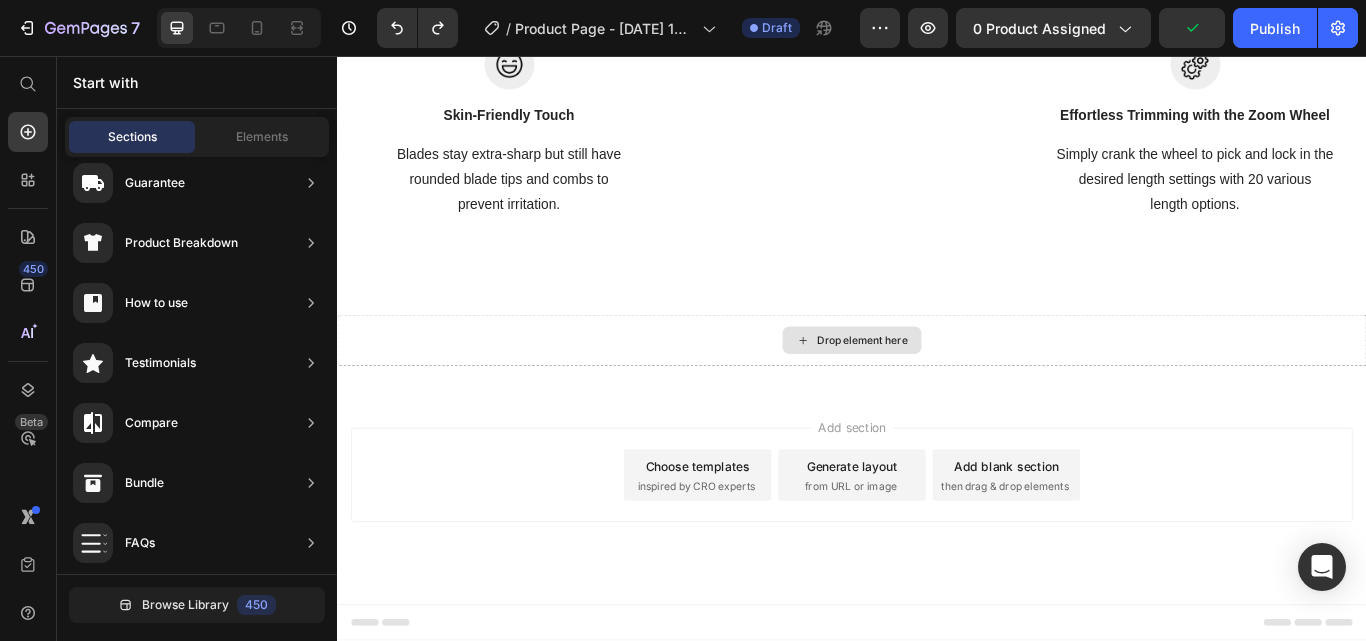 scroll, scrollTop: 3302, scrollLeft: 0, axis: vertical 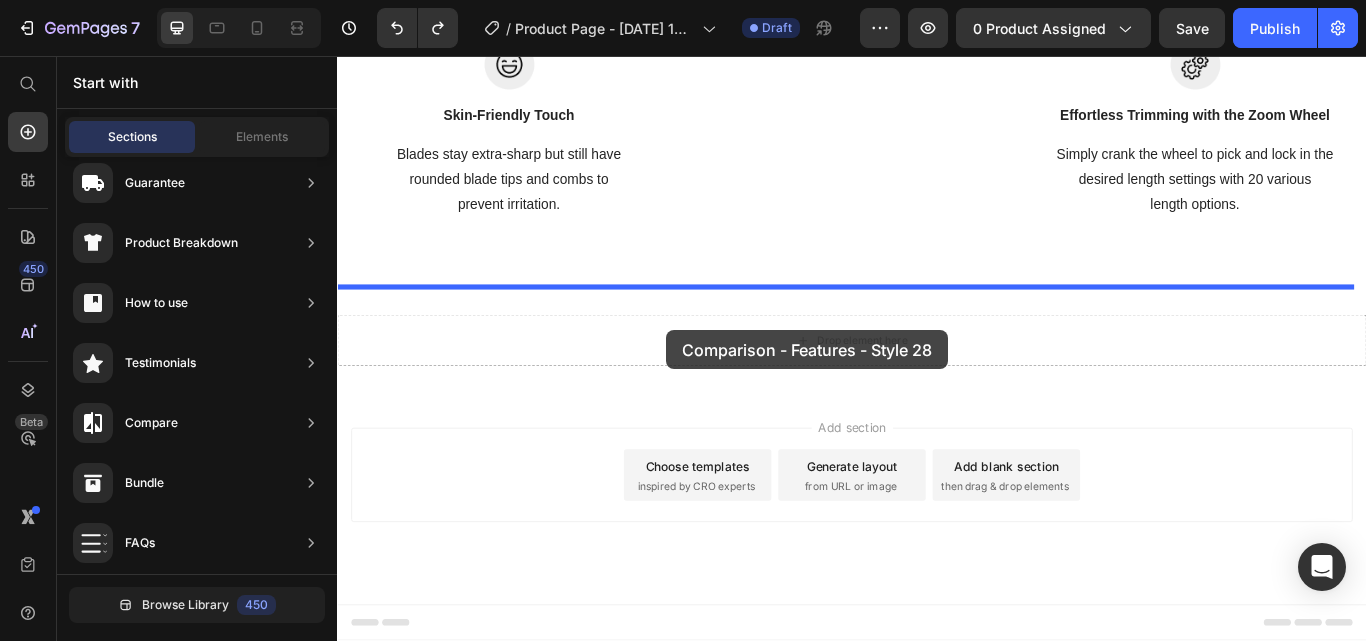 drag, startPoint x: 791, startPoint y: 264, endPoint x: 721, endPoint y: 376, distance: 132.07573 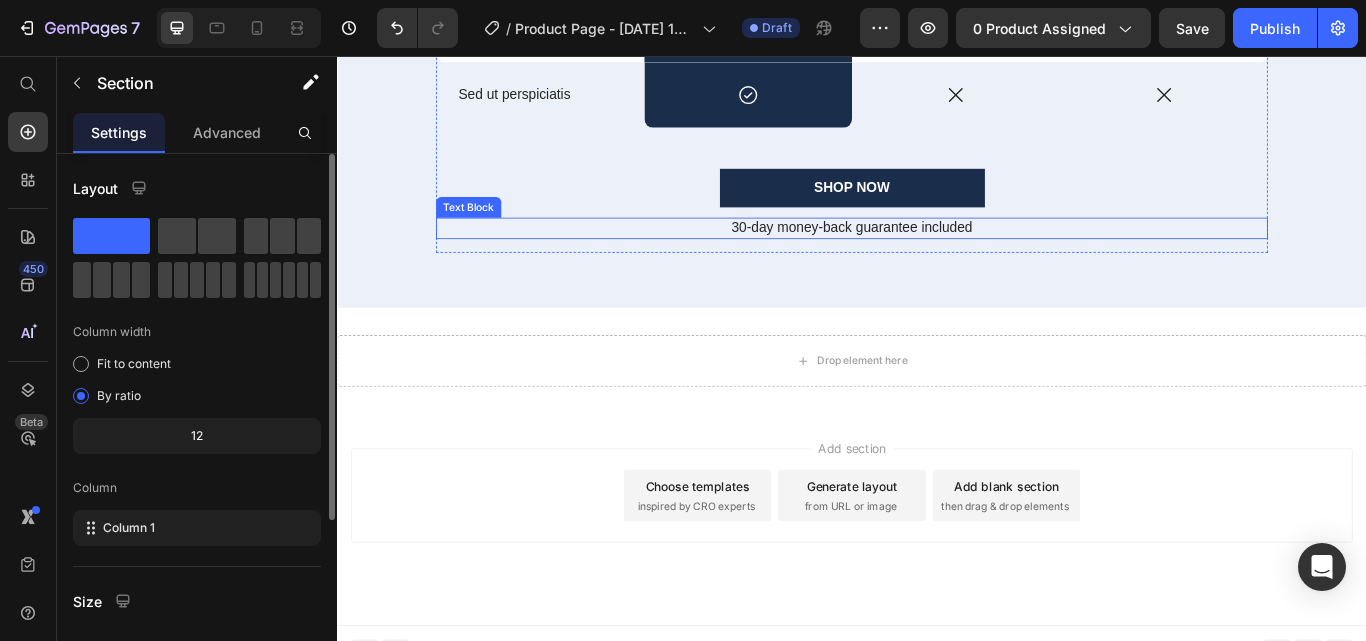 scroll, scrollTop: 4319, scrollLeft: 0, axis: vertical 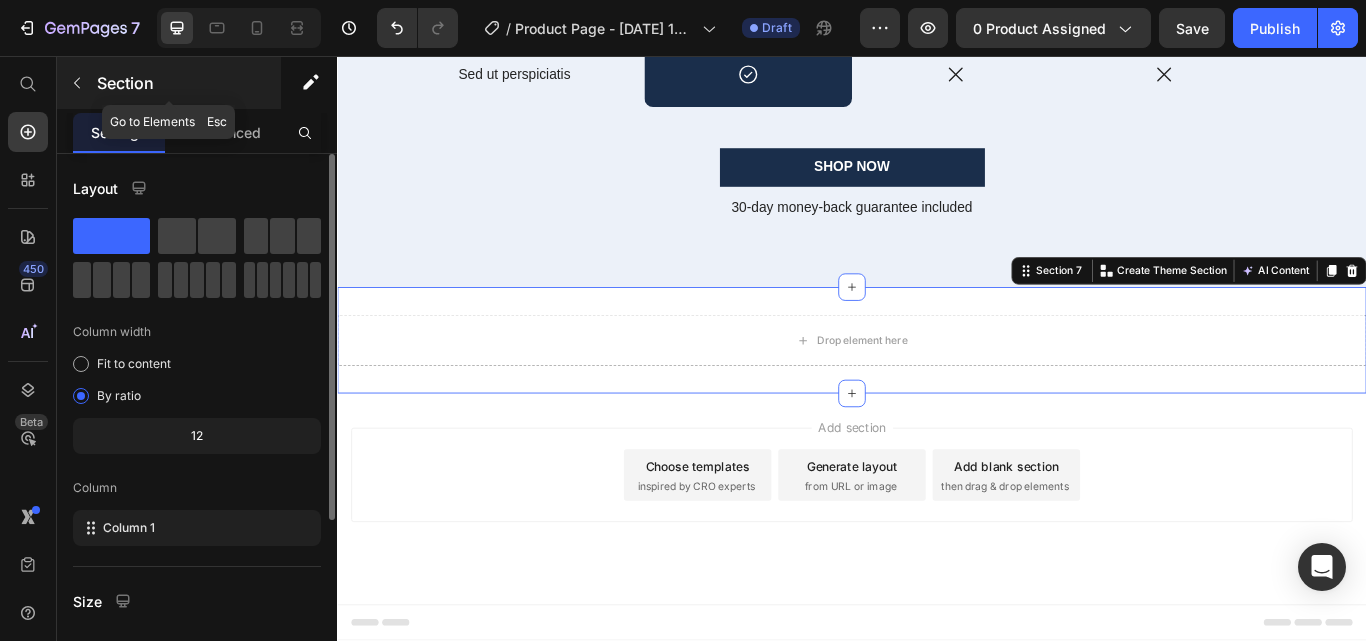 click at bounding box center (77, 83) 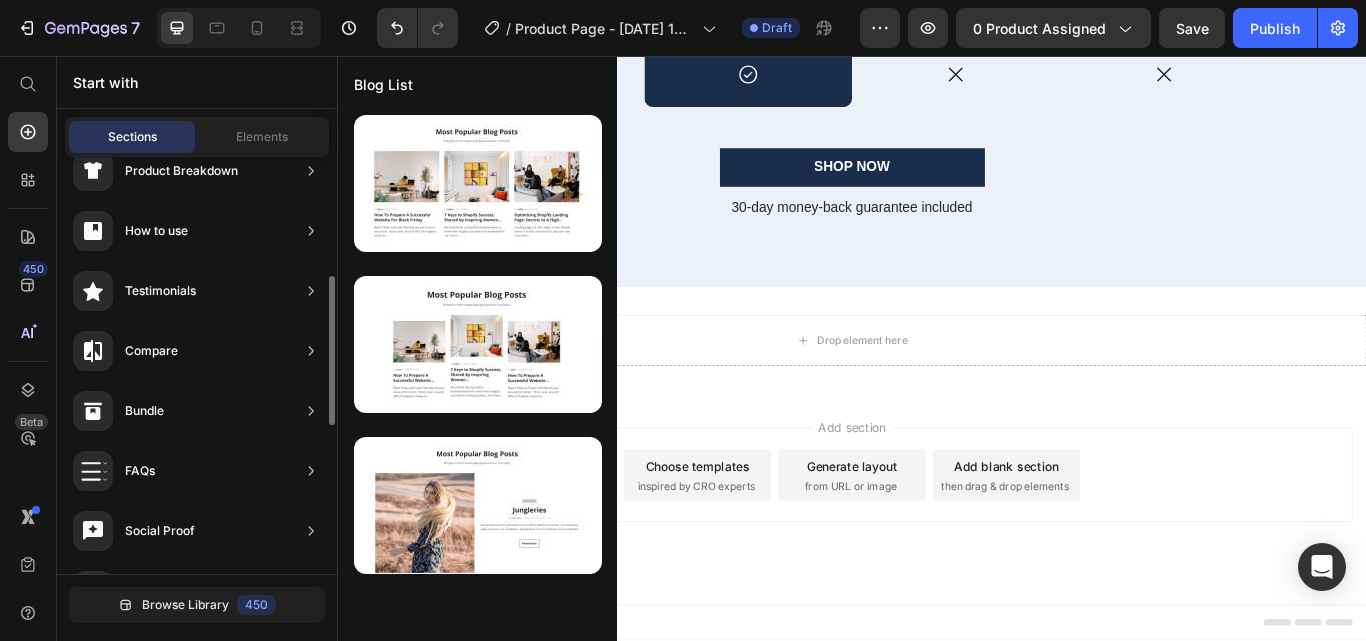 scroll, scrollTop: 0, scrollLeft: 0, axis: both 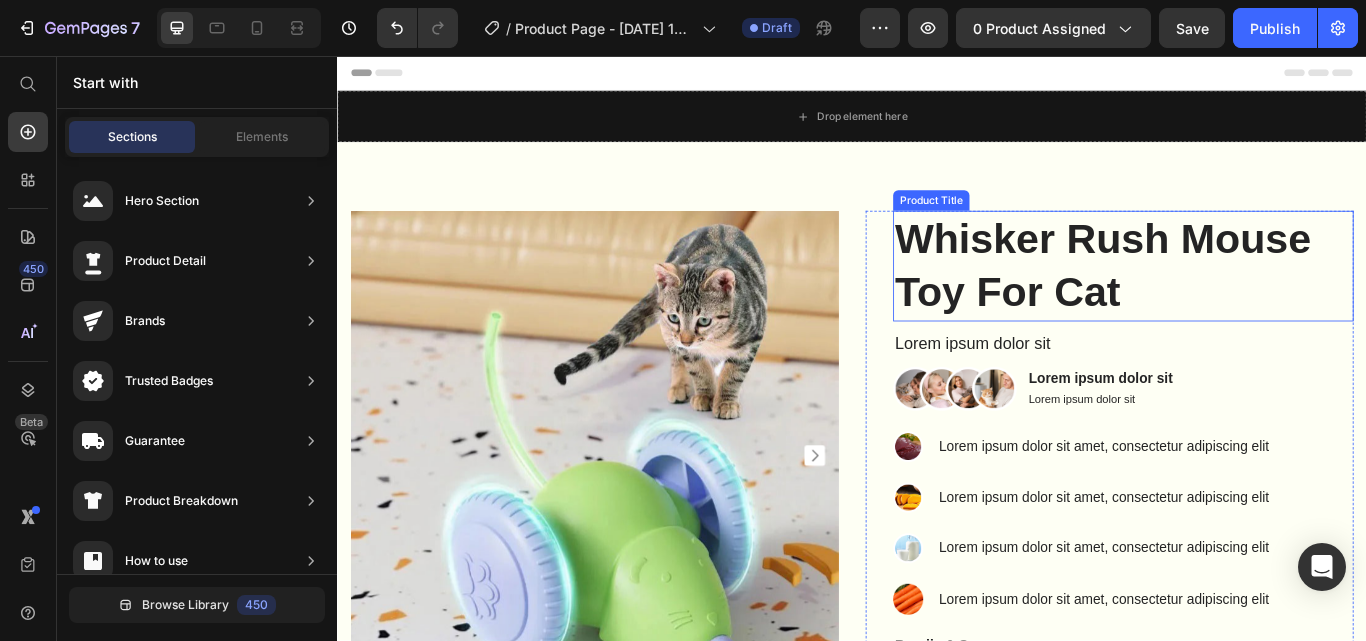 click on "Whisker Rush Mouse Toy For Cat" at bounding box center [1253, 301] 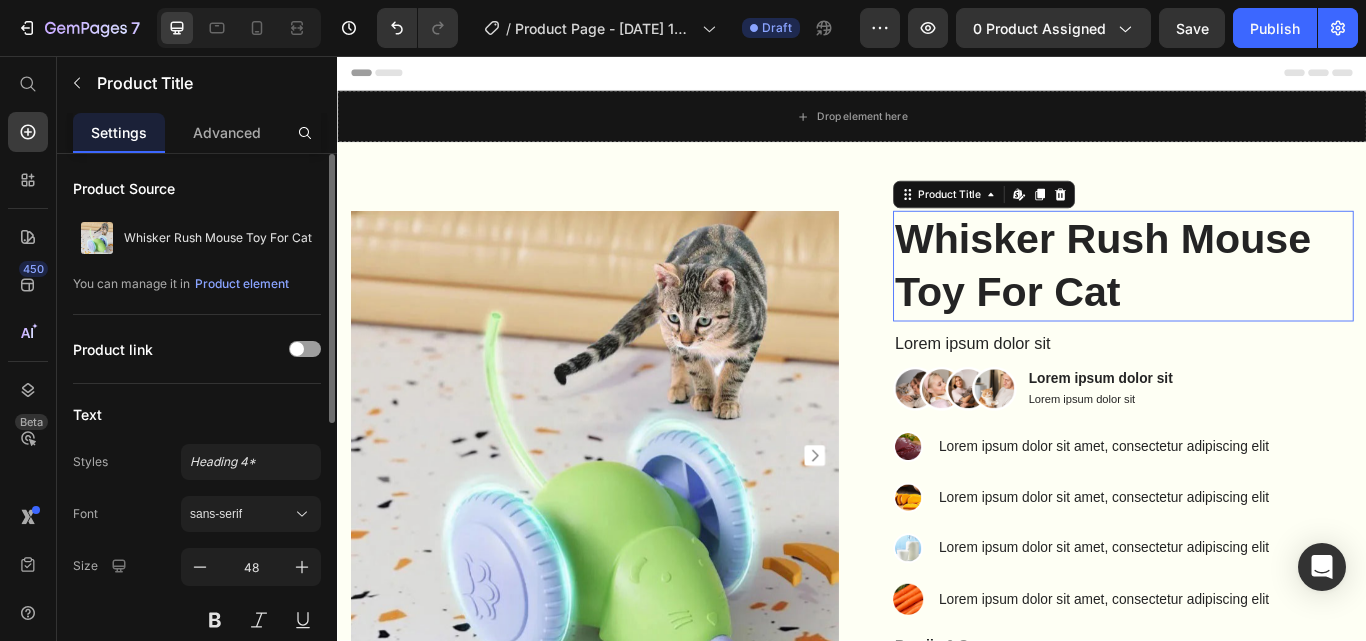 click on "Whisker Rush Mouse Toy For Cat" at bounding box center [1253, 301] 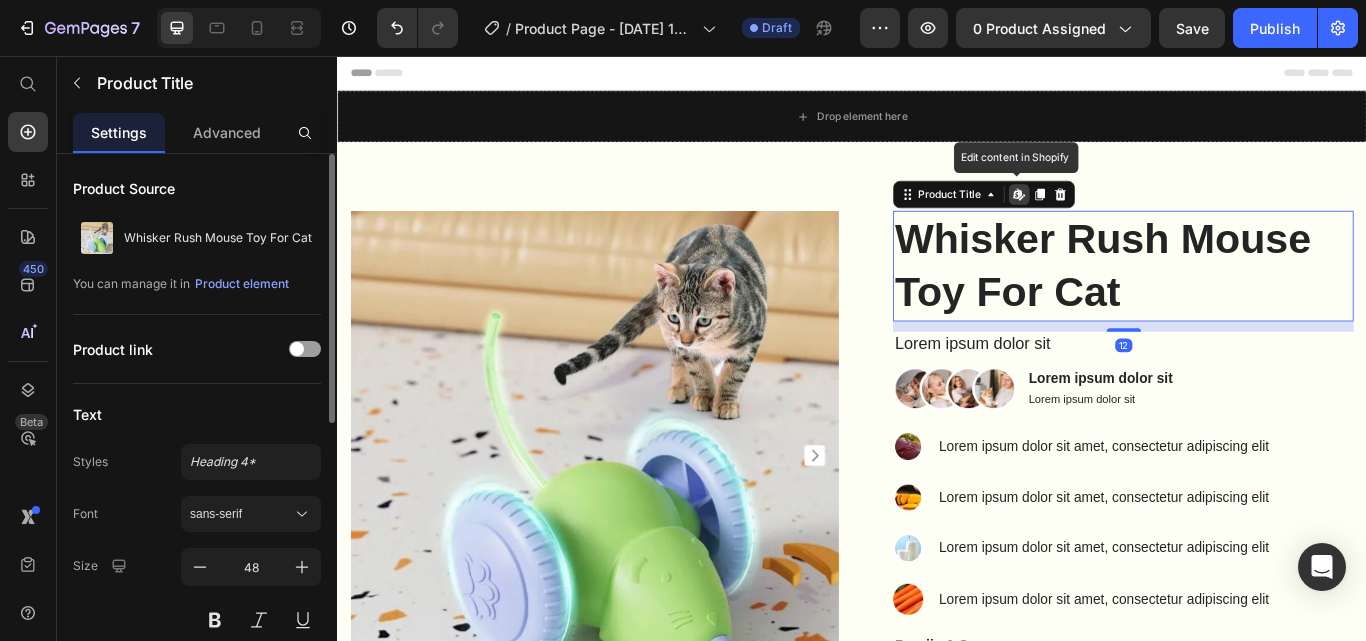 click on "Whisker Rush Mouse Toy For Cat" at bounding box center [1253, 301] 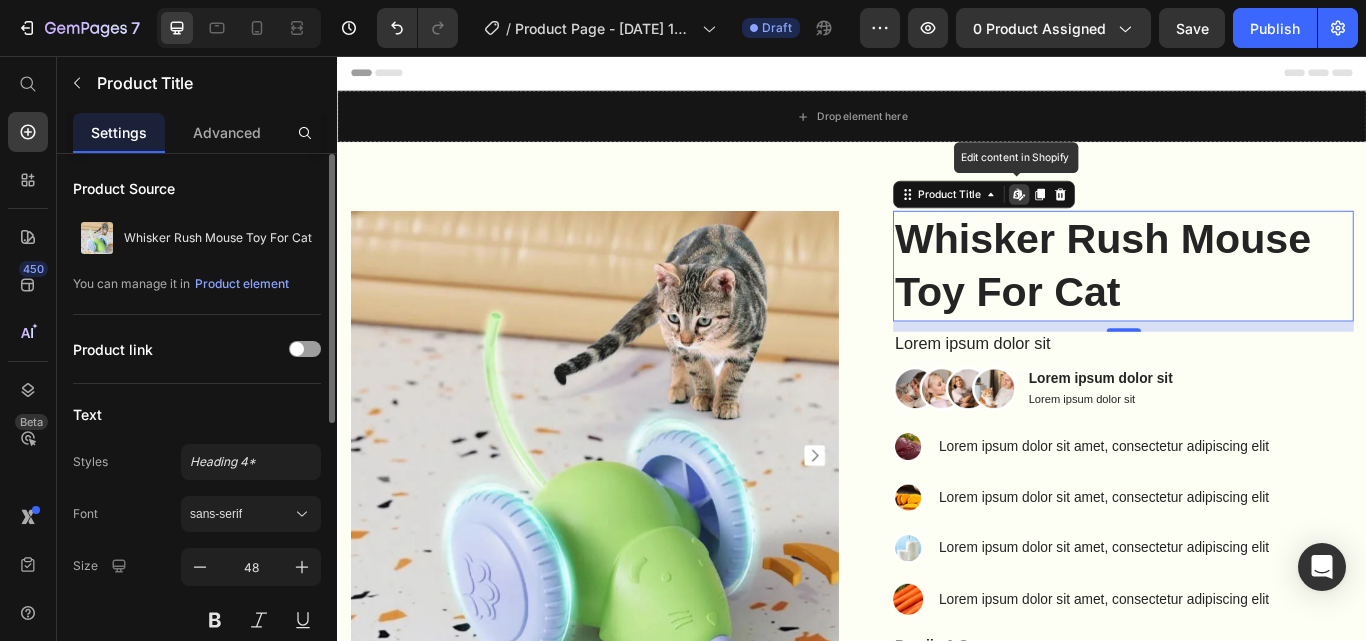 click on "Whisker Rush Mouse Toy For Cat" at bounding box center (1253, 301) 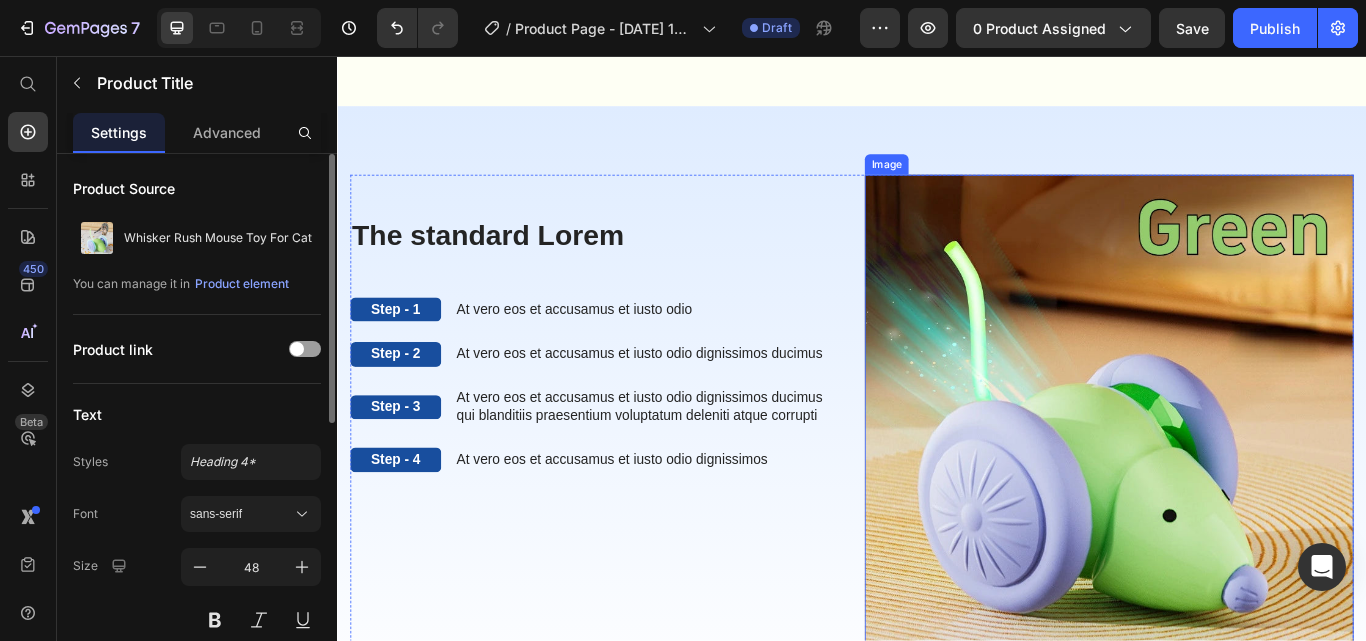 scroll, scrollTop: 902, scrollLeft: 0, axis: vertical 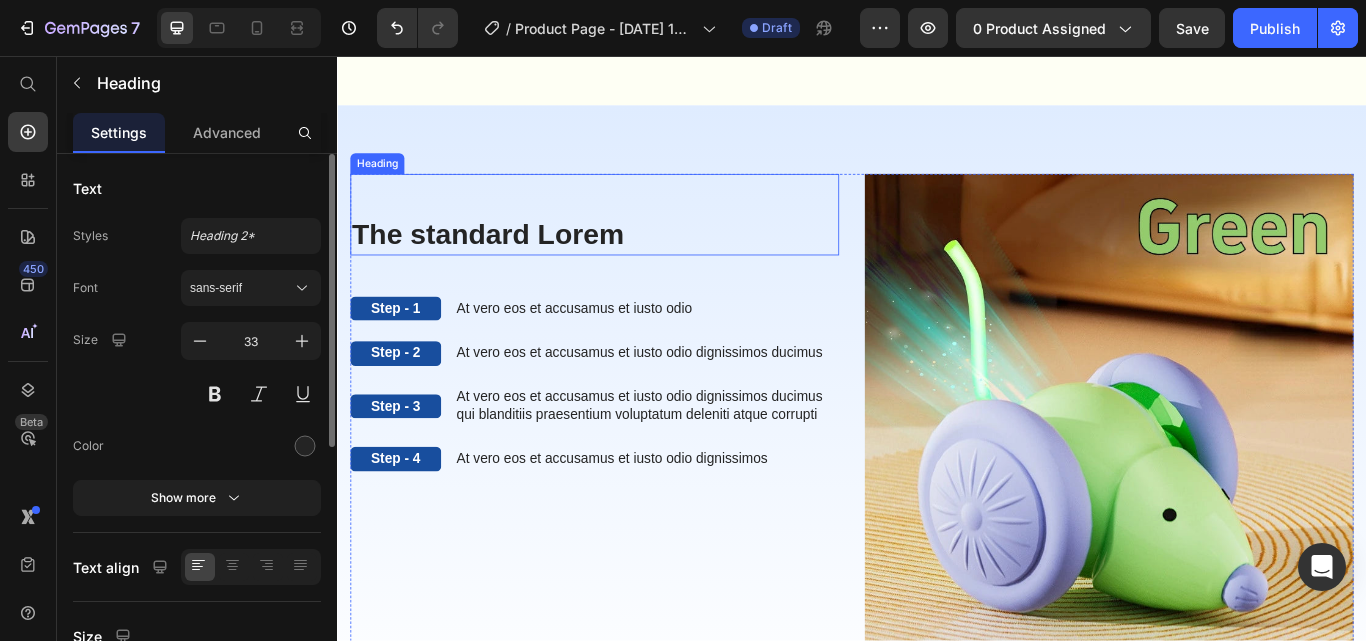 click on "The standard Lorem" at bounding box center [637, 265] 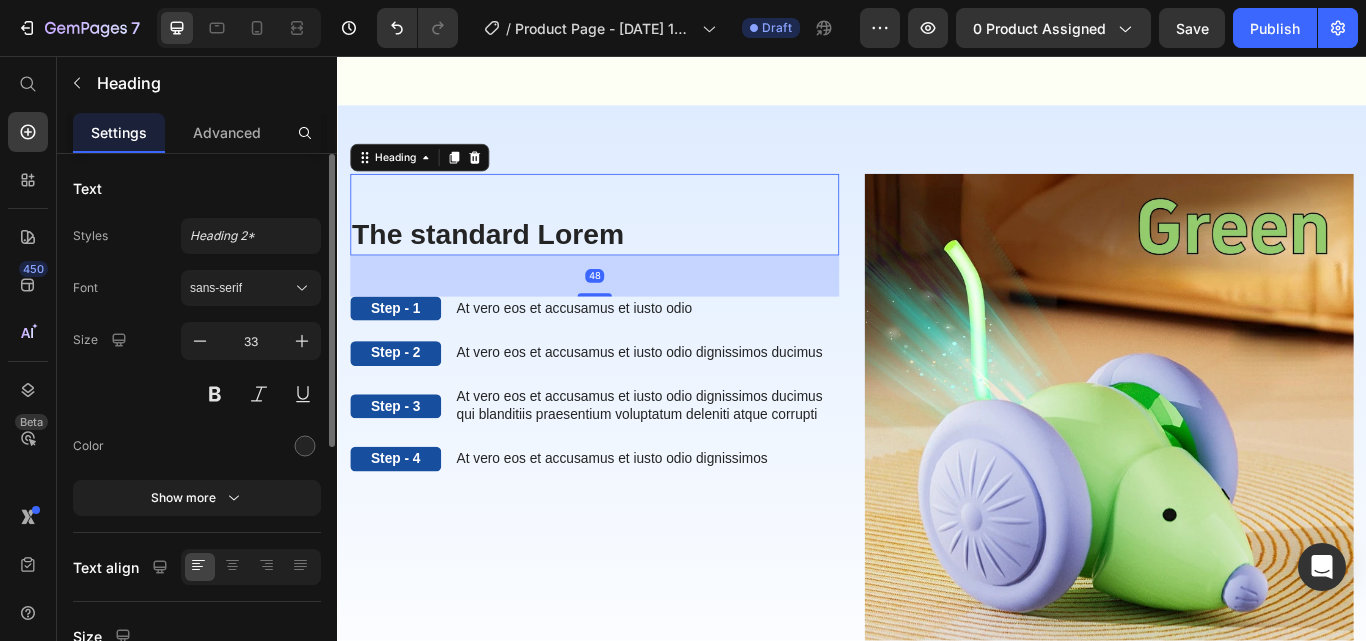 click on "The standard Lorem" at bounding box center [637, 265] 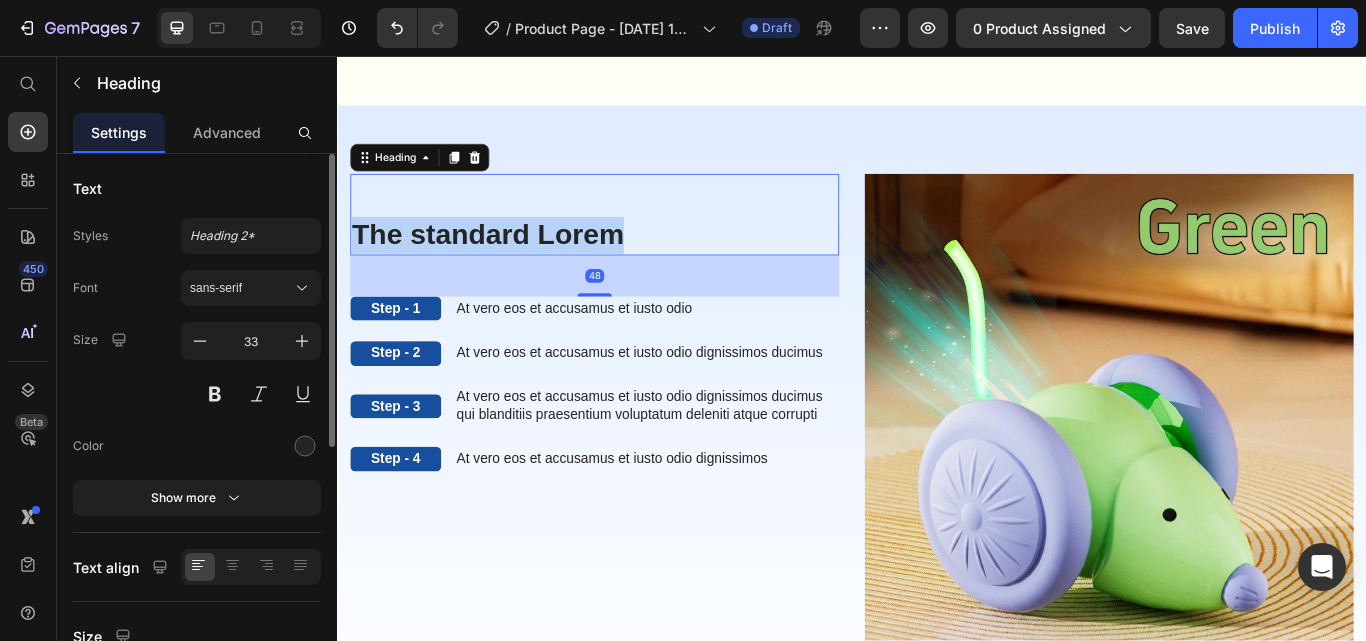 click on "The standard Lorem" at bounding box center (637, 265) 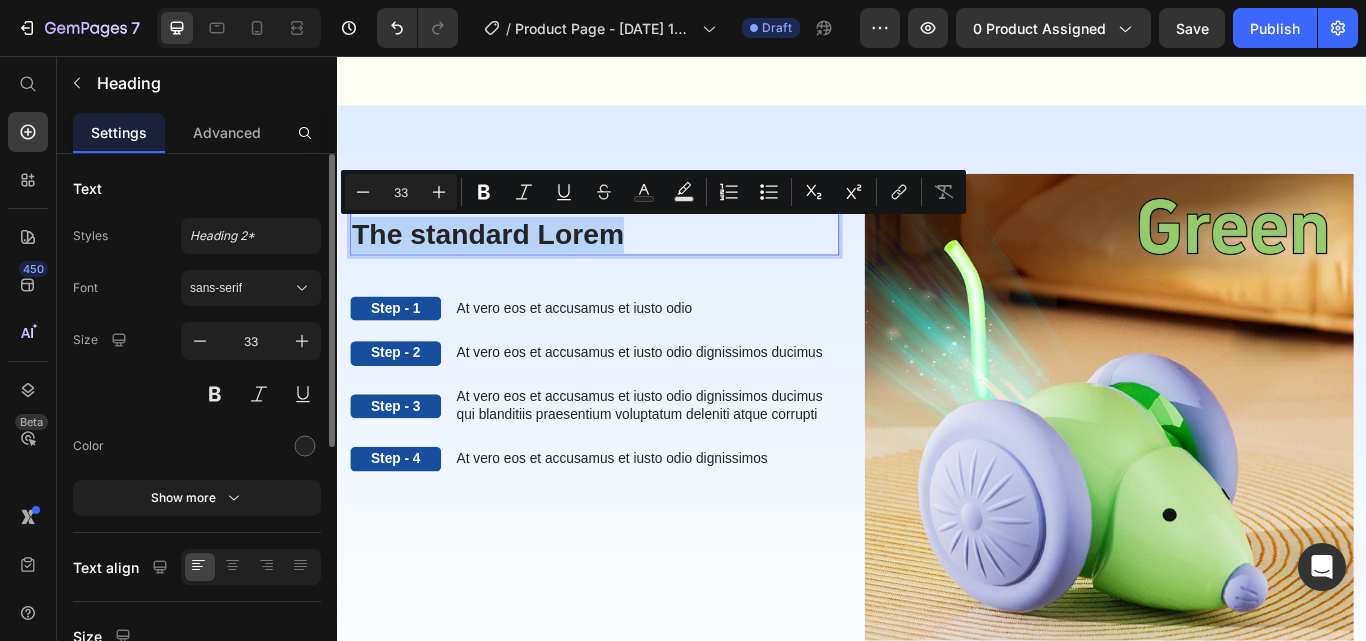 click on "The standard Lorem" at bounding box center [637, 265] 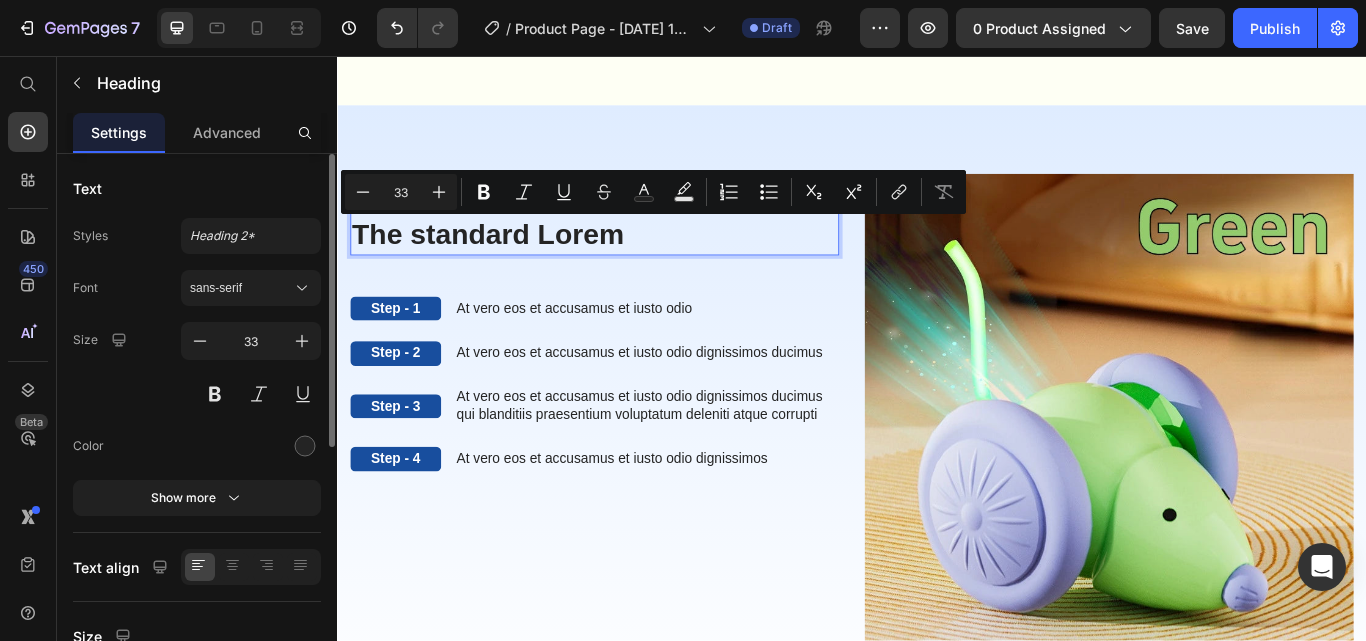 click on "The standard Lorem" at bounding box center [637, 265] 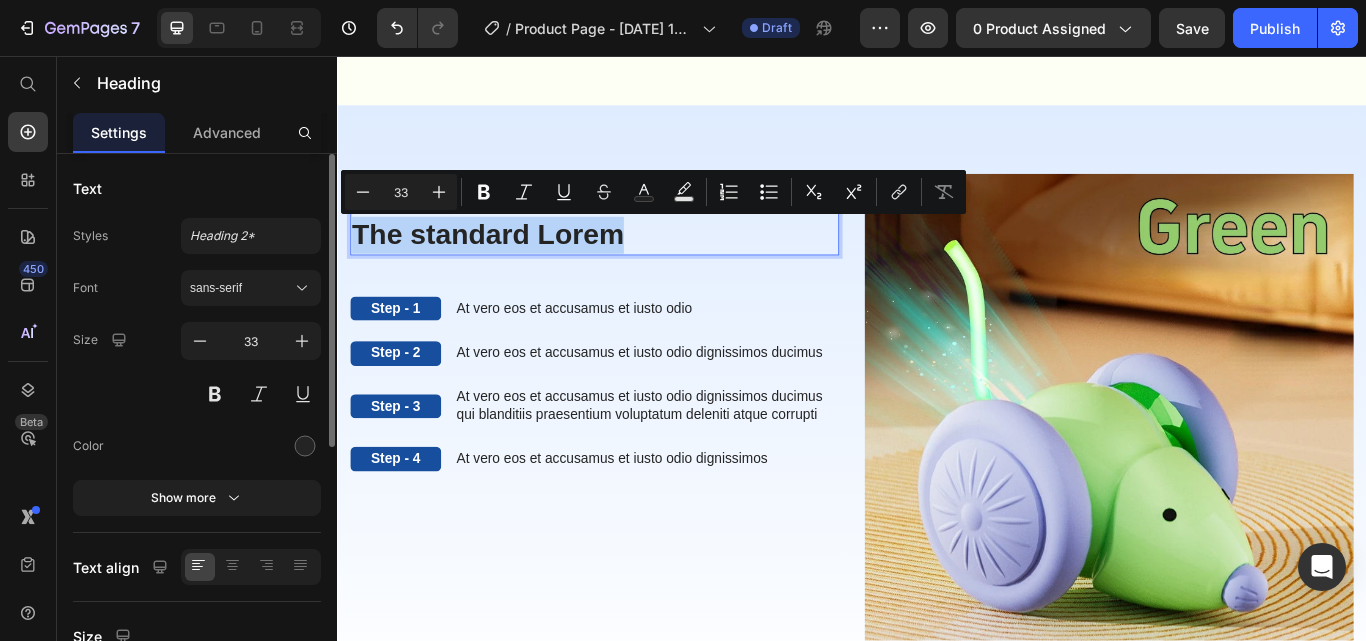 click on "The standard Lorem" at bounding box center [637, 265] 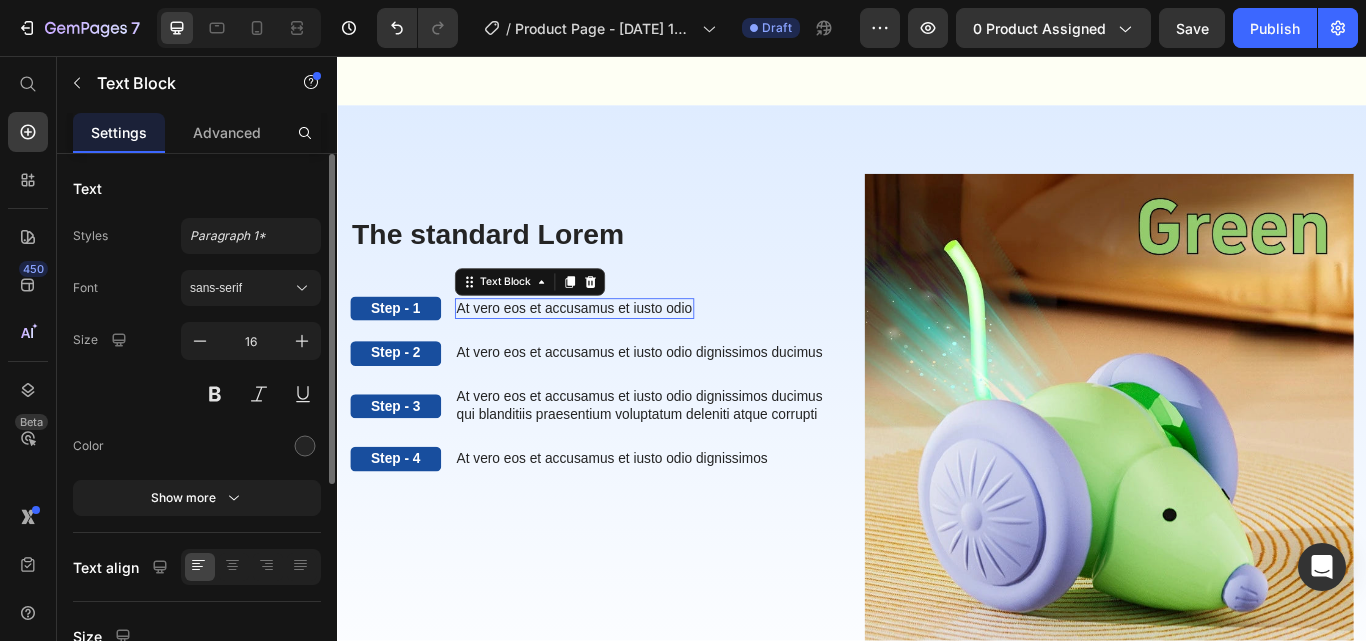 click on "At vero eos et accusamus et iusto odio  Text Block   0" at bounding box center (613, 351) 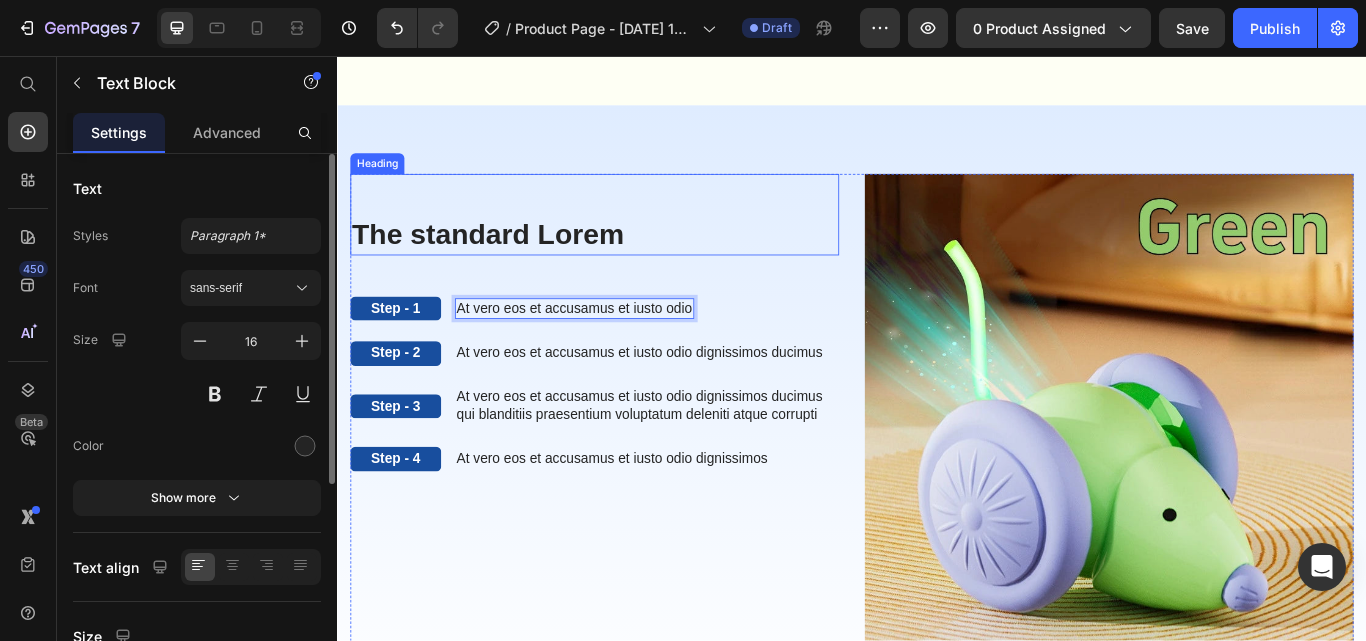 click on "The standard Lorem" at bounding box center [637, 265] 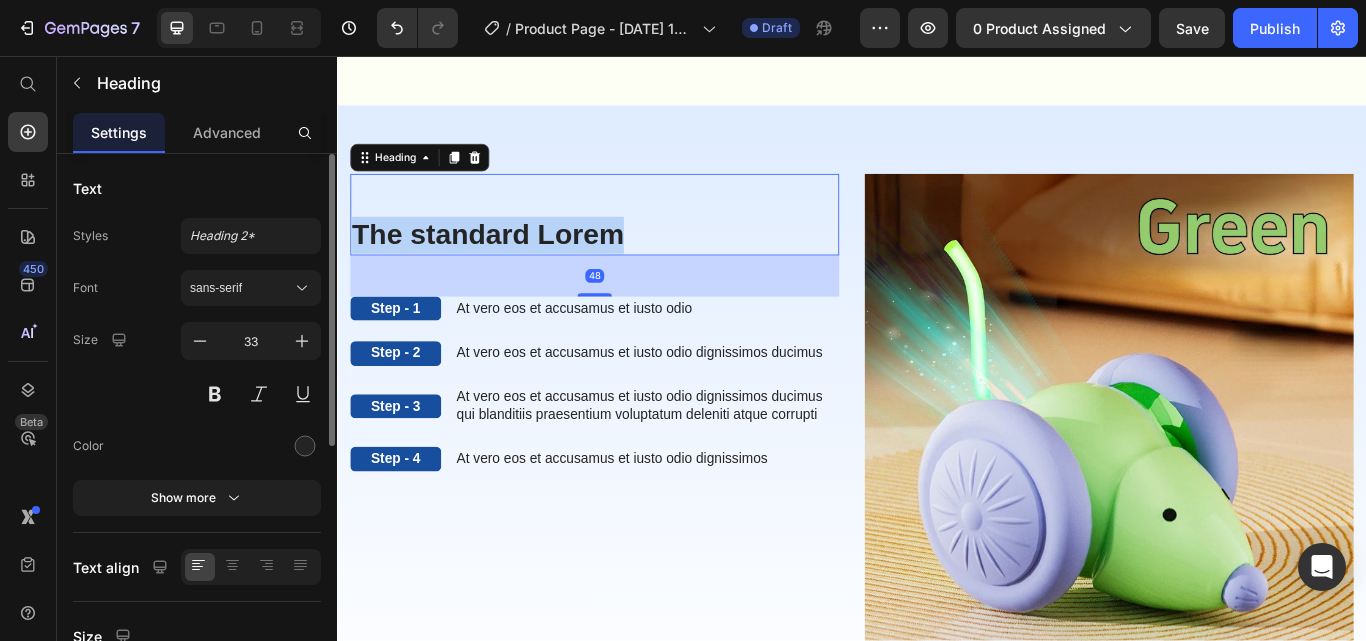 click on "The standard Lorem" at bounding box center [637, 265] 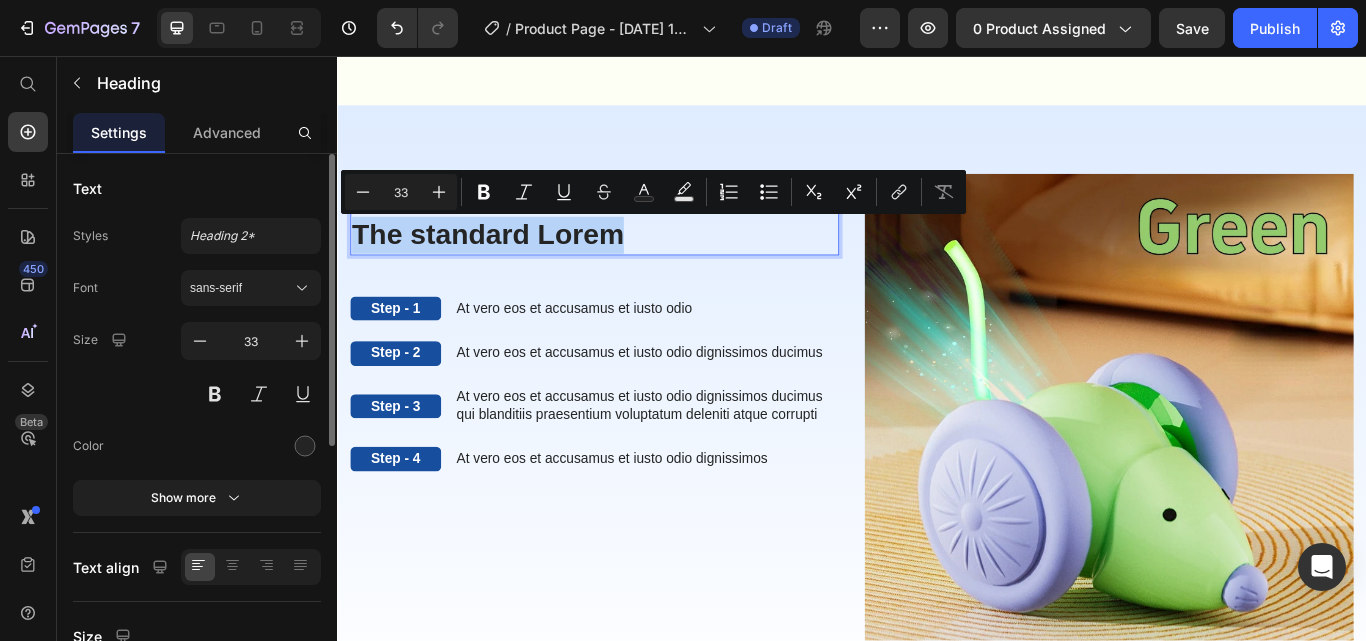 click on "The standard Lorem" at bounding box center (637, 265) 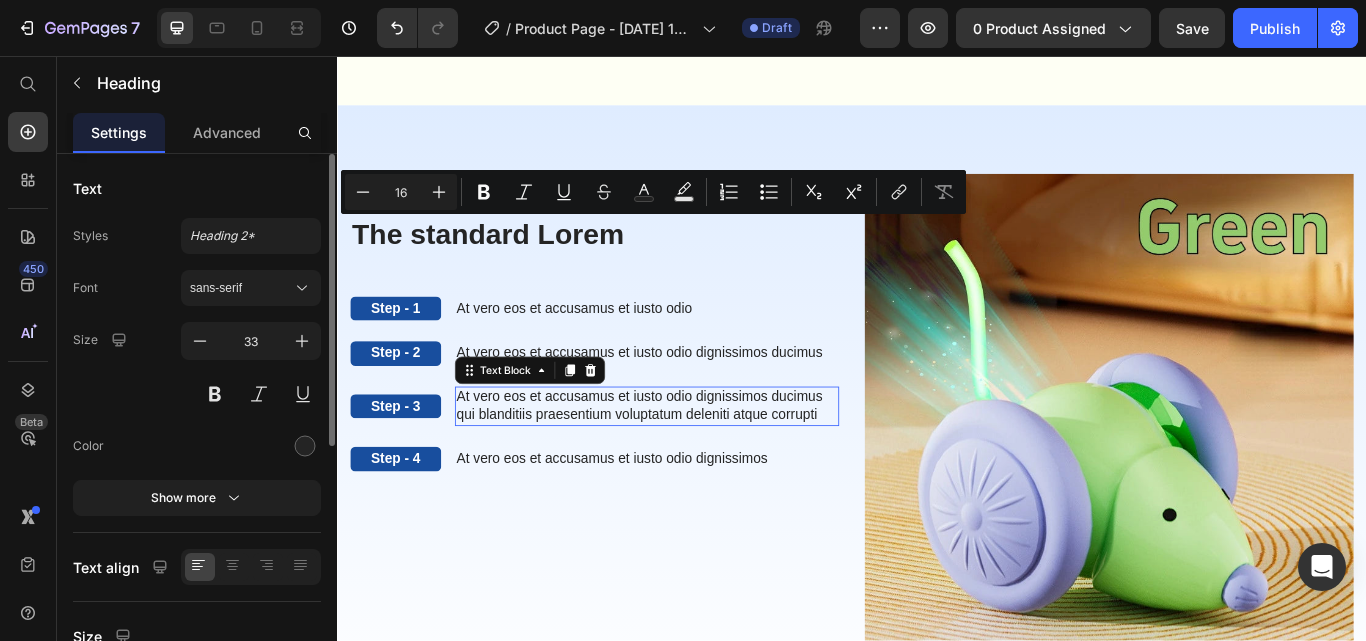 click on "At vero eos et accusamus et iusto odio dignissimos ducimus qui blanditiis praesentium voluptatum deleniti atque corrupti" at bounding box center [698, 465] 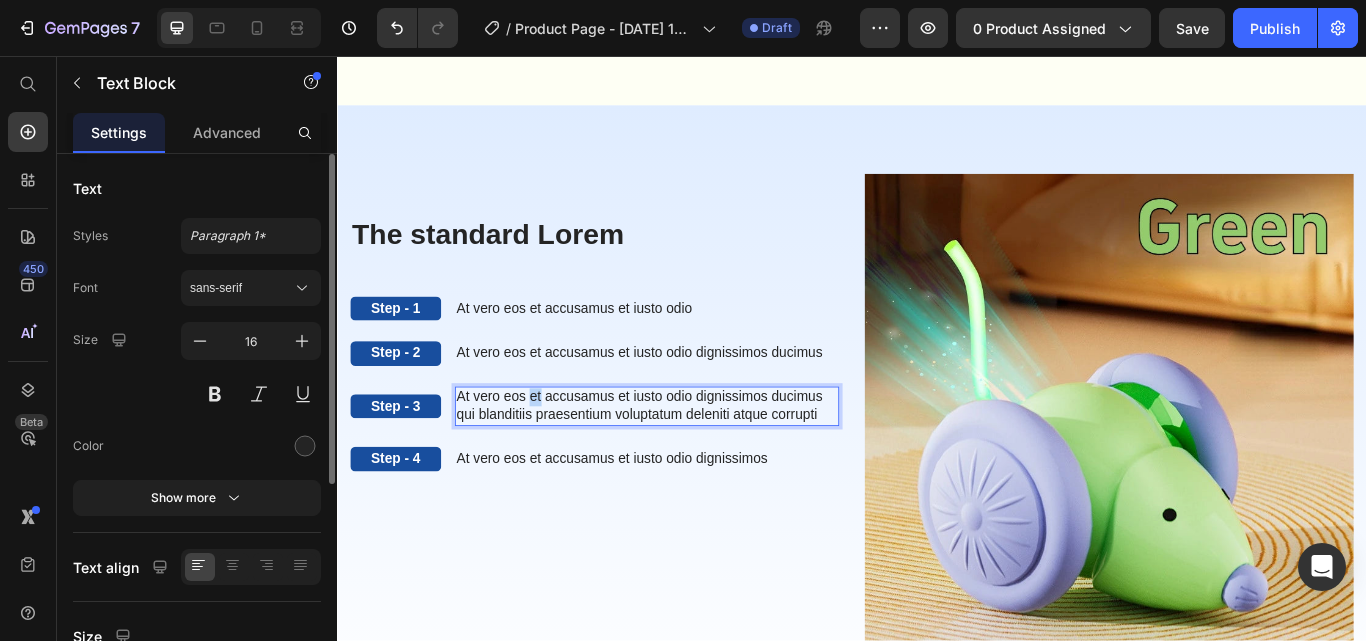 click on "At vero eos et accusamus et iusto odio dignissimos ducimus qui blanditiis praesentium voluptatum deleniti atque corrupti" at bounding box center [698, 465] 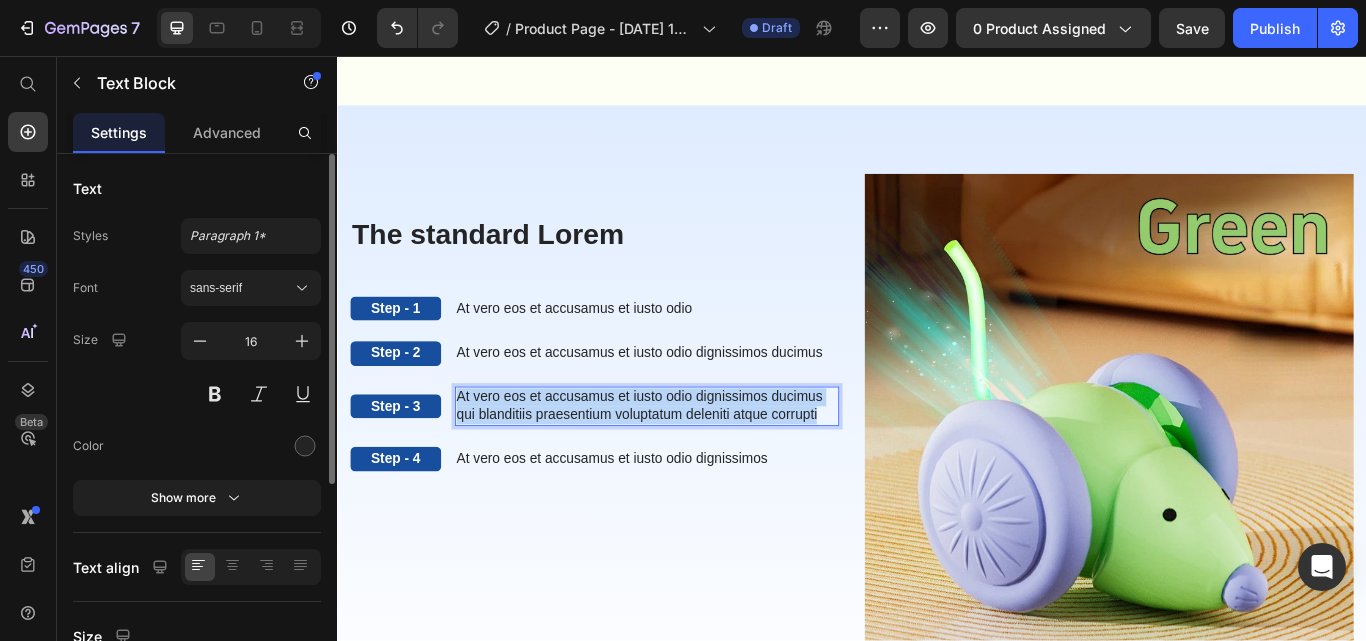 click on "At vero eos et accusamus et iusto odio dignissimos ducimus qui blanditiis praesentium voluptatum deleniti atque corrupti" at bounding box center [698, 465] 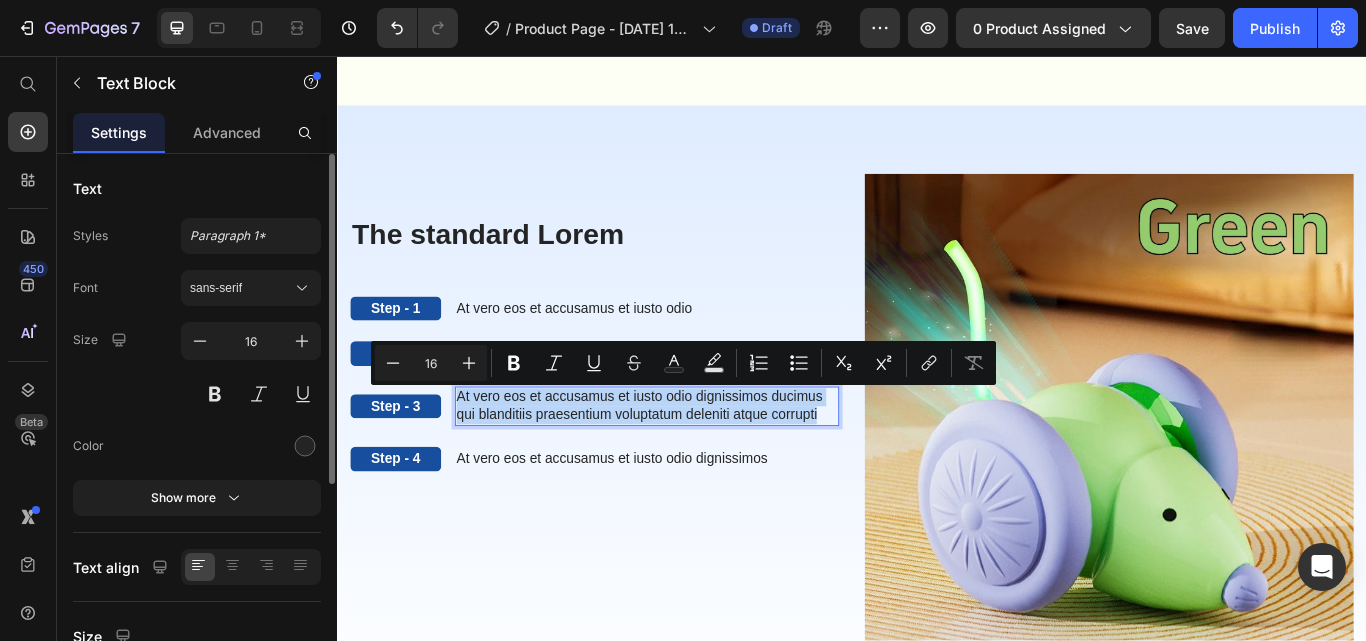 click on "At vero eos et accusamus et iusto odio dignissimos ducimus qui blanditiis praesentium voluptatum deleniti atque corrupti" at bounding box center [698, 465] 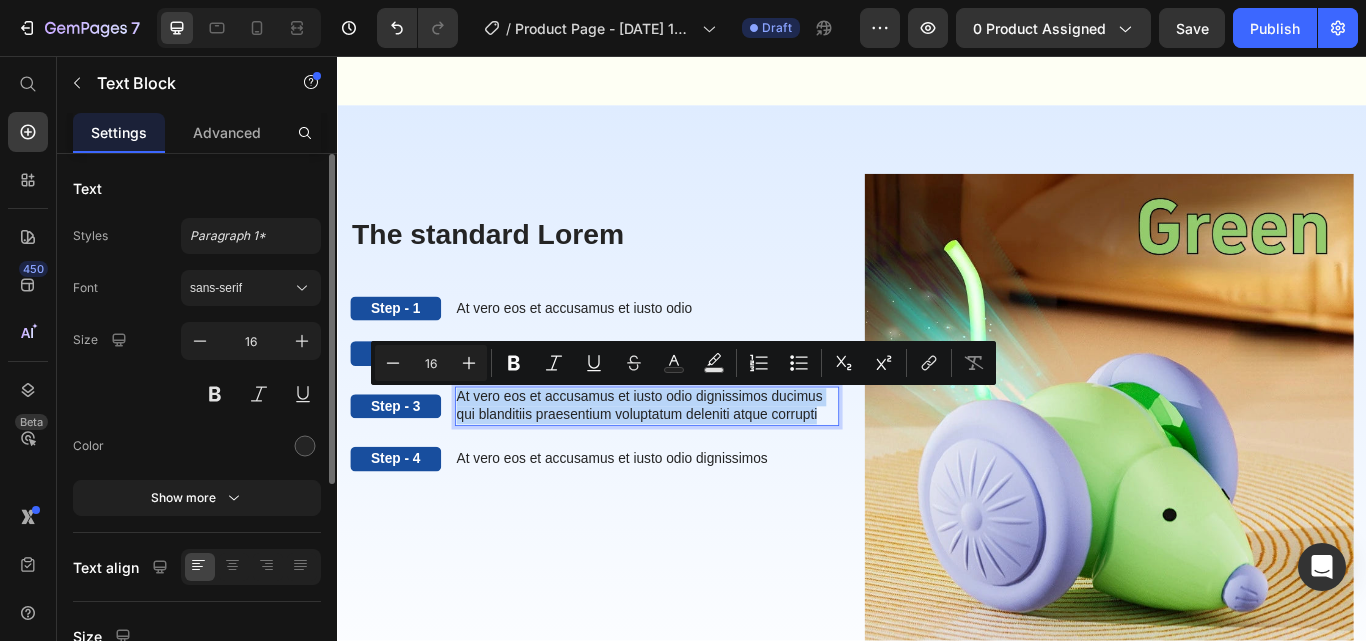 type 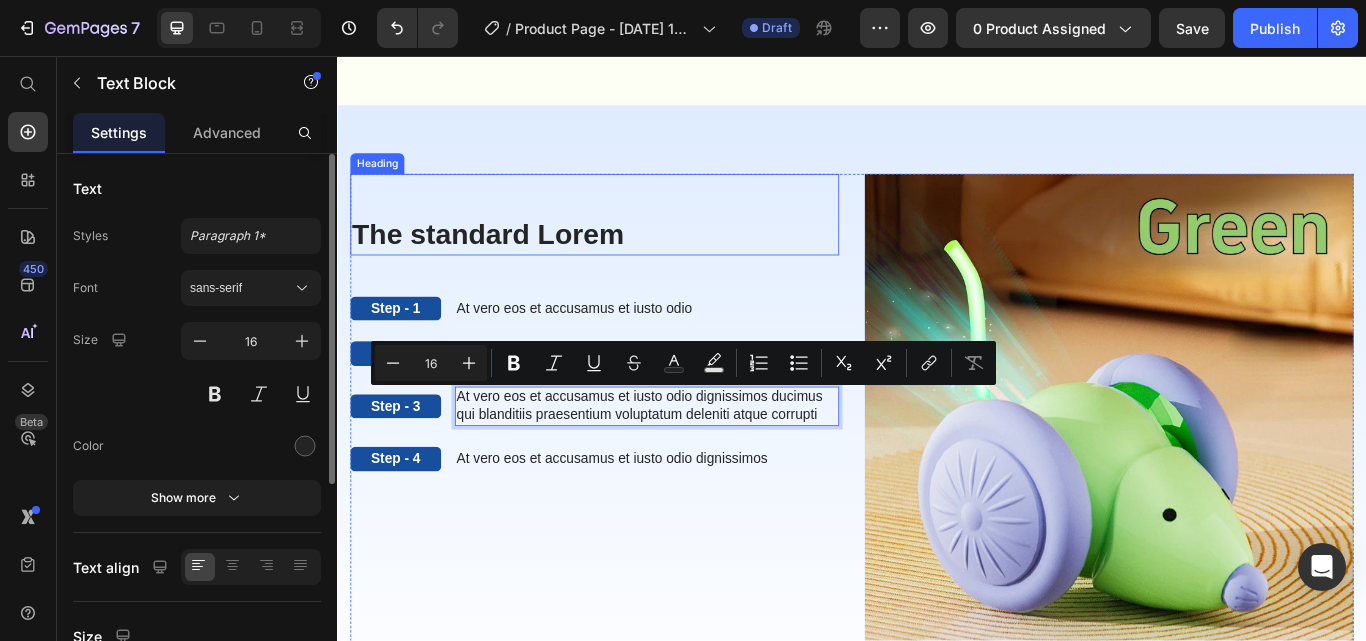 click on "The standard Lorem" at bounding box center (637, 265) 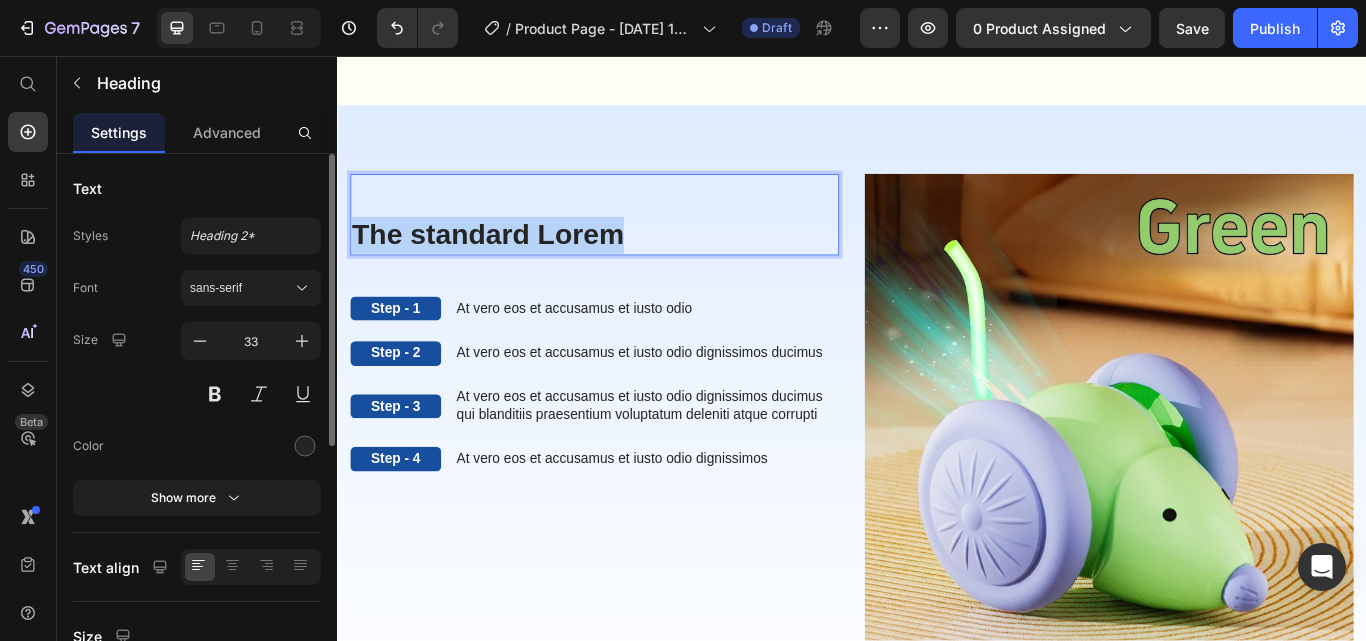 click on "The standard Lorem" at bounding box center [637, 265] 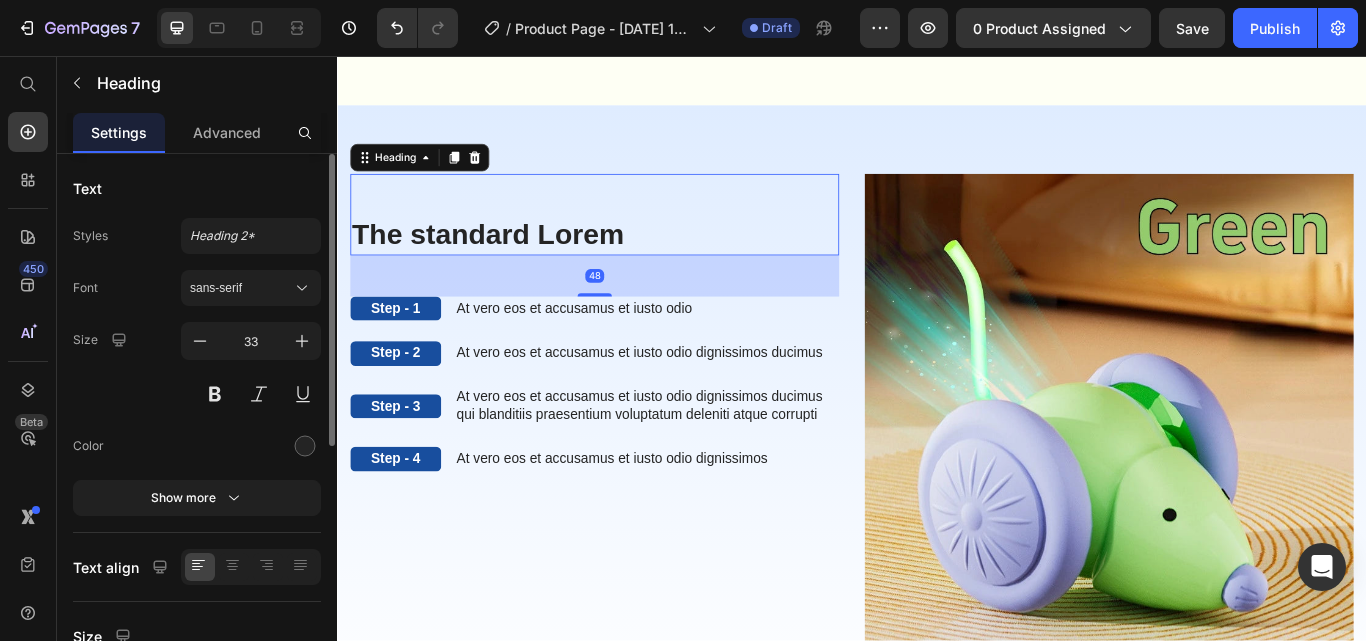 click on "The standard Lorem" at bounding box center (637, 265) 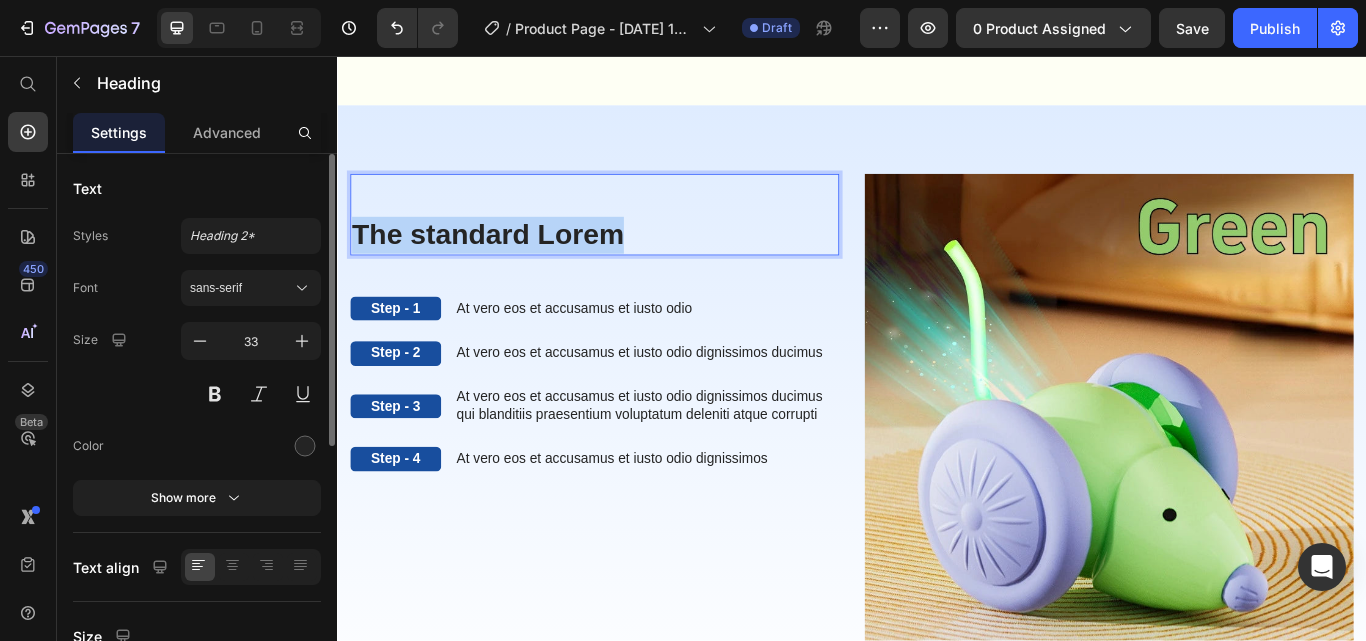 click on "The standard Lorem" at bounding box center (637, 265) 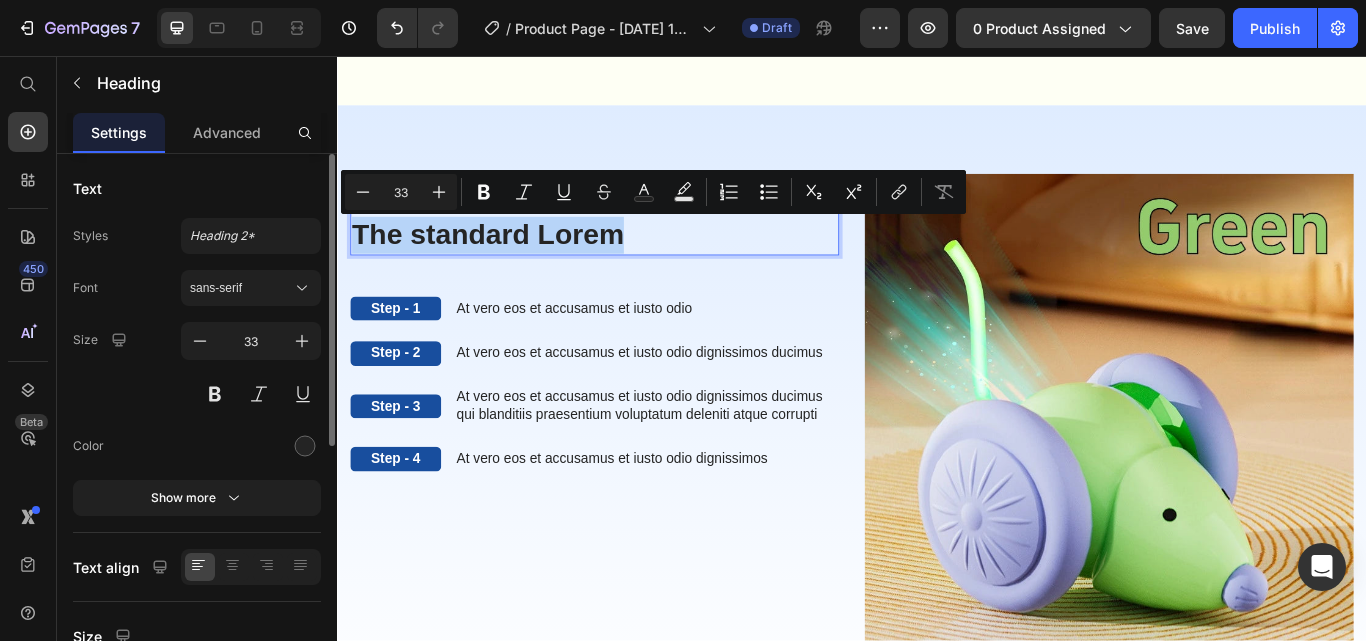 click on "The standard Lorem" at bounding box center [637, 265] 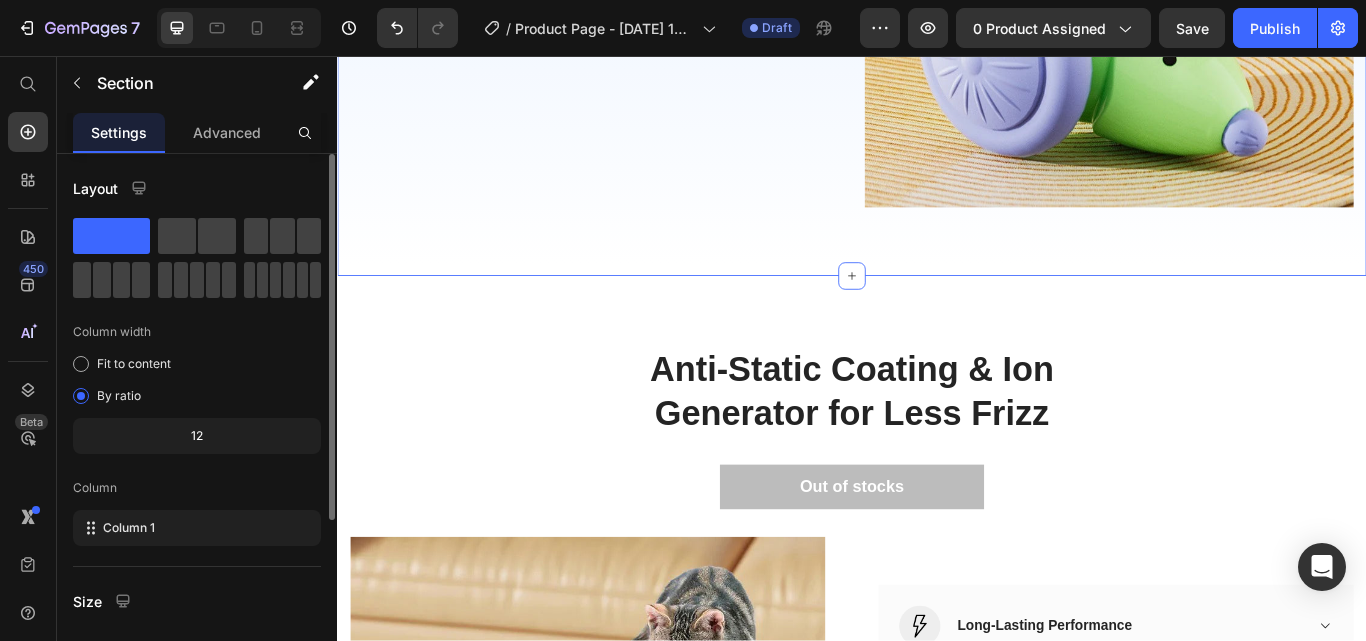 scroll, scrollTop: 1434, scrollLeft: 0, axis: vertical 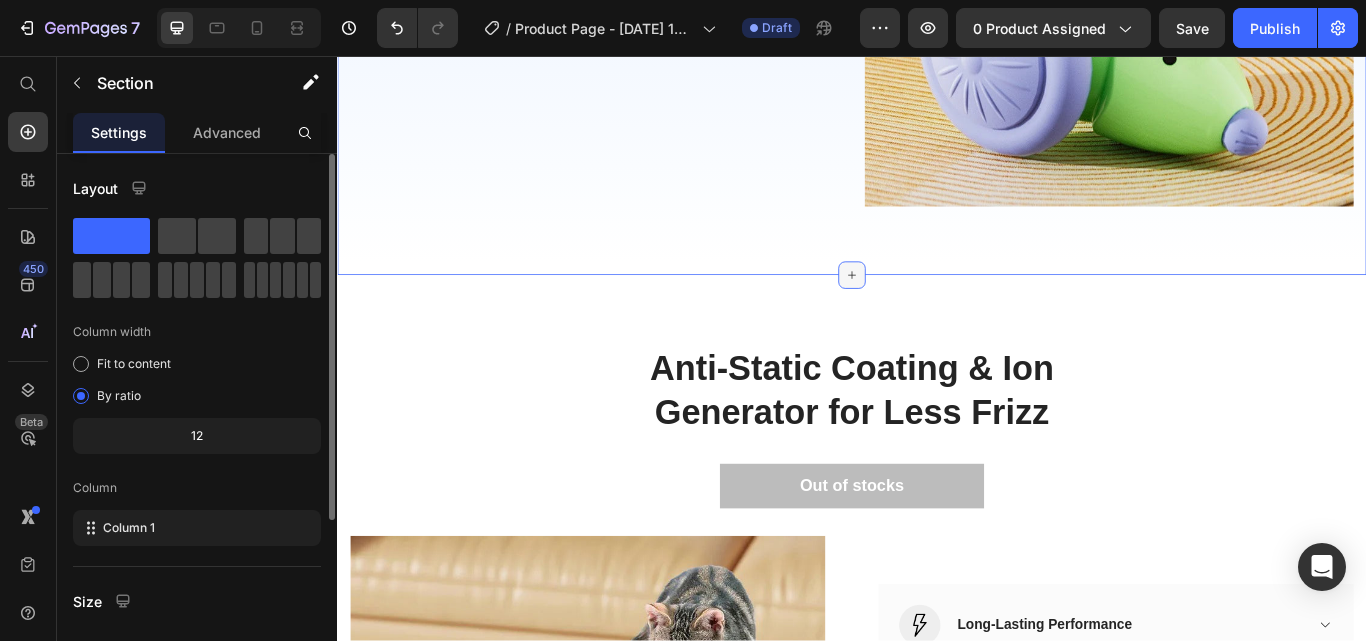 click 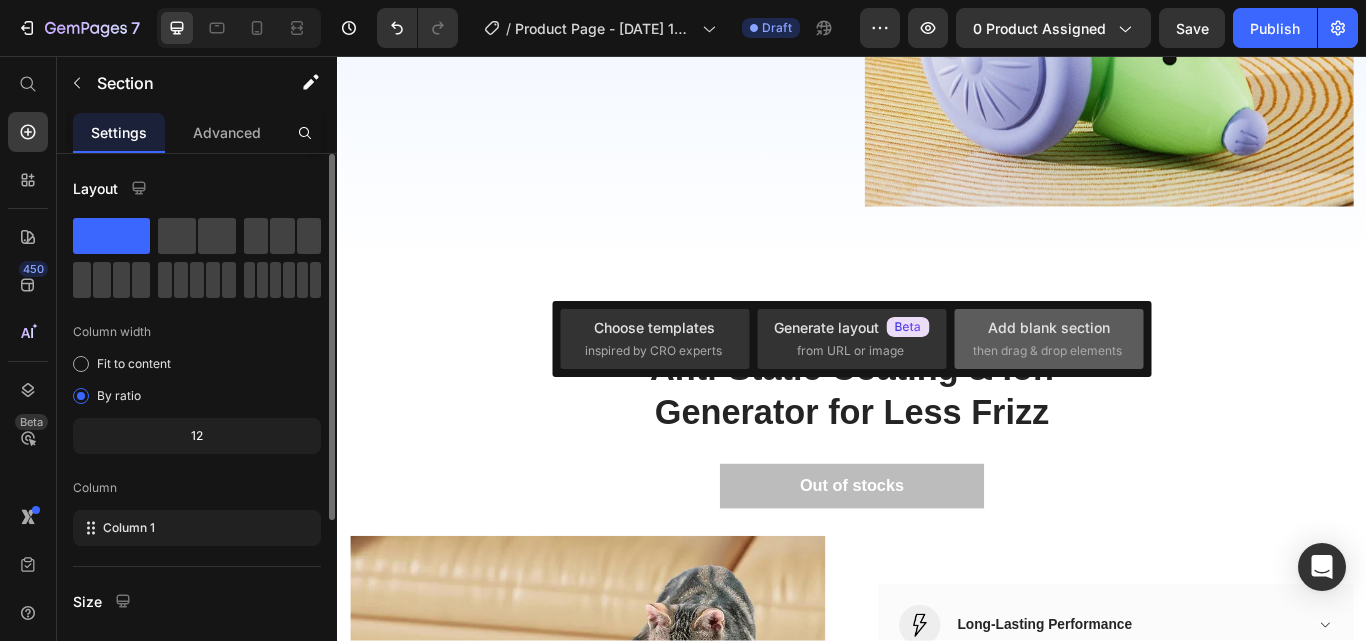 click on "then drag & drop elements" at bounding box center (1047, 351) 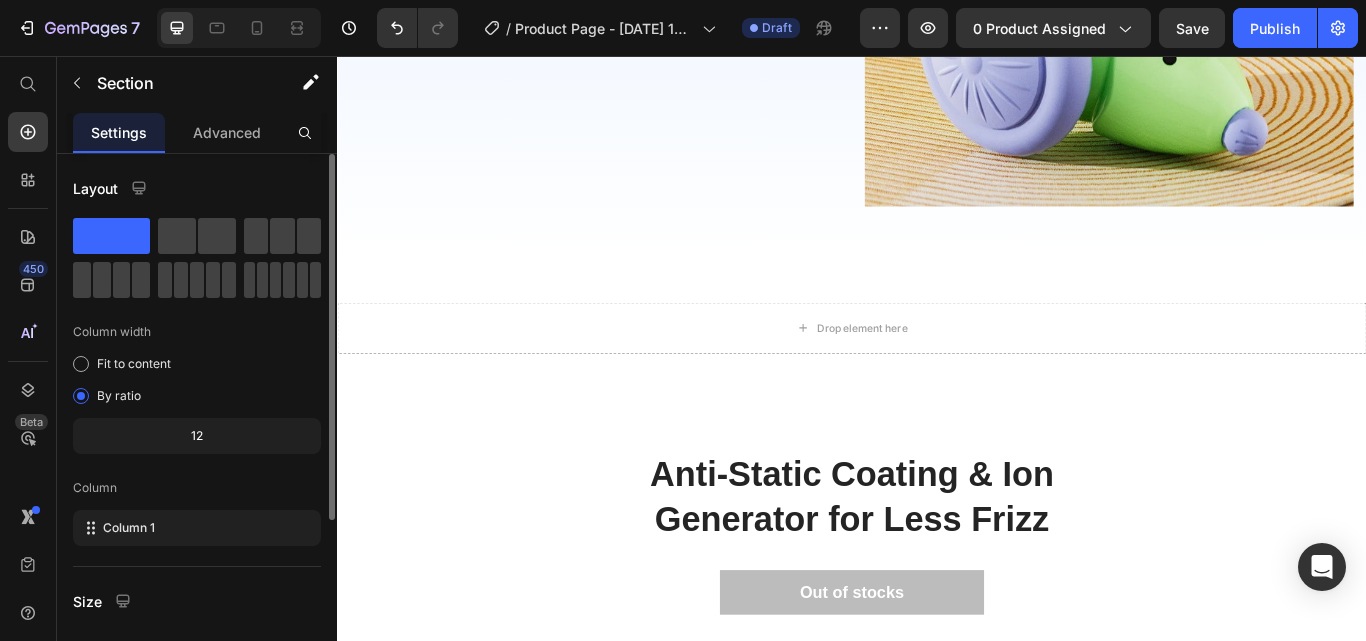 click 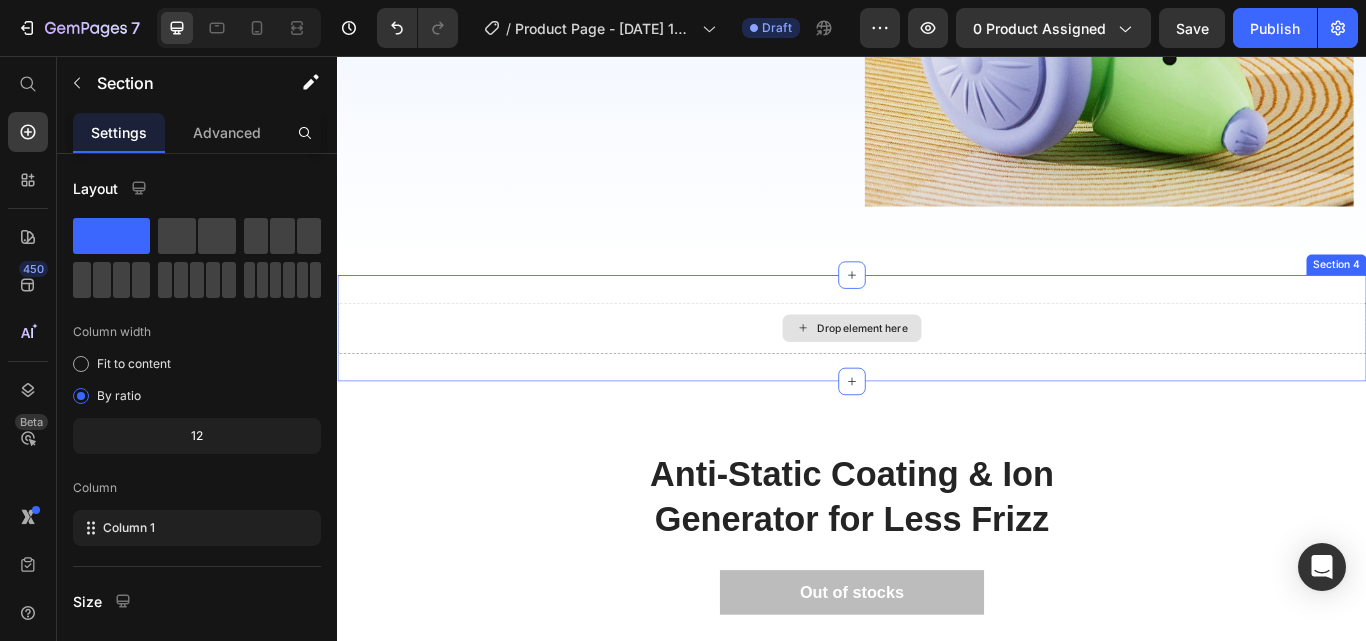 drag, startPoint x: 447, startPoint y: 288, endPoint x: 481, endPoint y: 356, distance: 76.02631 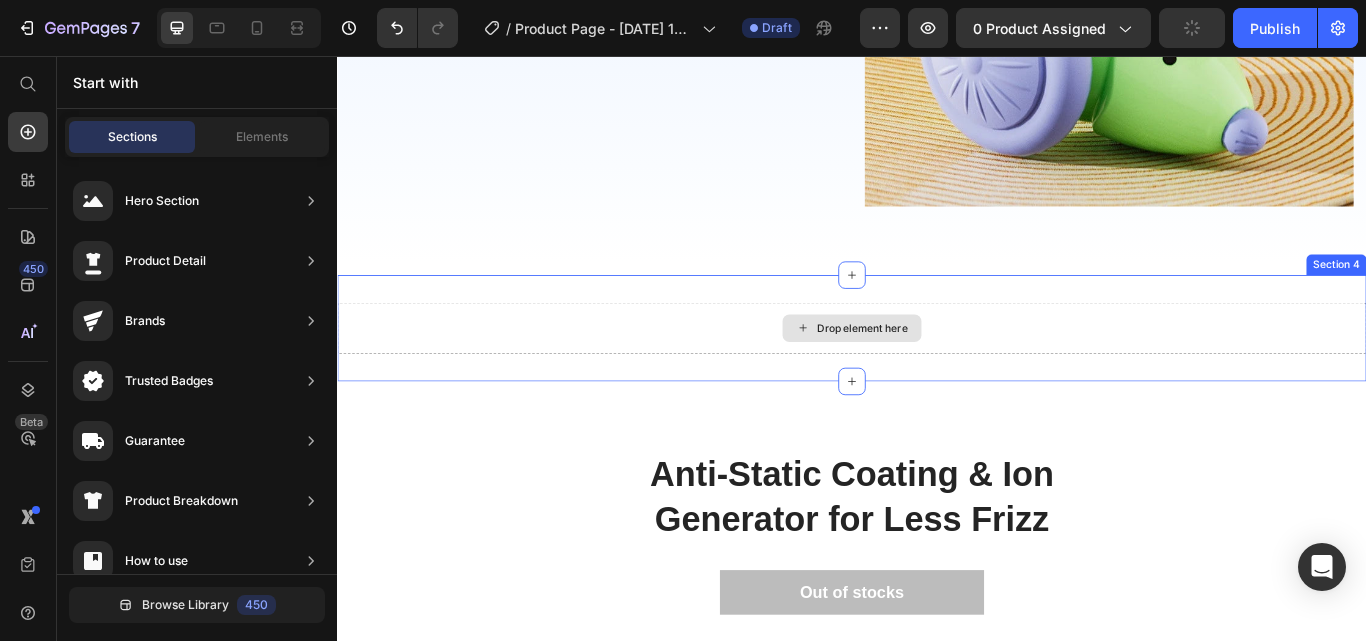 click on "Drop element here" at bounding box center (937, 374) 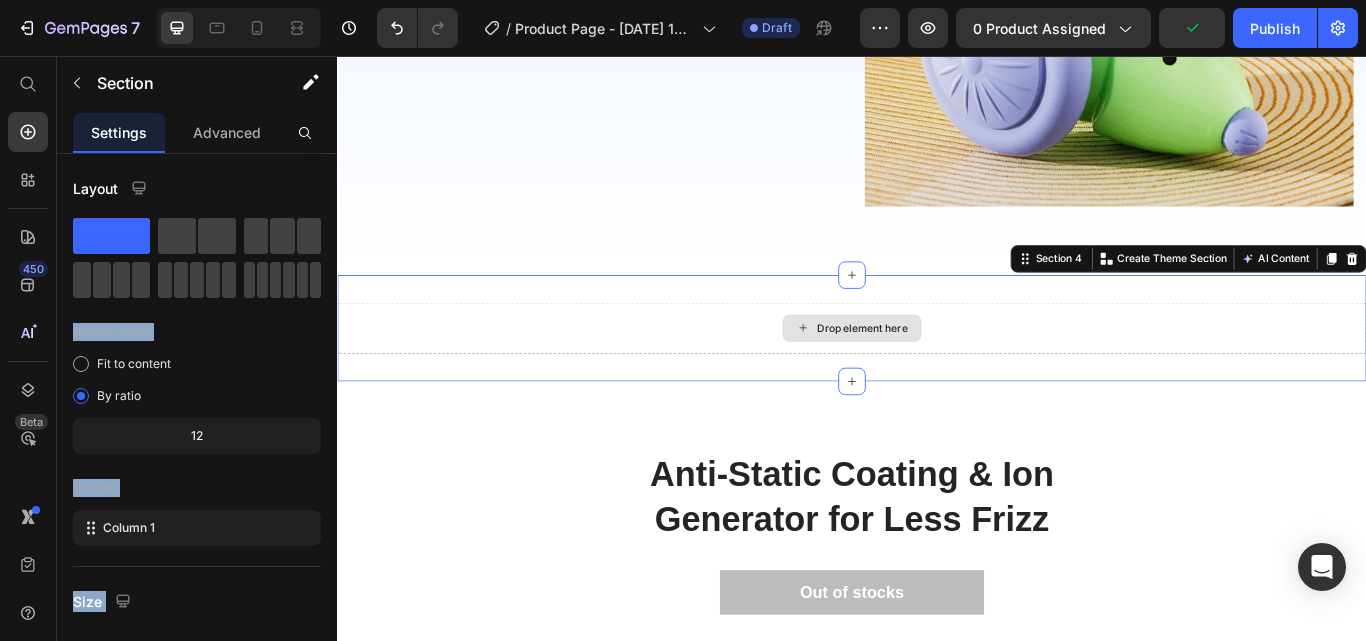 drag, startPoint x: 461, startPoint y: 294, endPoint x: 817, endPoint y: 365, distance: 363.01102 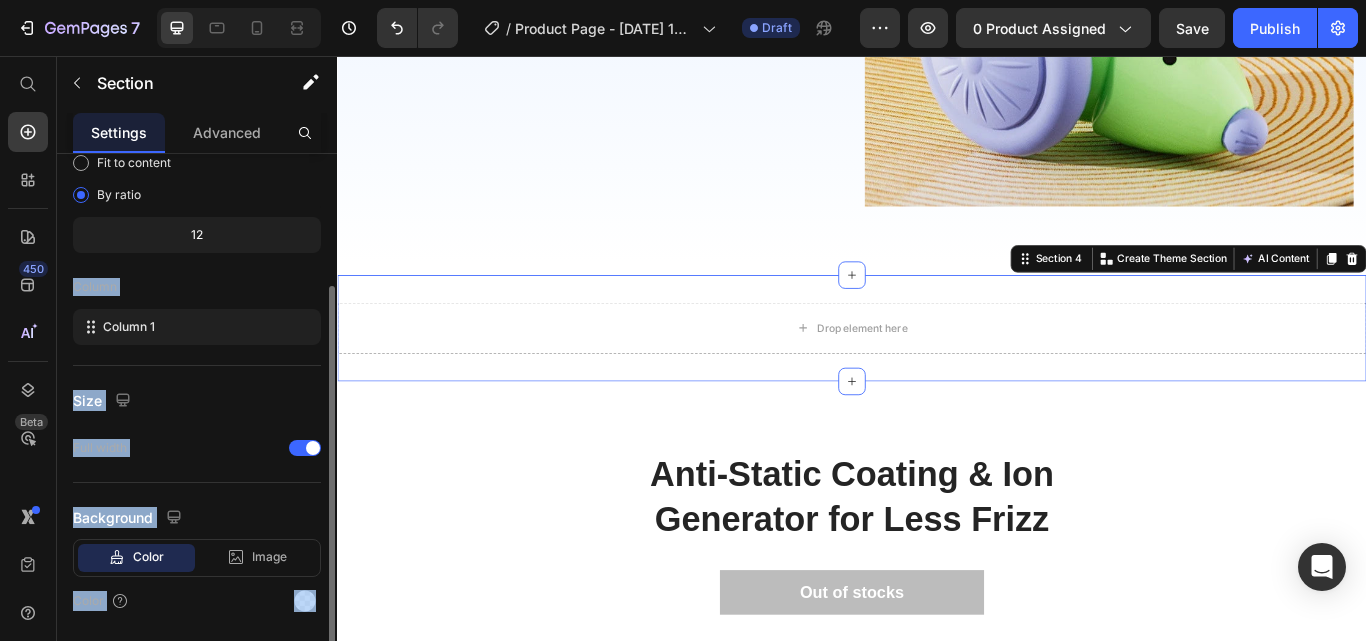 scroll, scrollTop: 0, scrollLeft: 0, axis: both 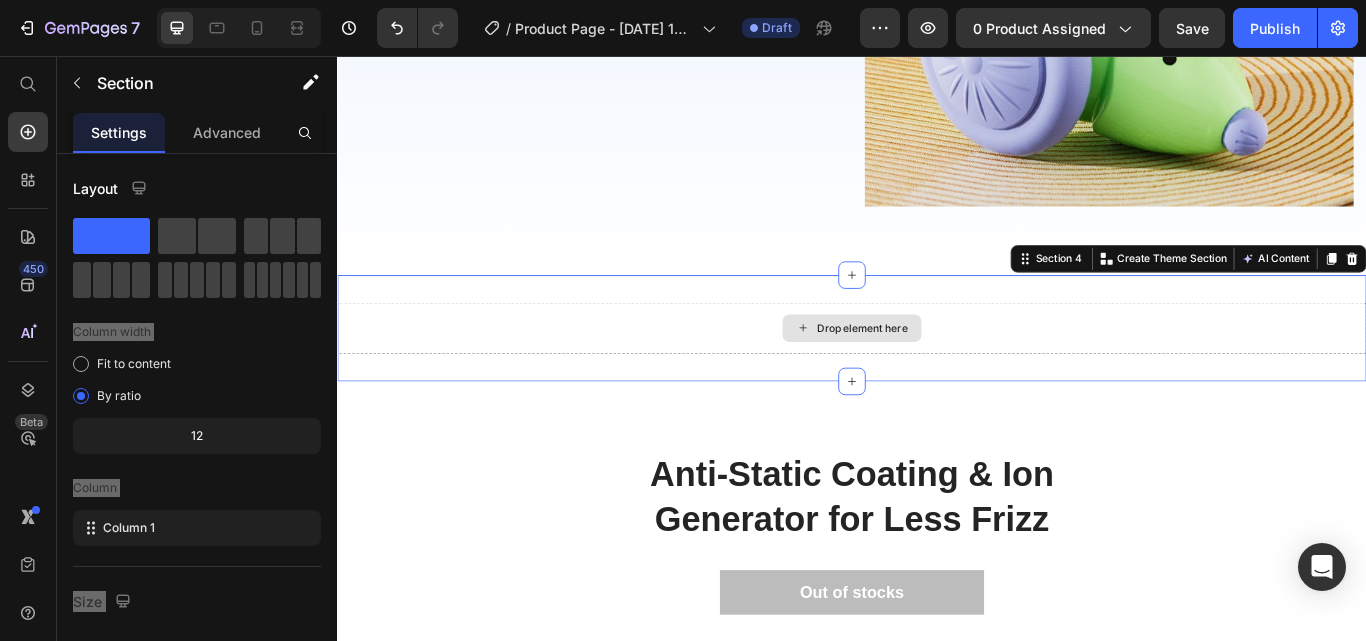 click on "Drop element here" at bounding box center [937, 374] 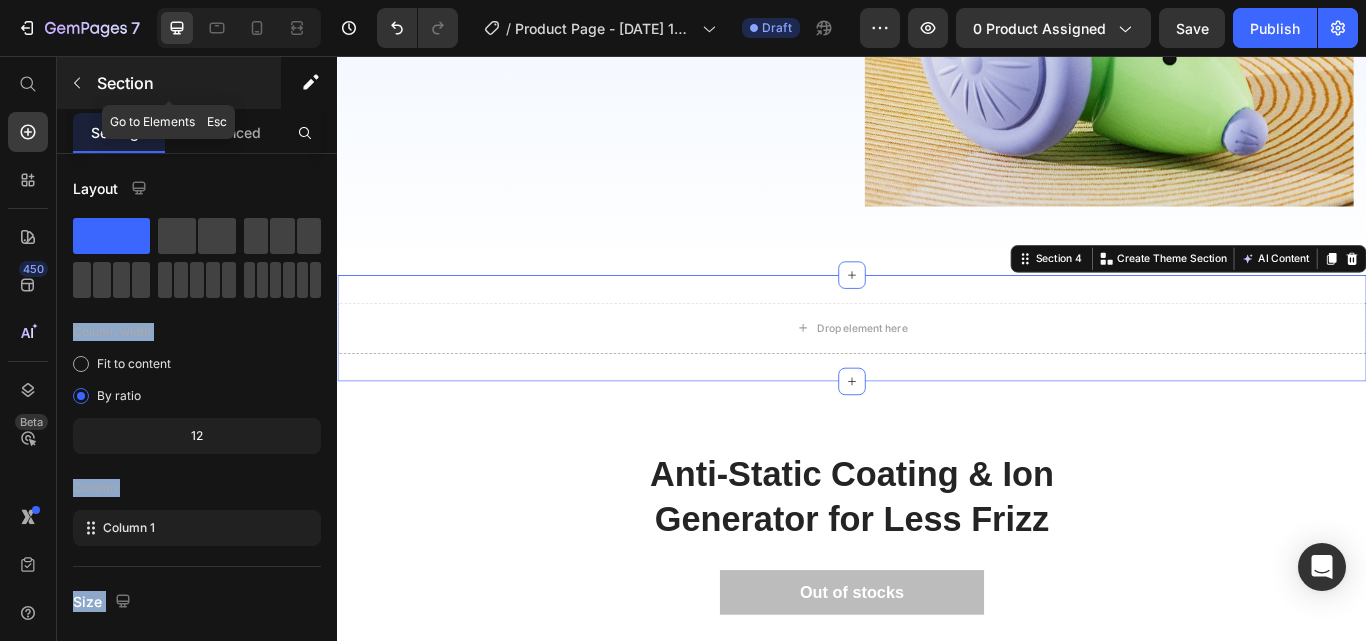 click 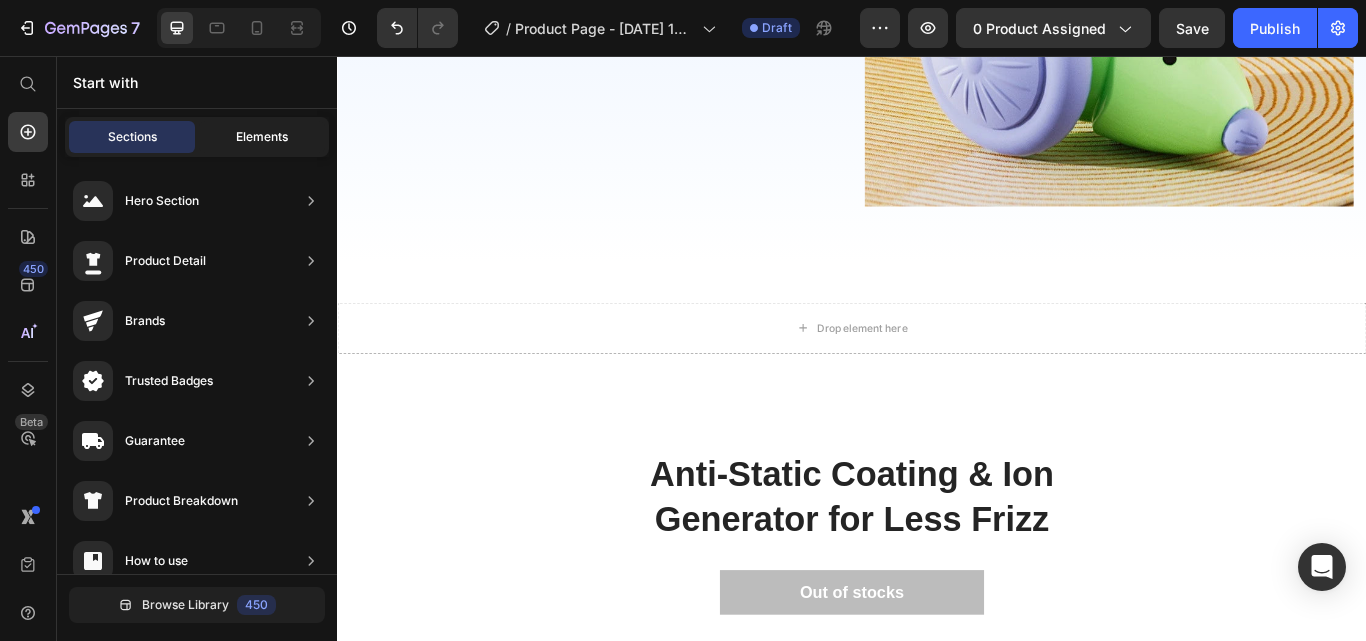 click on "Elements" at bounding box center (262, 137) 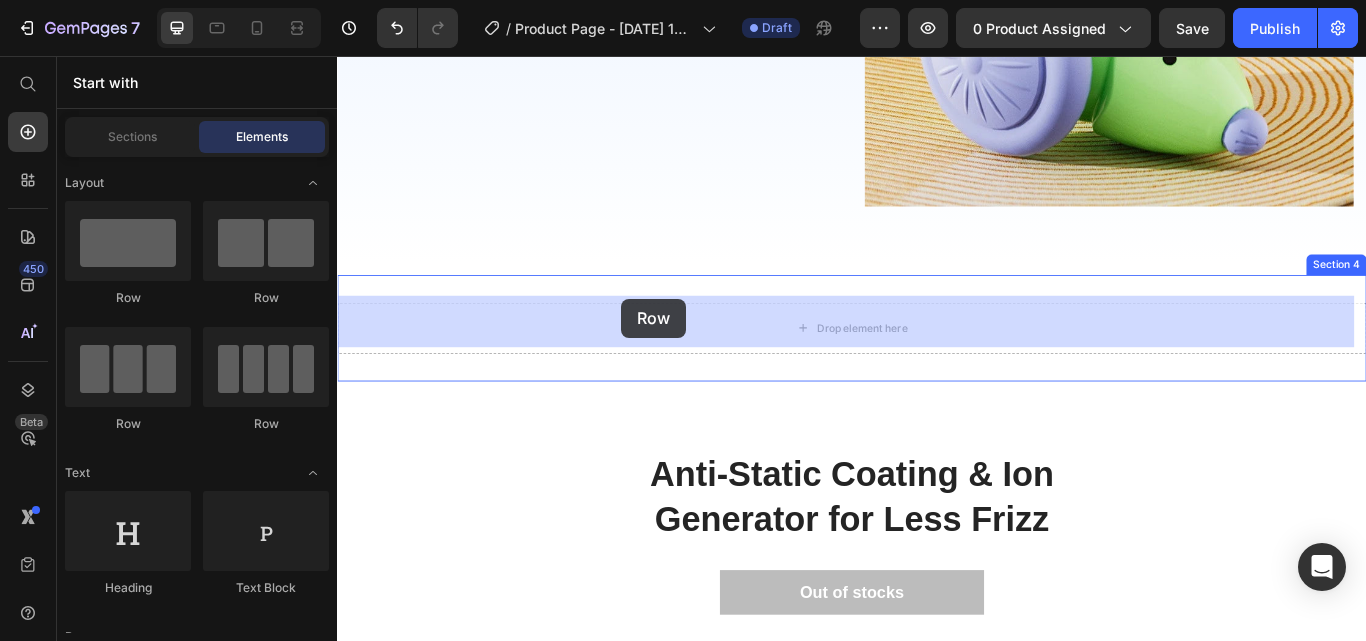 drag, startPoint x: 477, startPoint y: 314, endPoint x: 668, endPoint y: 334, distance: 192.04427 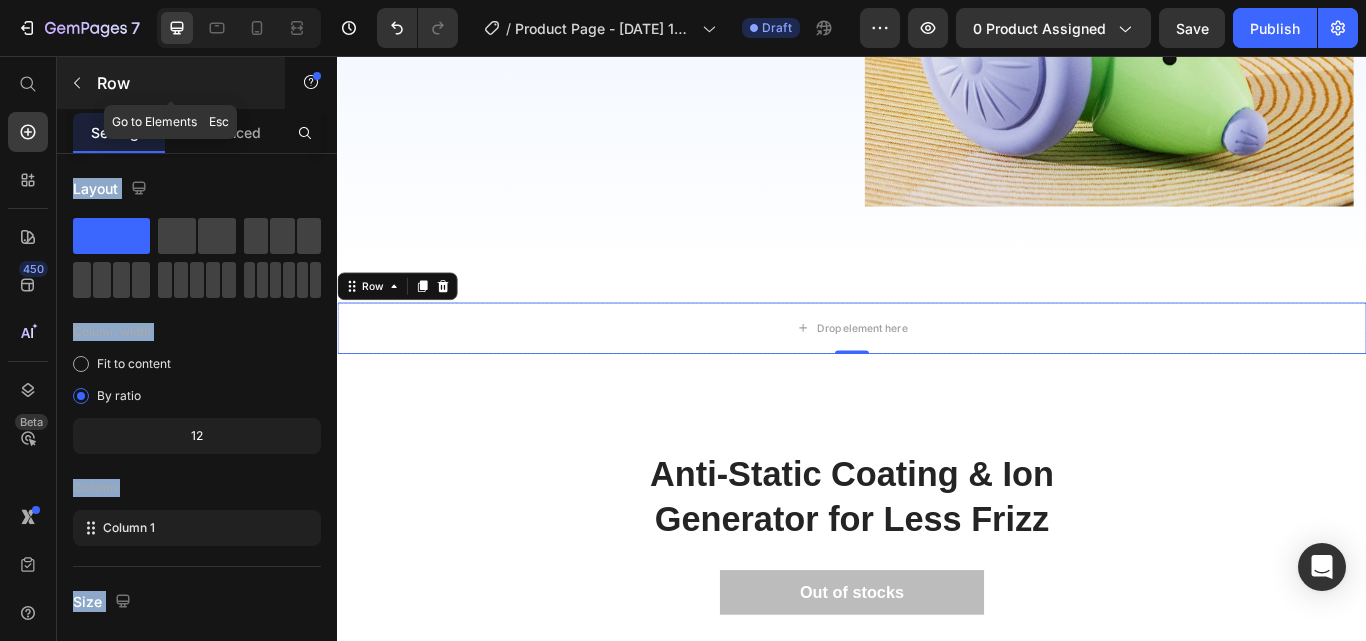 click at bounding box center (77, 83) 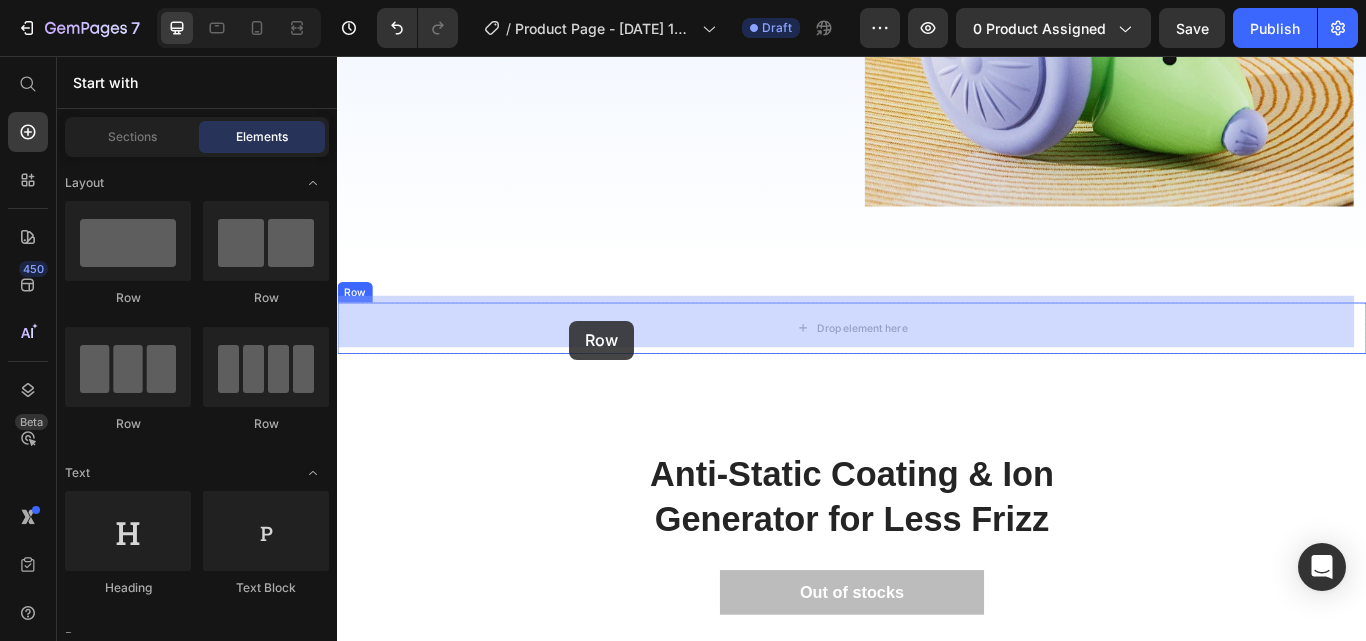drag, startPoint x: 599, startPoint y: 308, endPoint x: 607, endPoint y: 365, distance: 57.558666 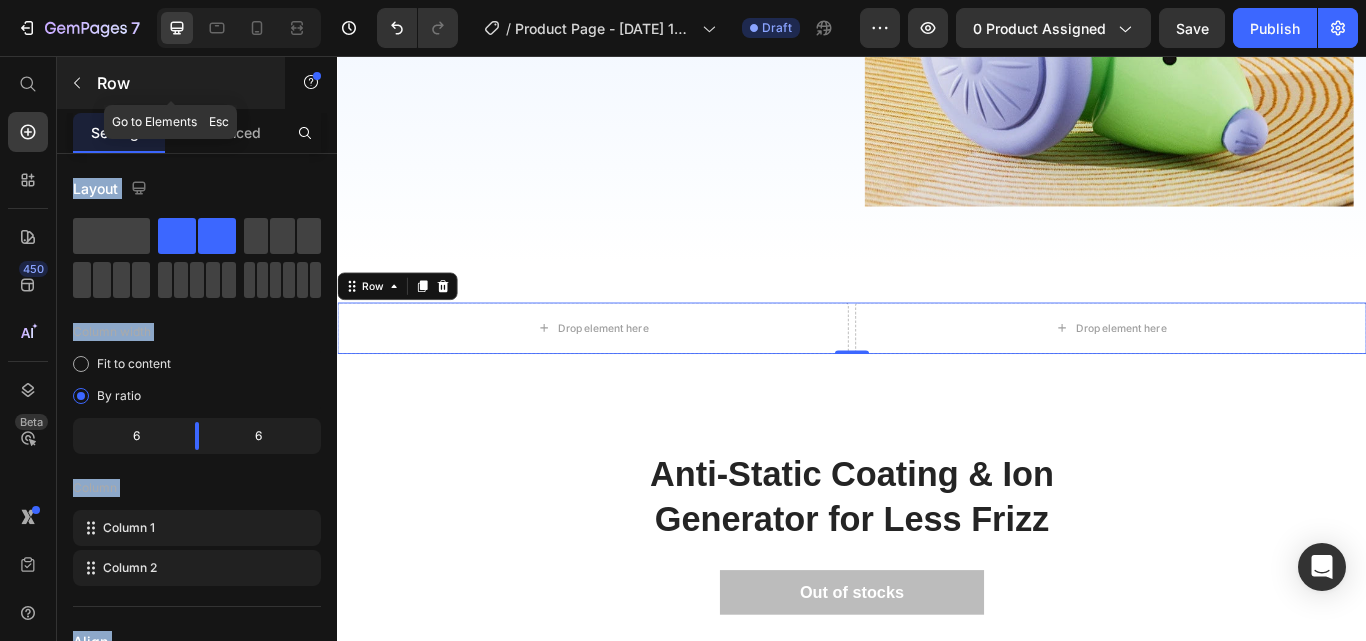 click 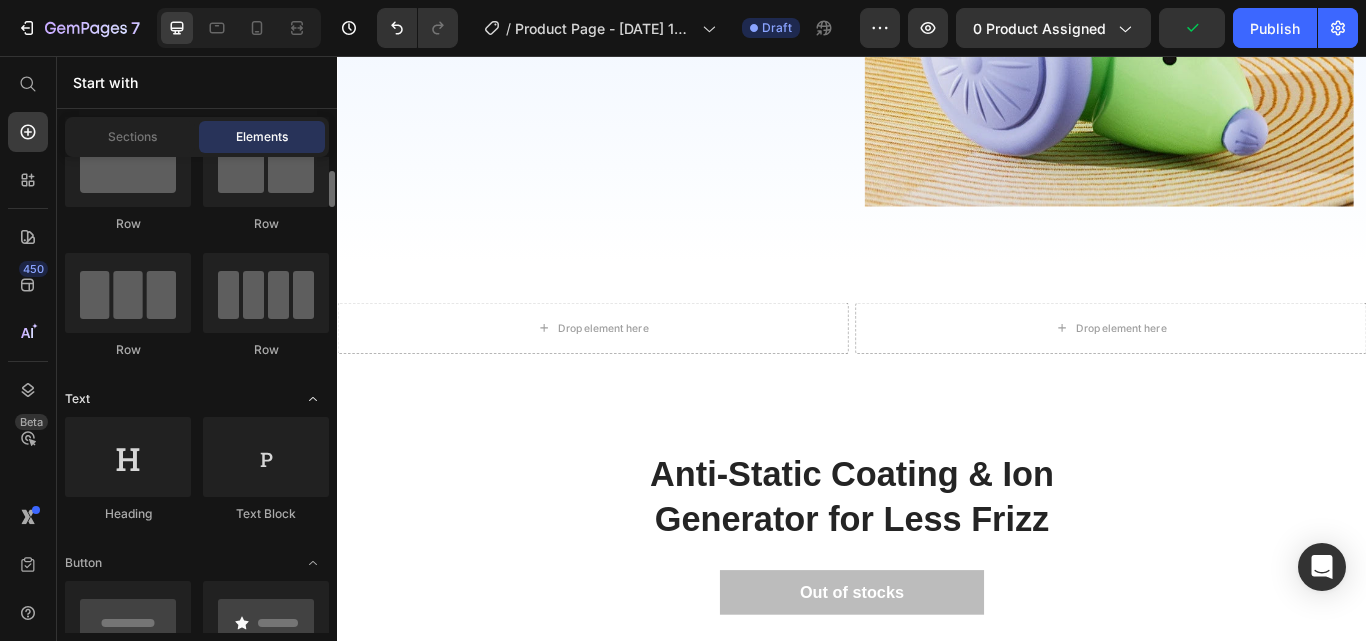 scroll, scrollTop: 85, scrollLeft: 0, axis: vertical 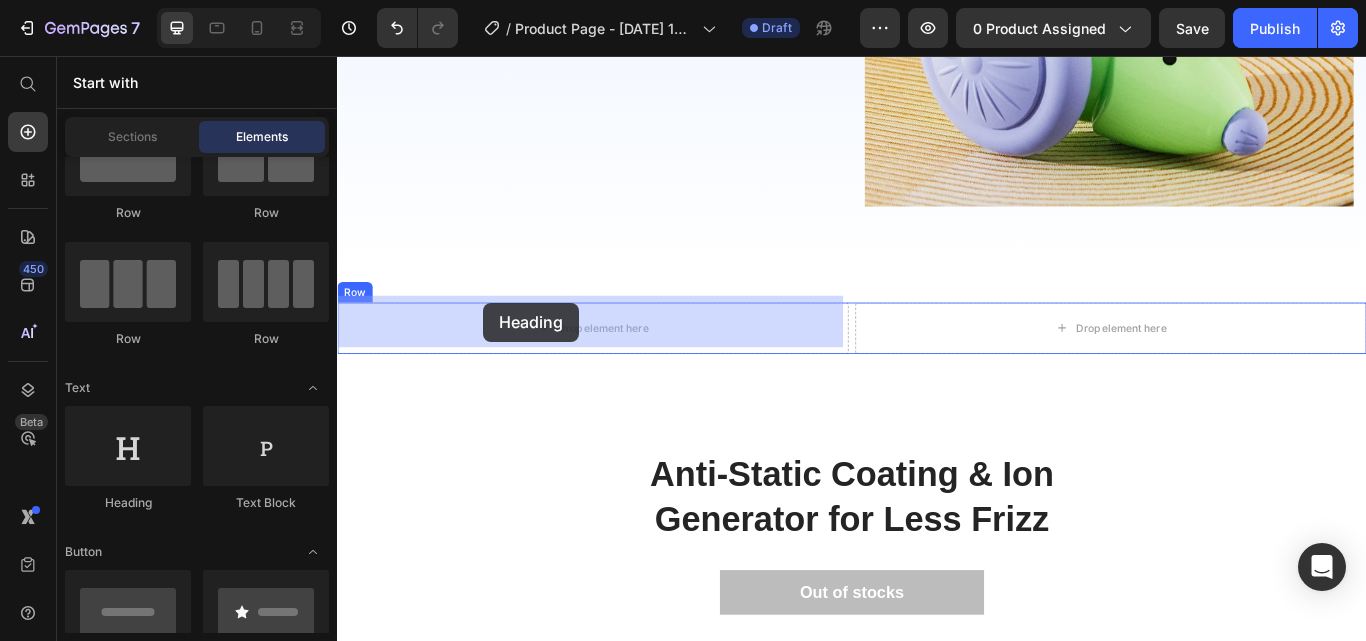 drag, startPoint x: 472, startPoint y: 511, endPoint x: 507, endPoint y: 344, distance: 170.62825 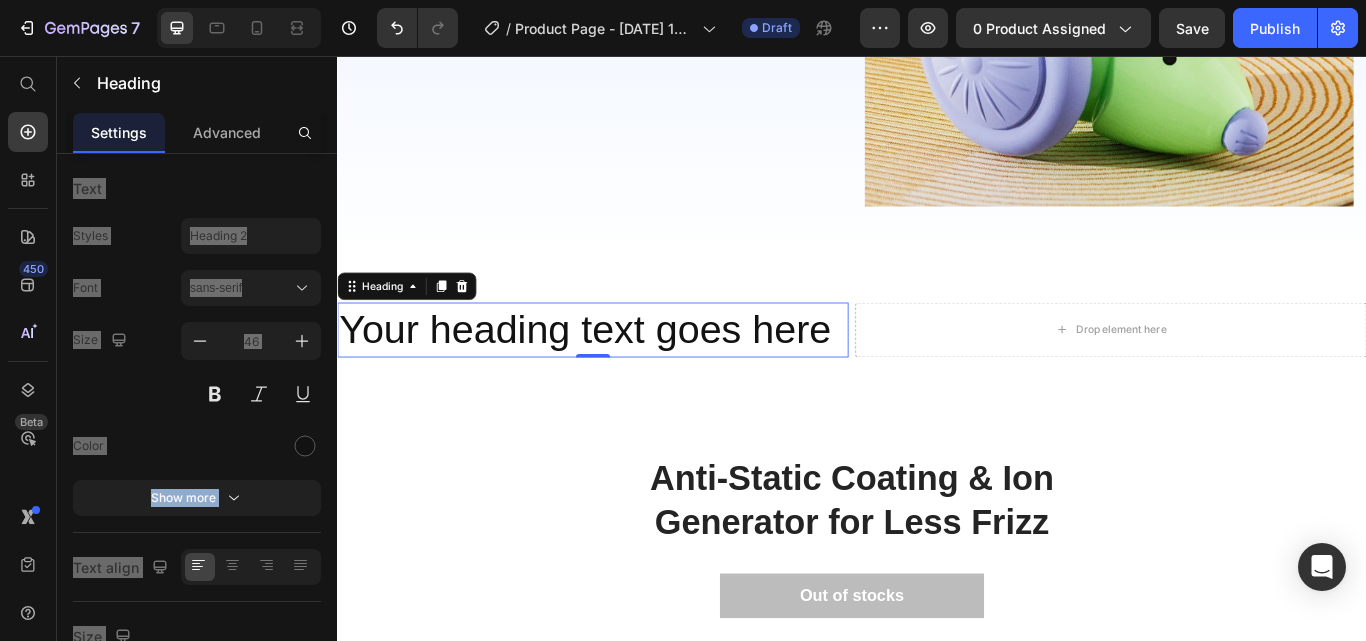click on "Your heading text goes here" at bounding box center [635, 376] 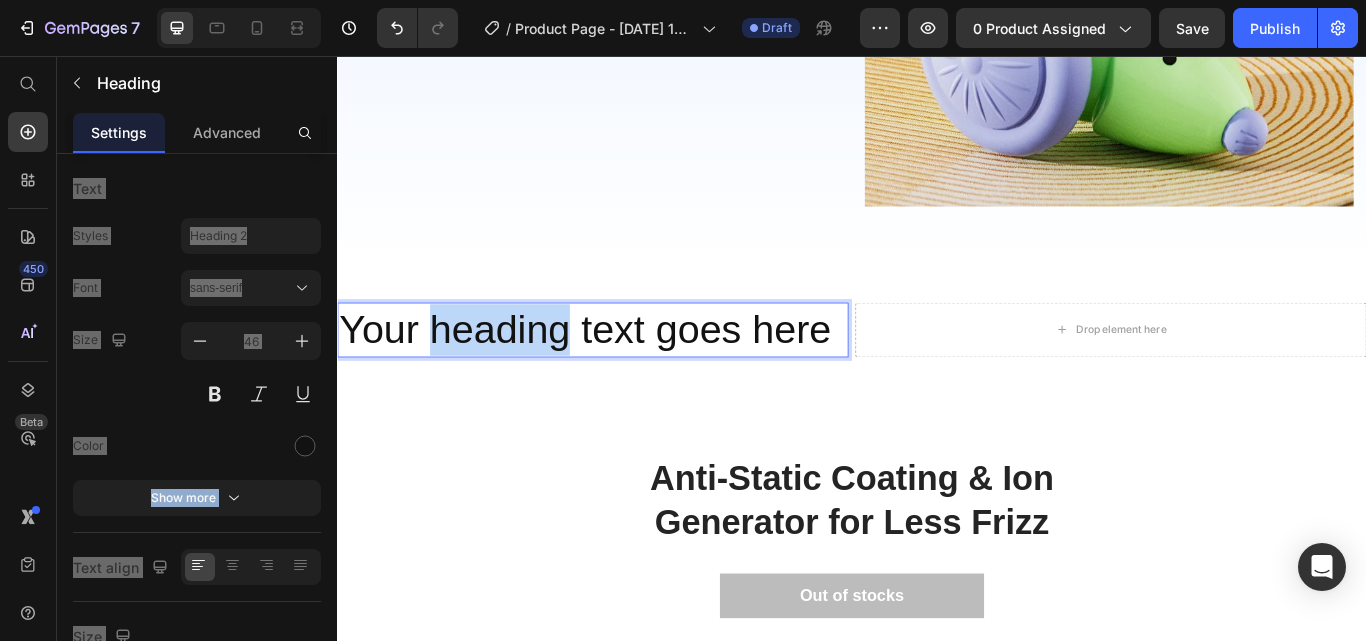 click on "Your heading text goes here" at bounding box center [635, 376] 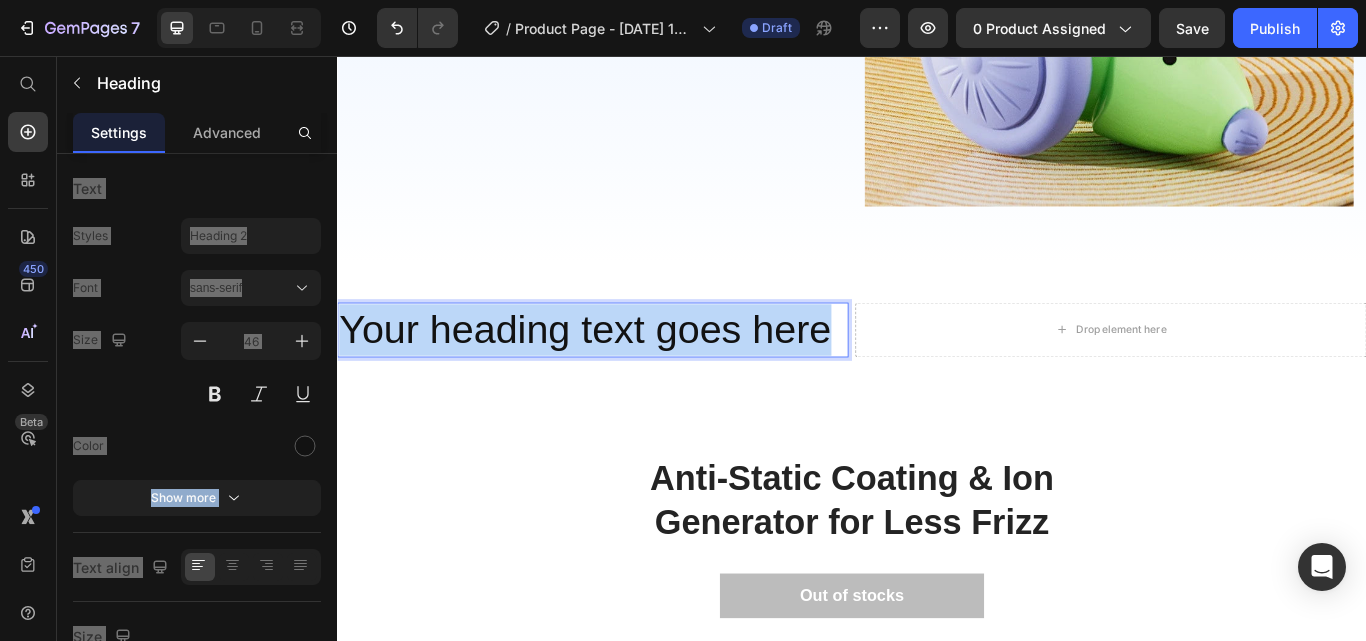 click on "Your heading text goes here" at bounding box center [635, 376] 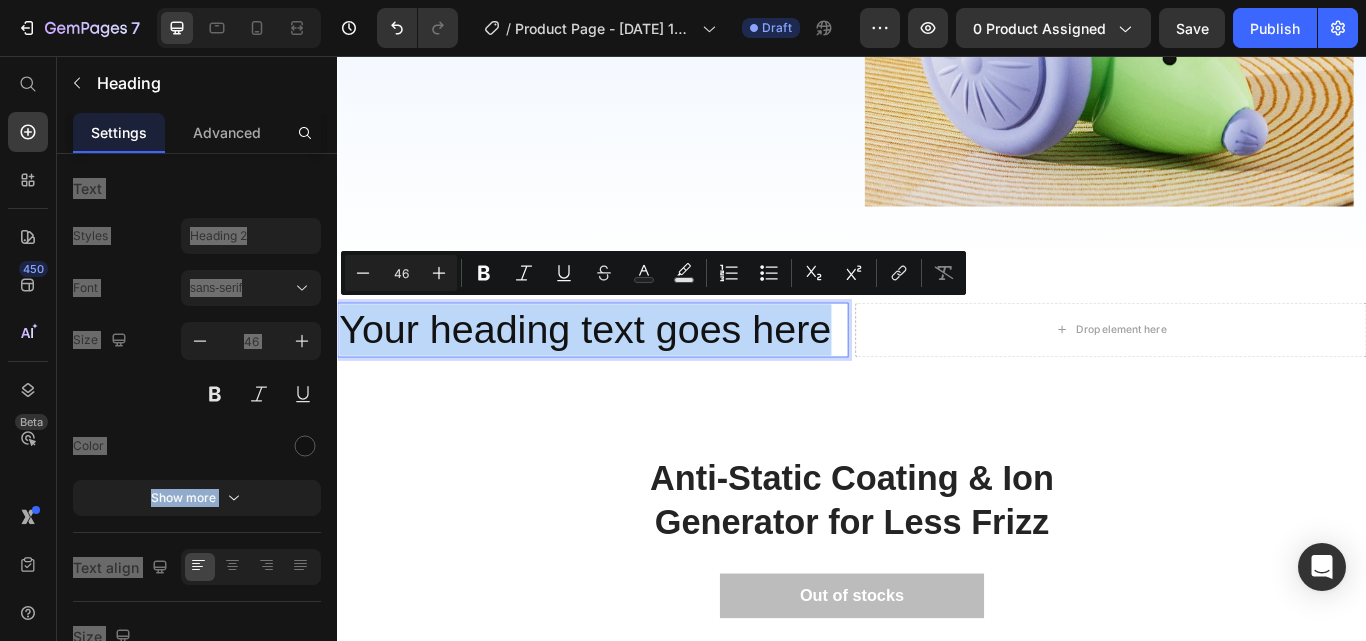 type 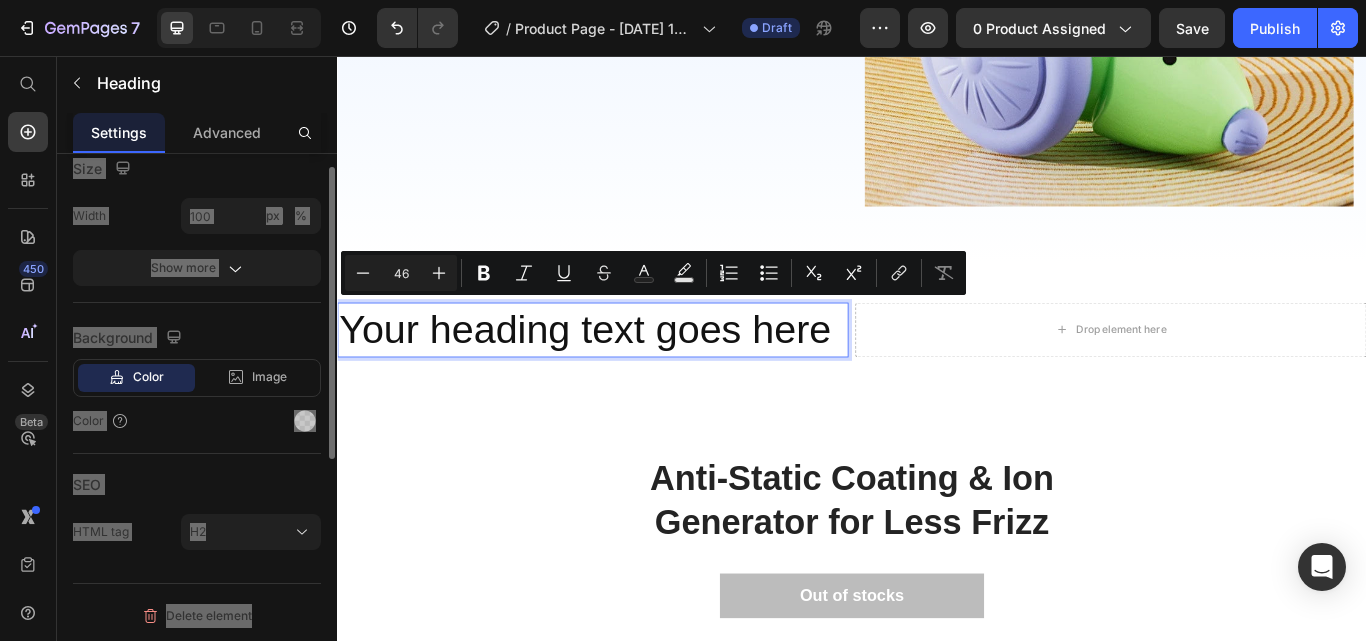 scroll, scrollTop: 0, scrollLeft: 0, axis: both 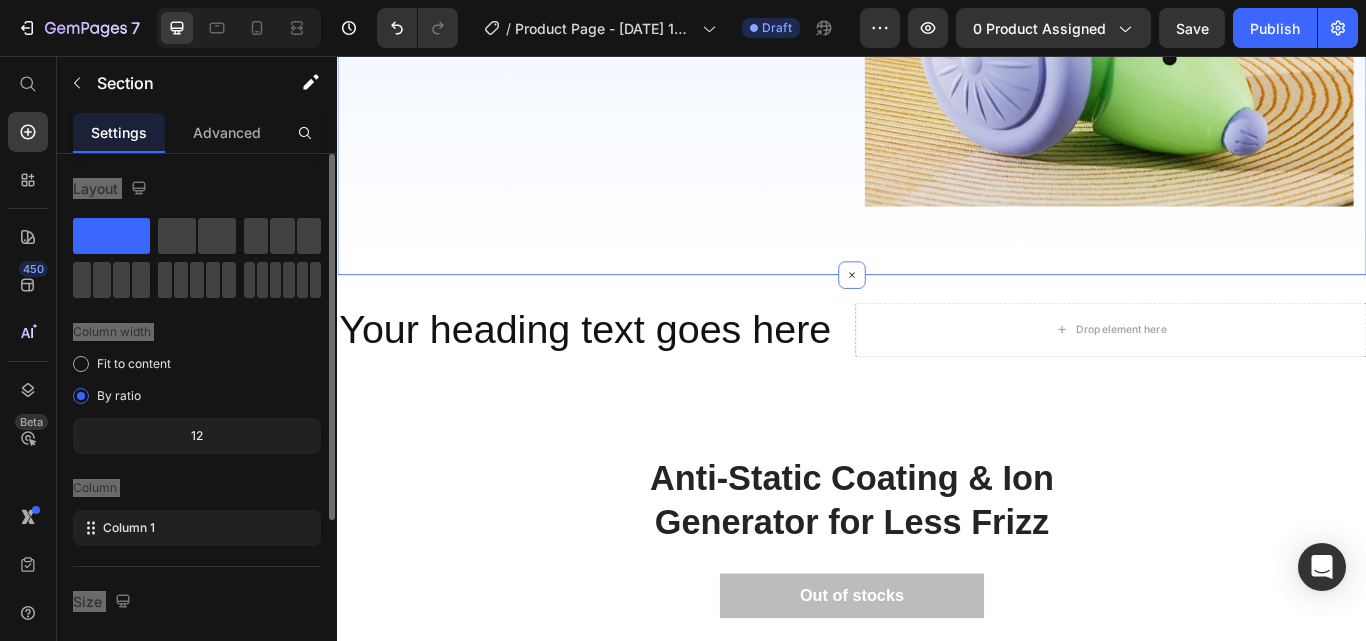 click on "The standard Lorem Heading Step - 1 Text Block At vero eos et accusamus et iusto odio  Text Block Row Step - 2 Text Block At vero eos et accusamus et iusto odio dignissimos ducimus Text Block Row Step - 3 Text Block At vero eos et accusamus et iusto odio dignissimos ducimus qui blanditiis praesentium voluptatum deleniti atque corrupti Text Block Row Step - 4 Text Block At vero eos et accusamus et iusto odio dignissimos  Text Block Row The standard Lorem Heading Image Row Section 3   You can create reusable sections Create Theme Section AI Content Write with GemAI What would you like to describe here? Tone and Voice Persuasive Product Whisker Rush Mouse Toy For Cat Show more Generate" at bounding box center (937, -53) 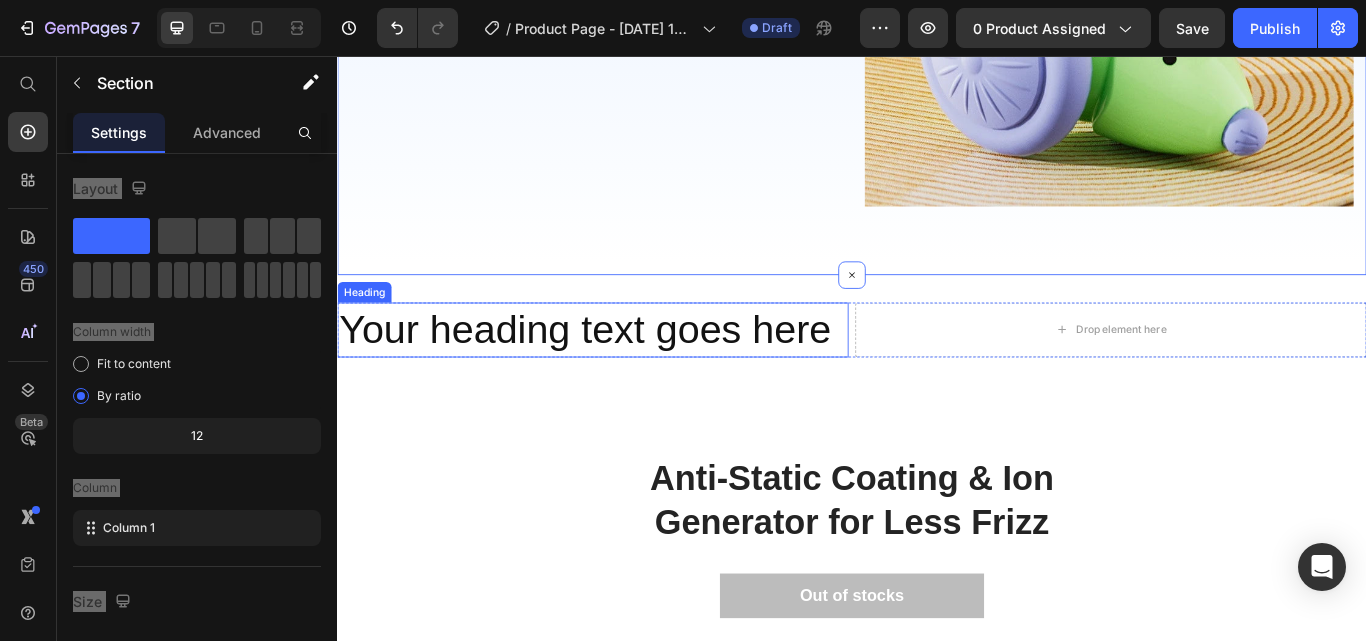 click on "Your heading text goes here" at bounding box center [635, 376] 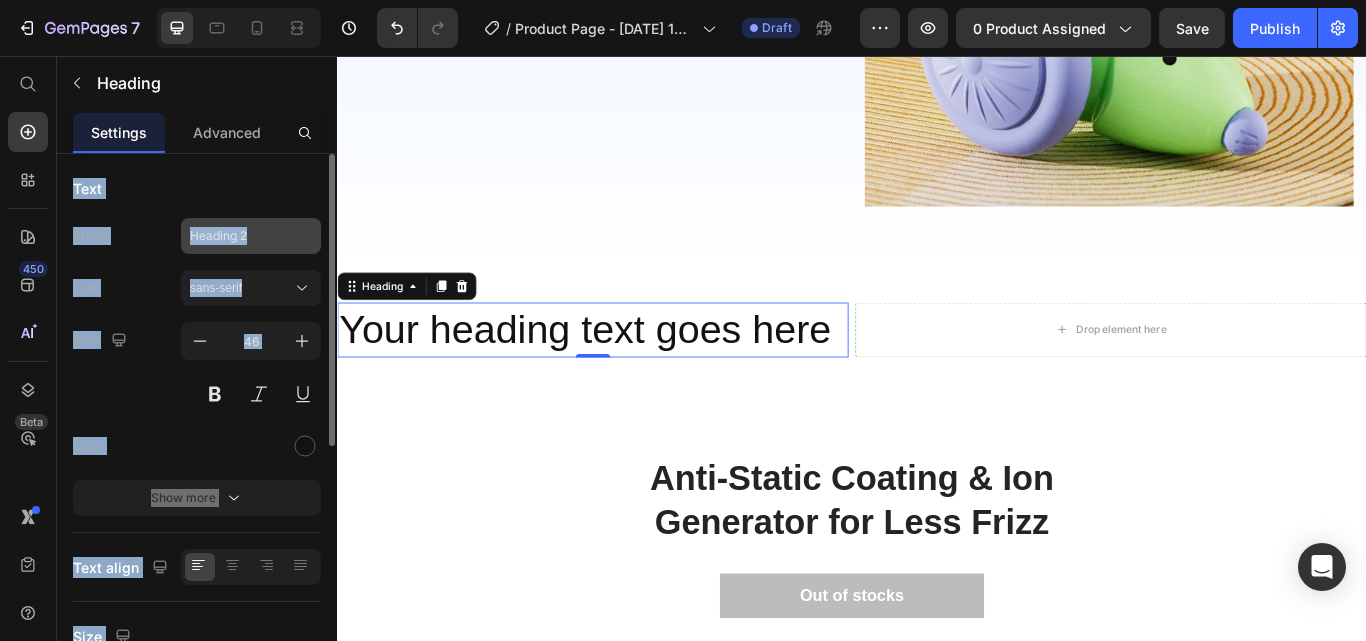 click on "Heading 2" at bounding box center [239, 236] 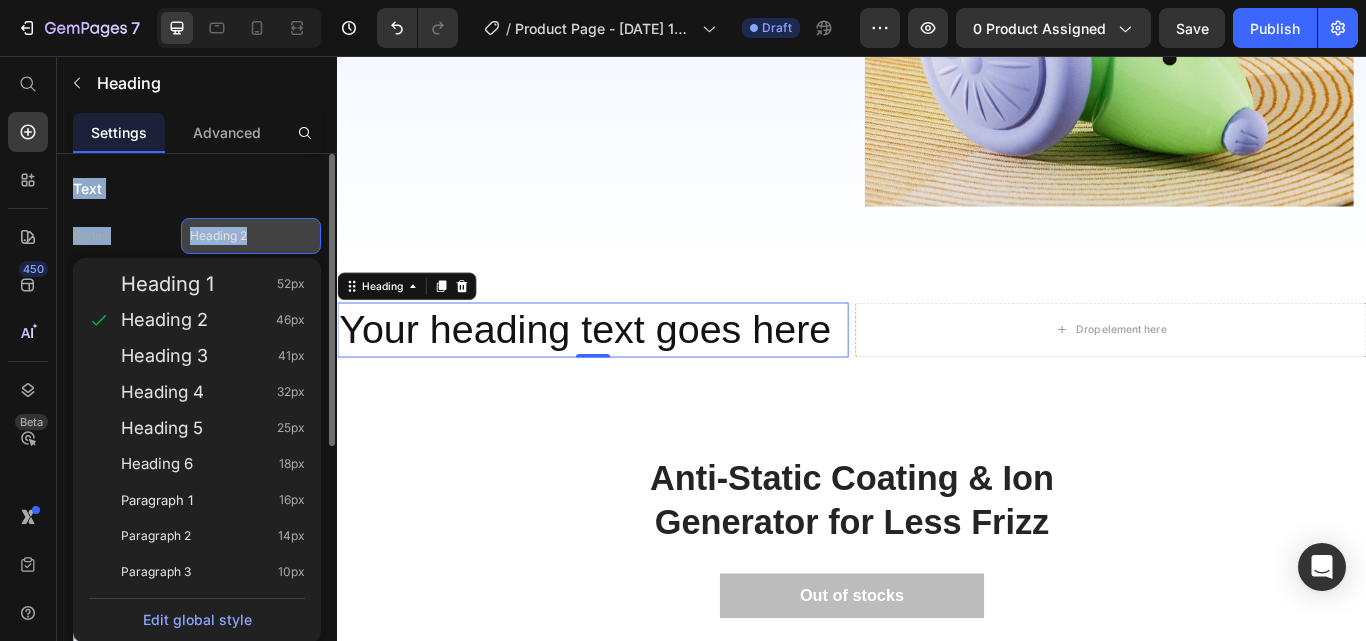 click on "Heading 2" at bounding box center (239, 236) 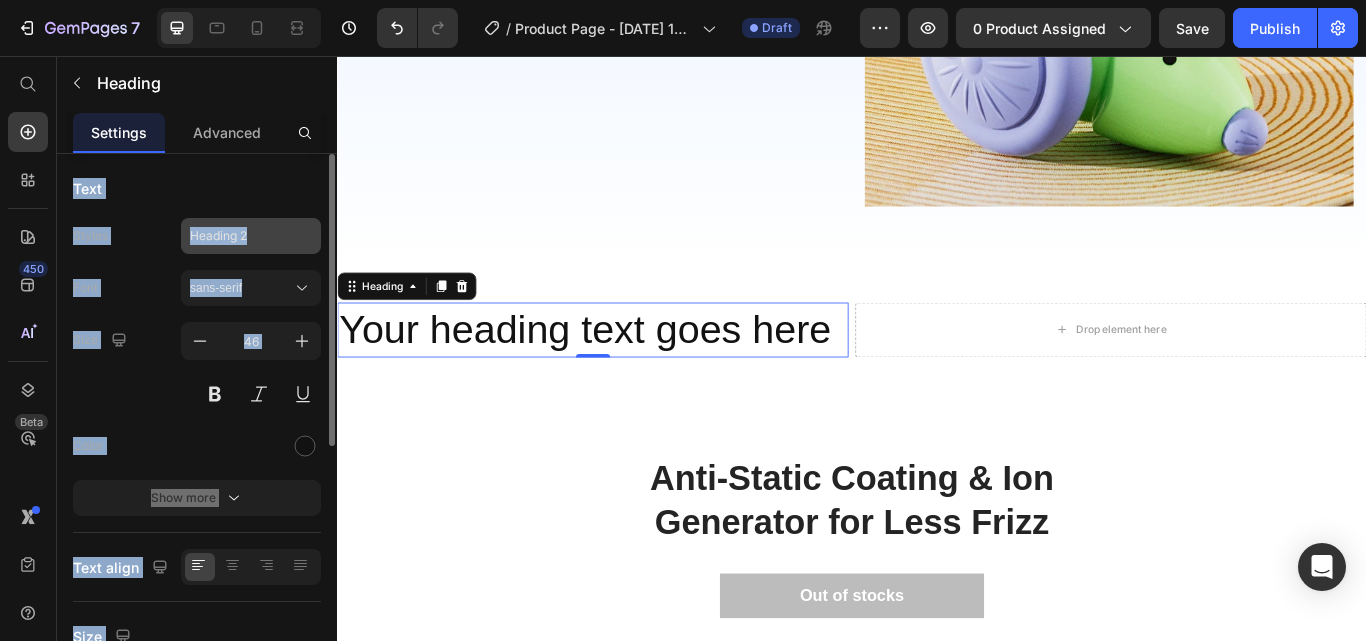 click on "Heading 2" at bounding box center [239, 236] 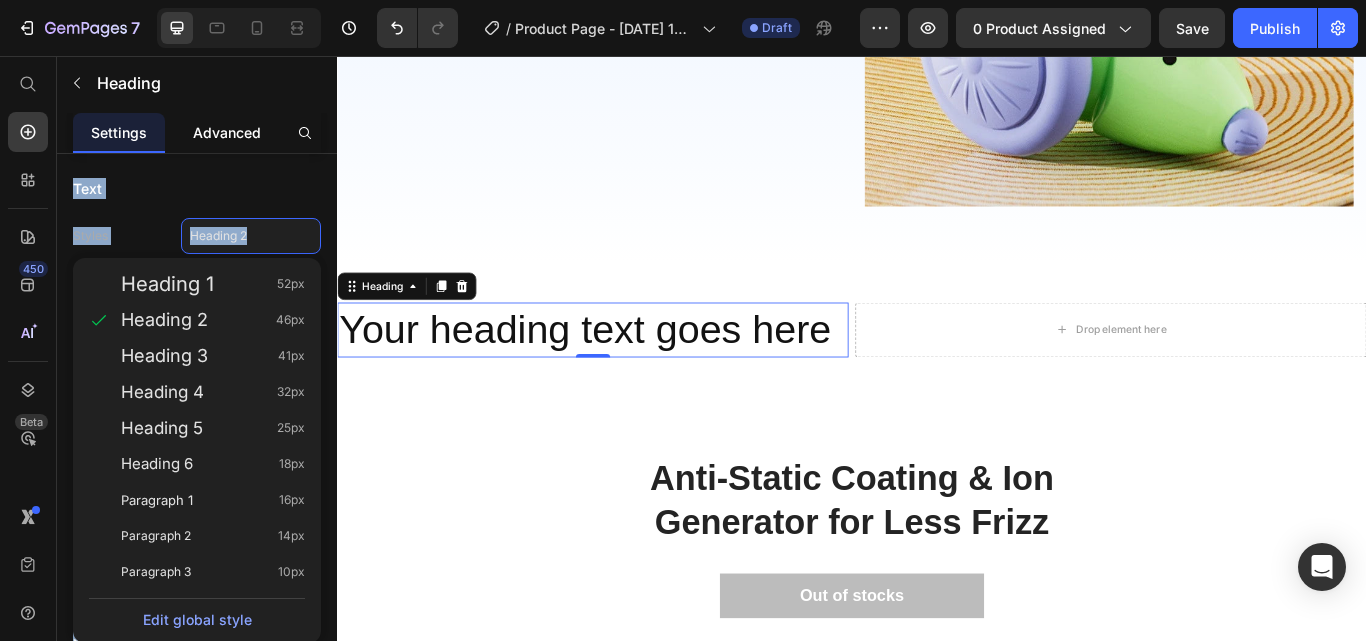 click on "Advanced" at bounding box center (227, 132) 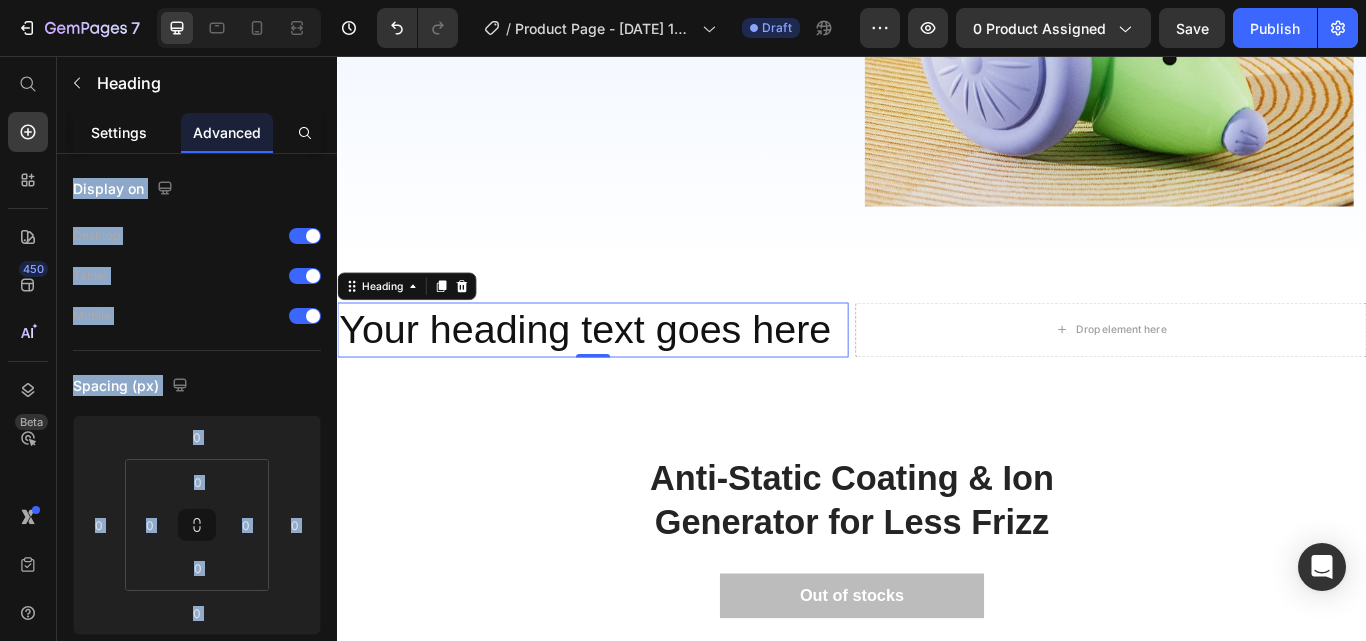 click on "Settings" at bounding box center (119, 132) 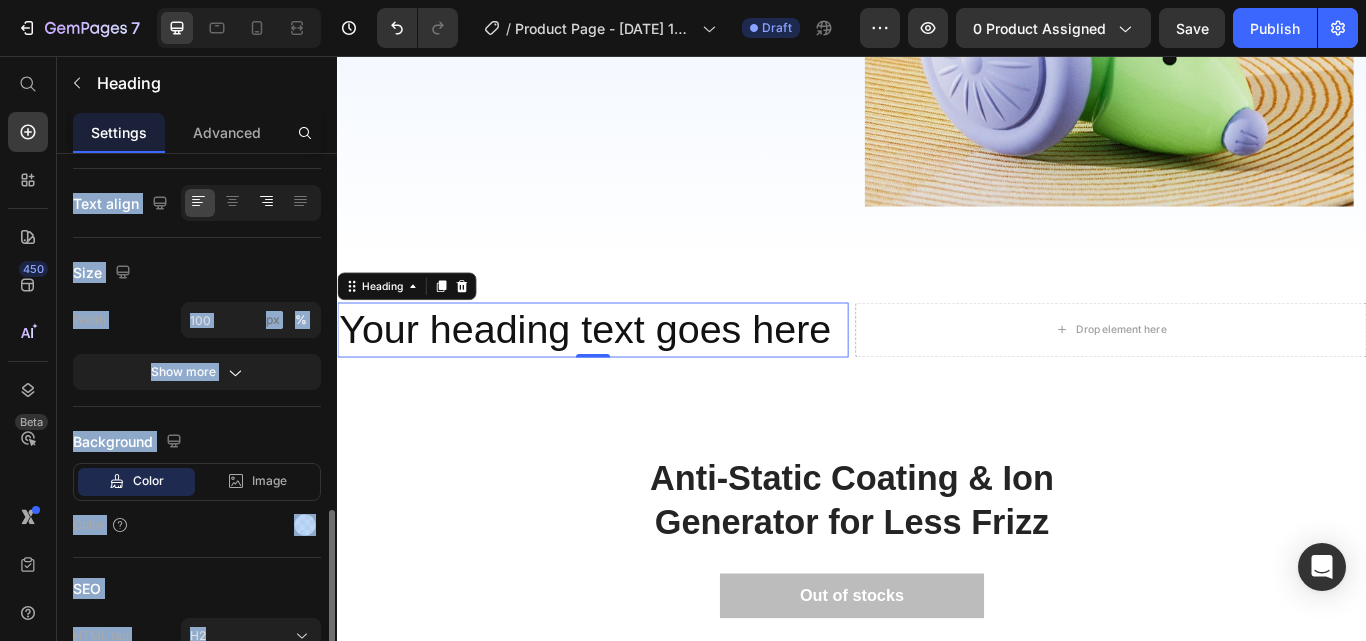 scroll, scrollTop: 468, scrollLeft: 0, axis: vertical 